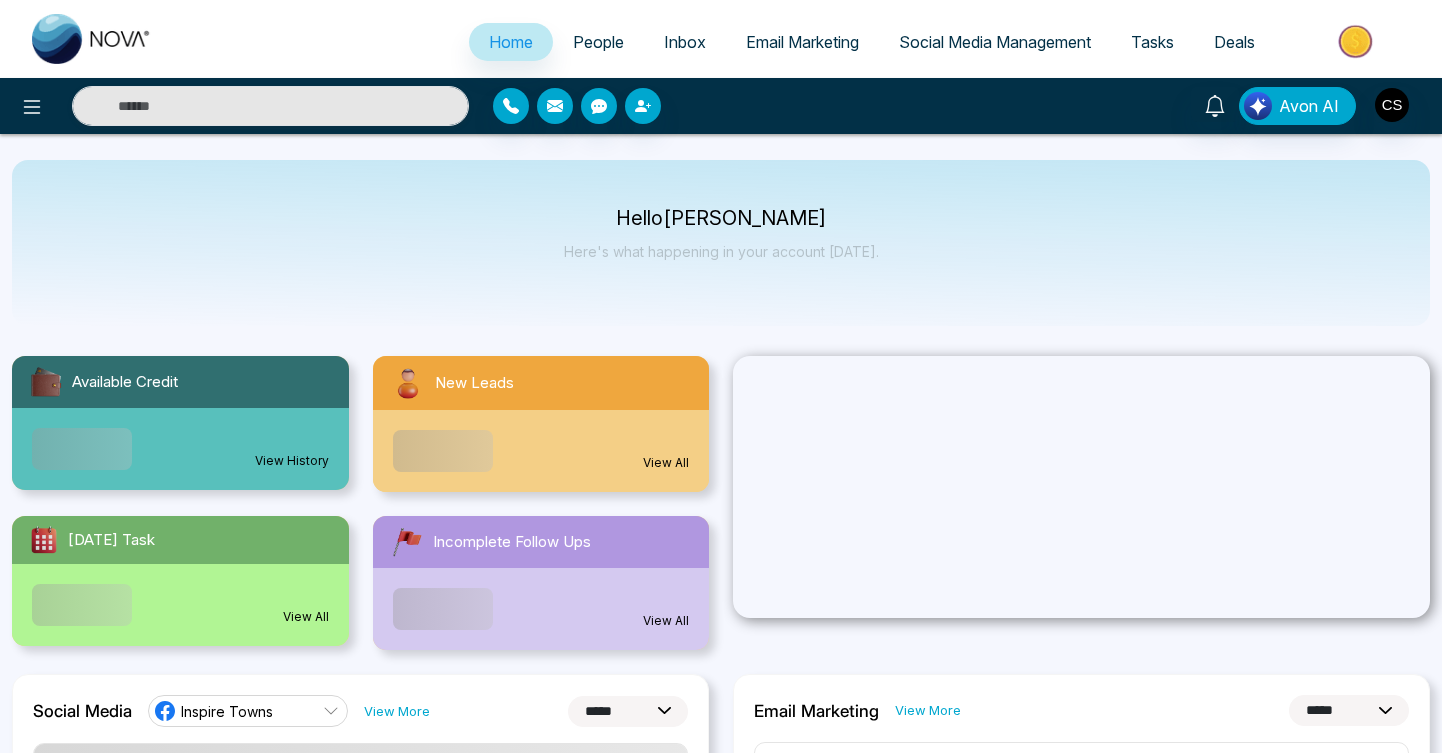 select on "*" 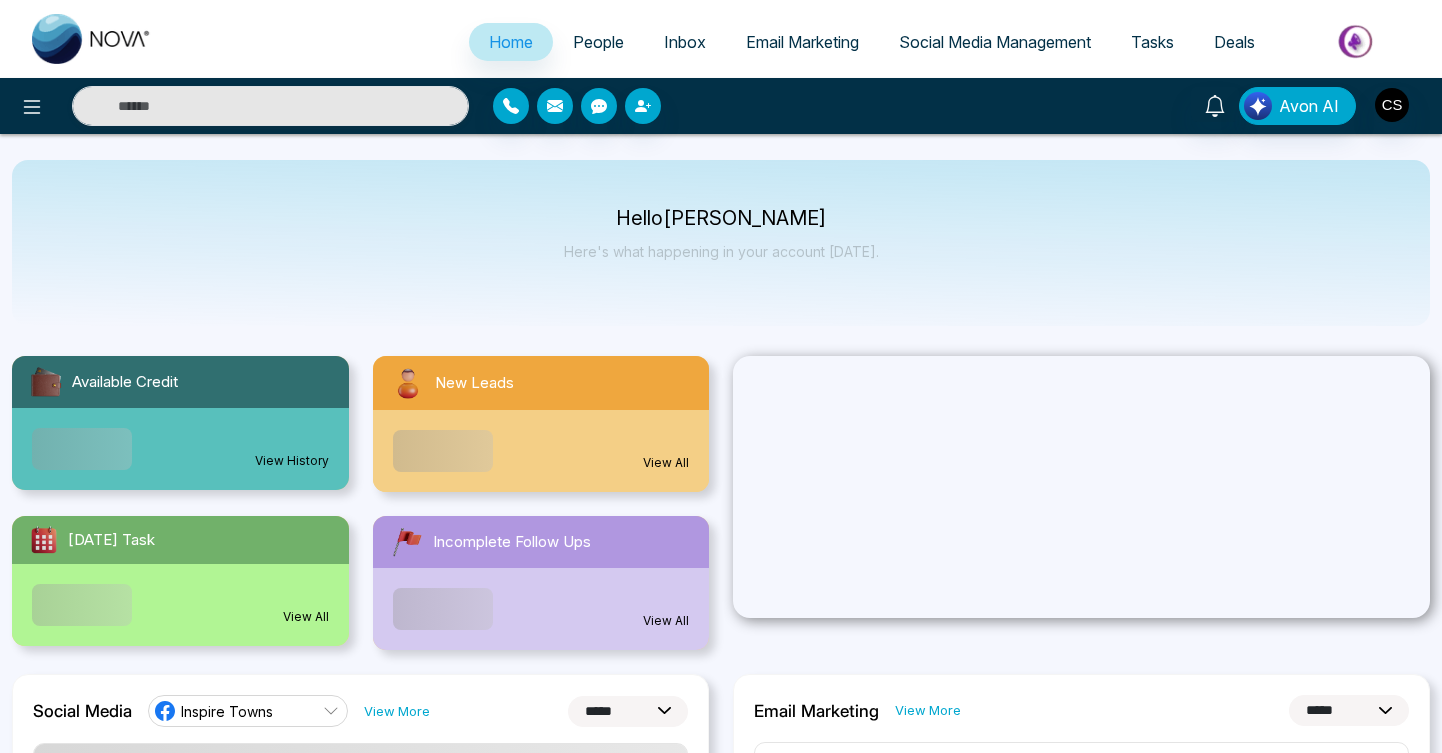 select on "*" 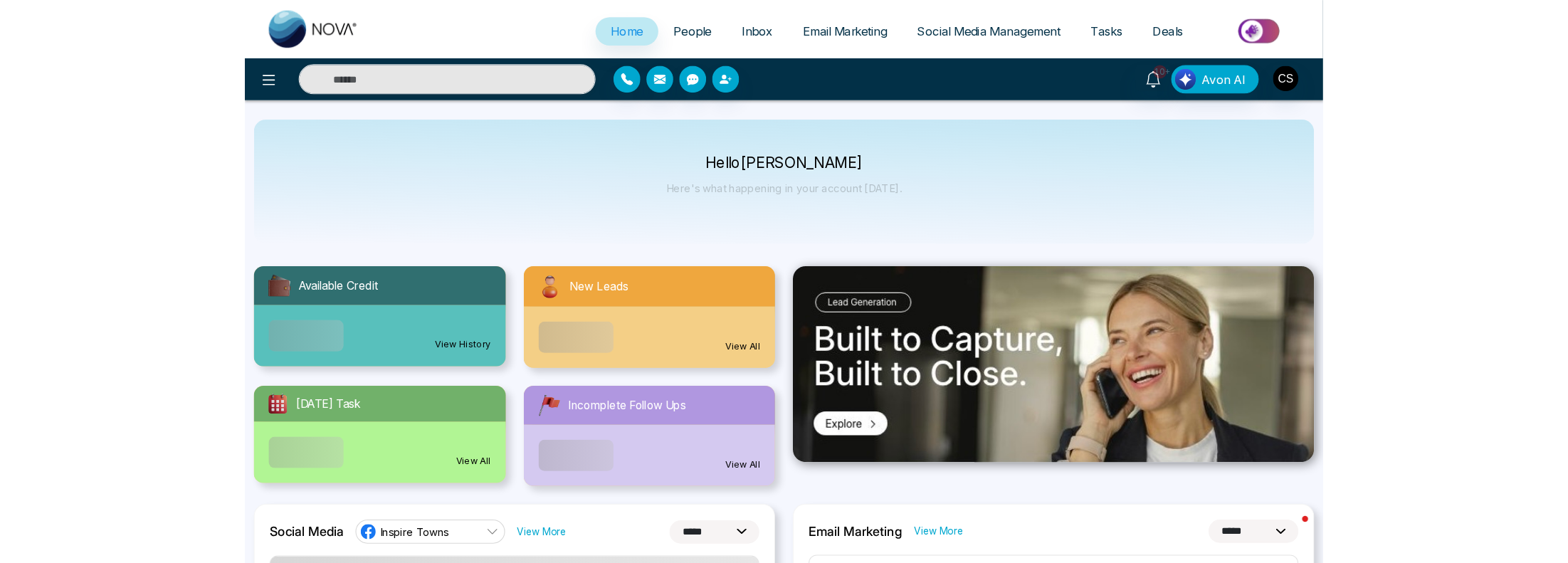 scroll, scrollTop: 0, scrollLeft: 0, axis: both 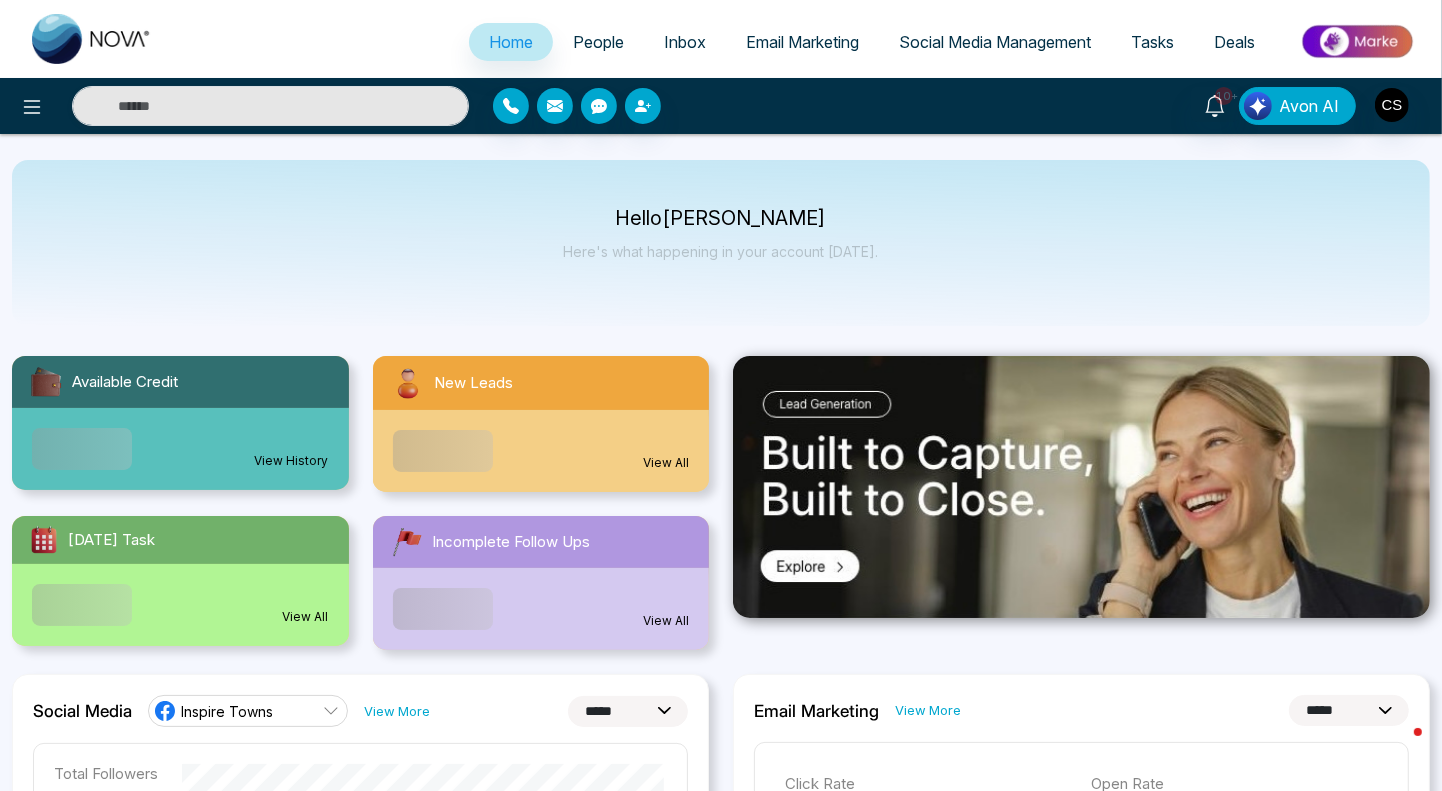 click on "People" at bounding box center [598, 42] 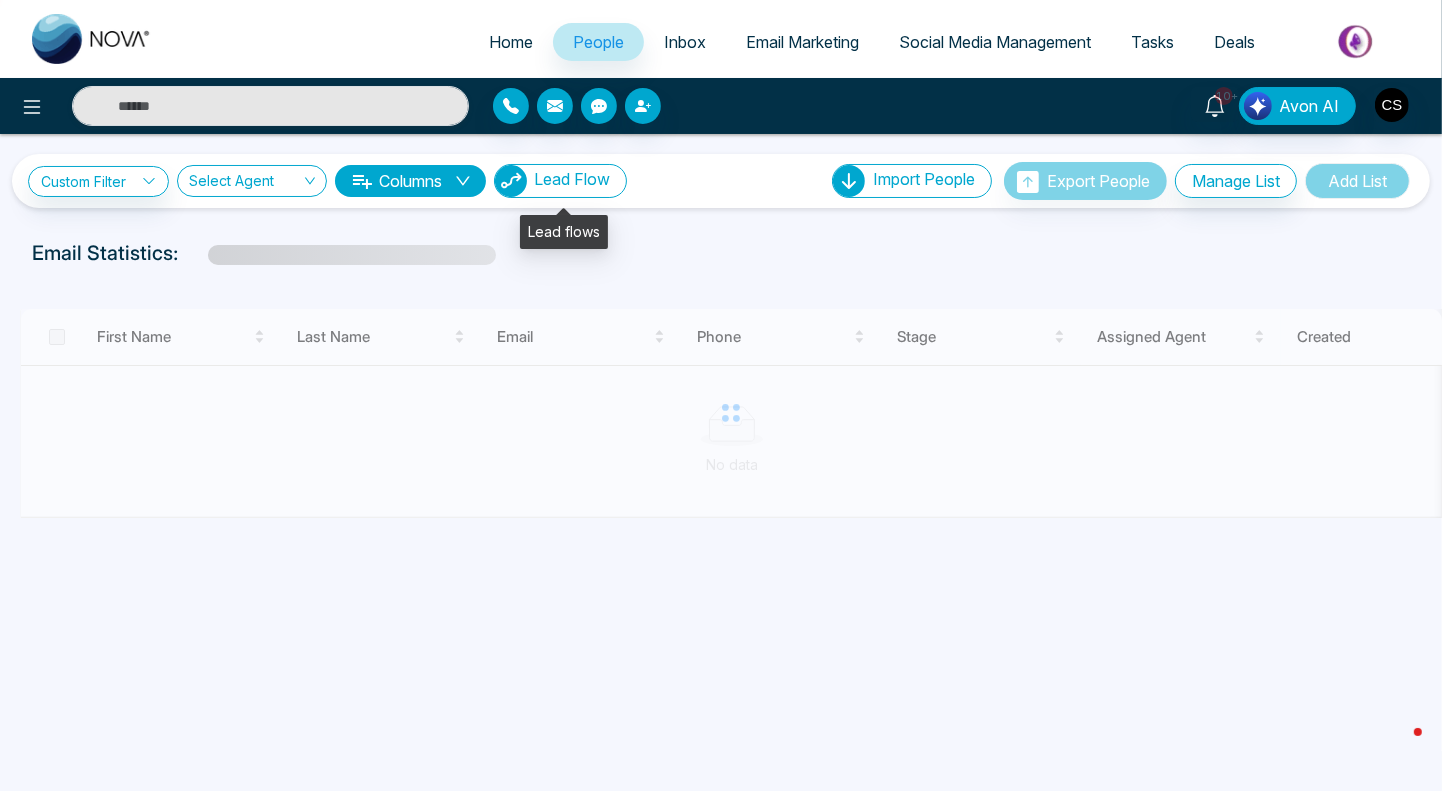 click on "Lead Flow" at bounding box center [572, 179] 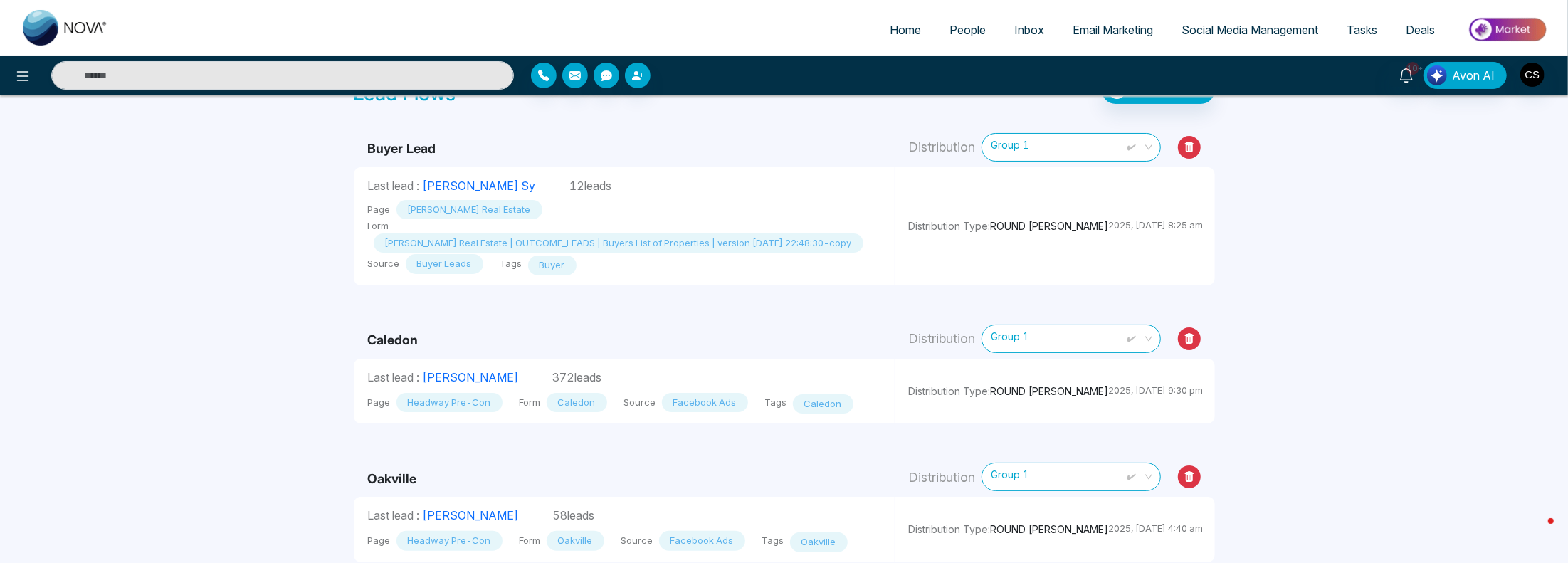 scroll, scrollTop: 0, scrollLeft: 0, axis: both 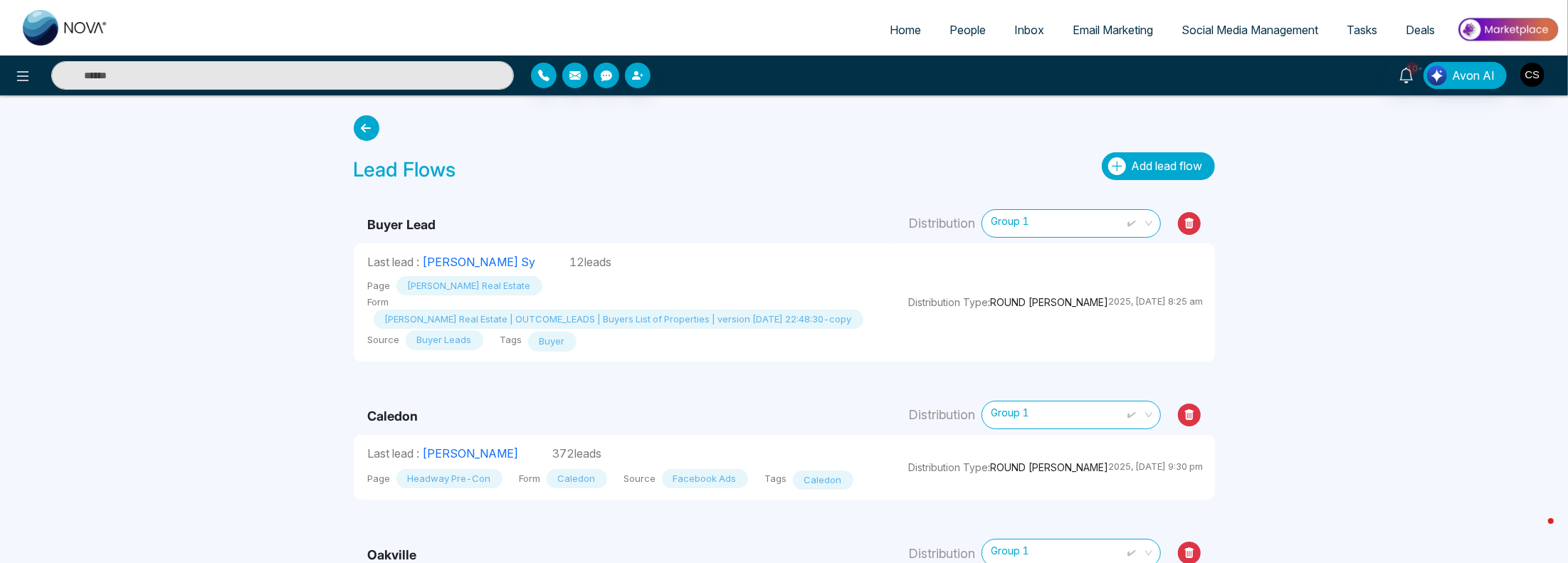 click on "Add lead flow" at bounding box center [1167, 166] 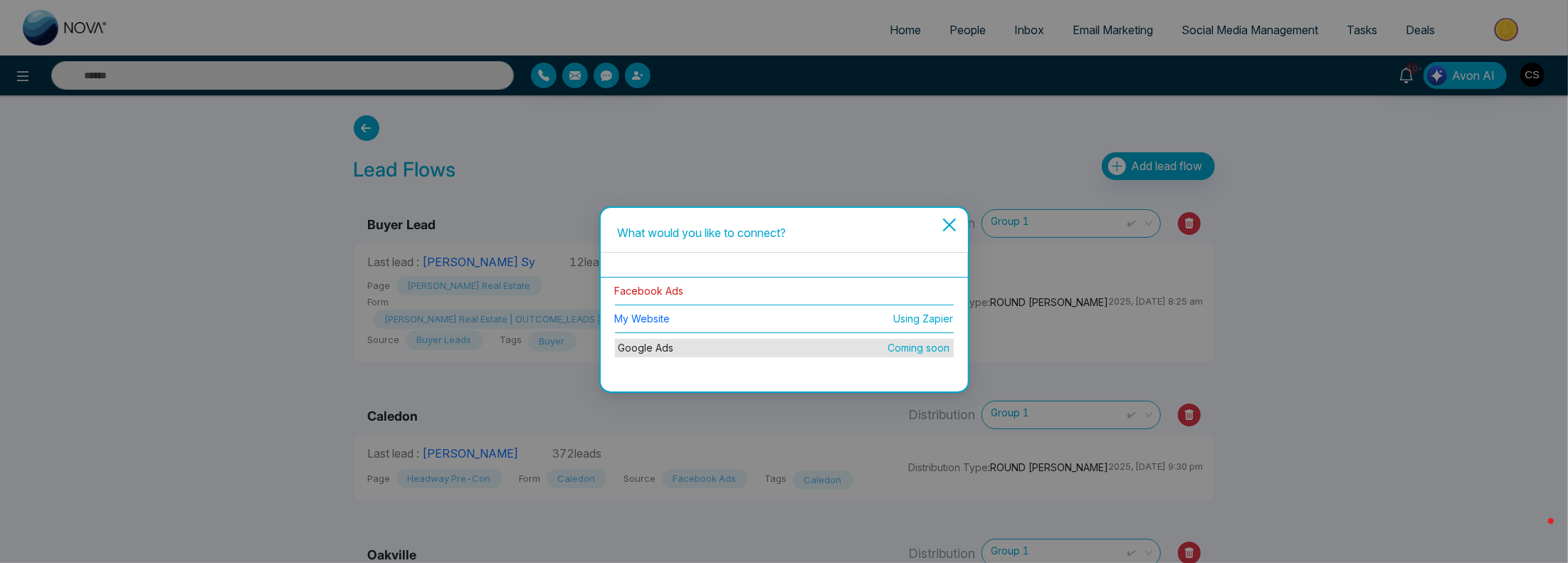 click on "Facebook Ads" at bounding box center (649, 290) 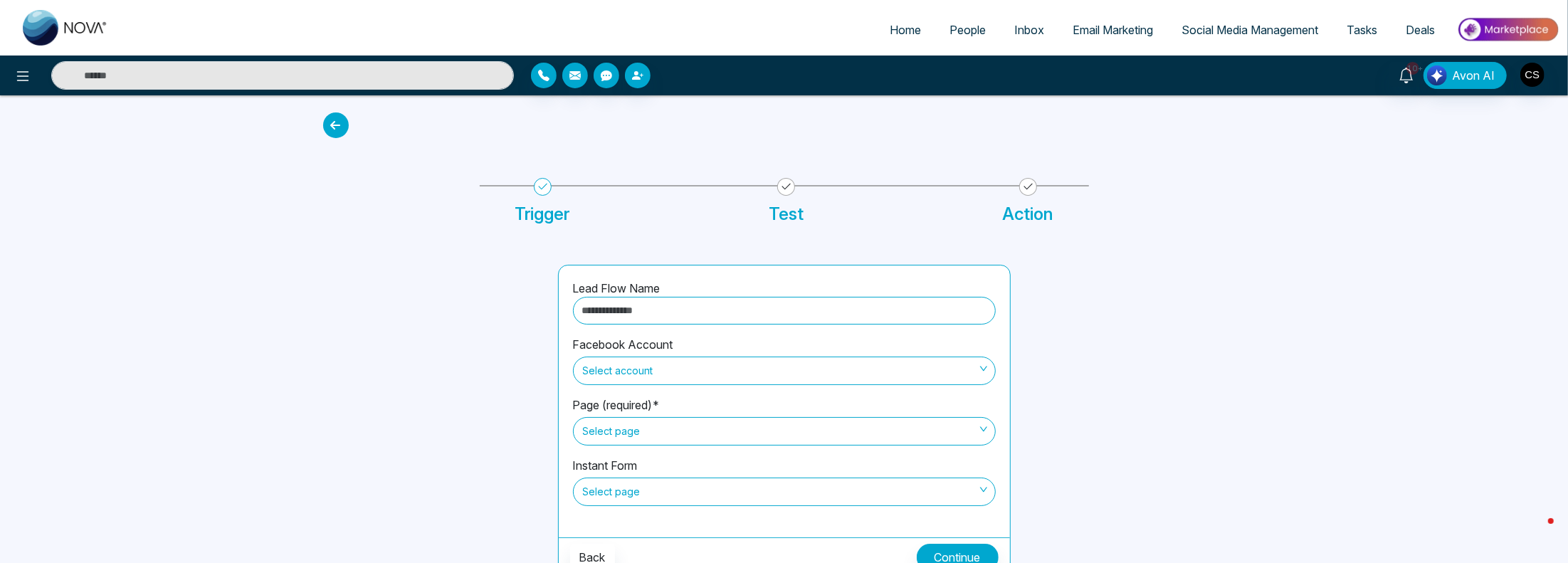 click at bounding box center [784, 310] 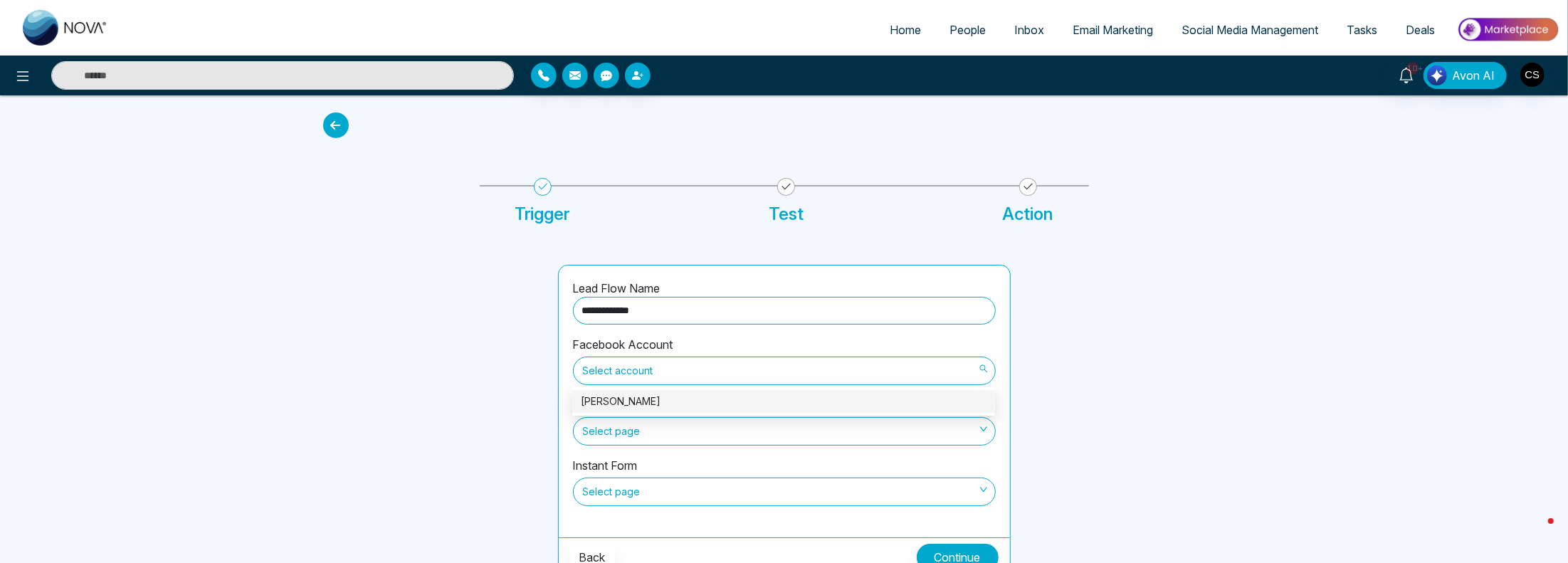 click on "Select account" at bounding box center [784, 371] 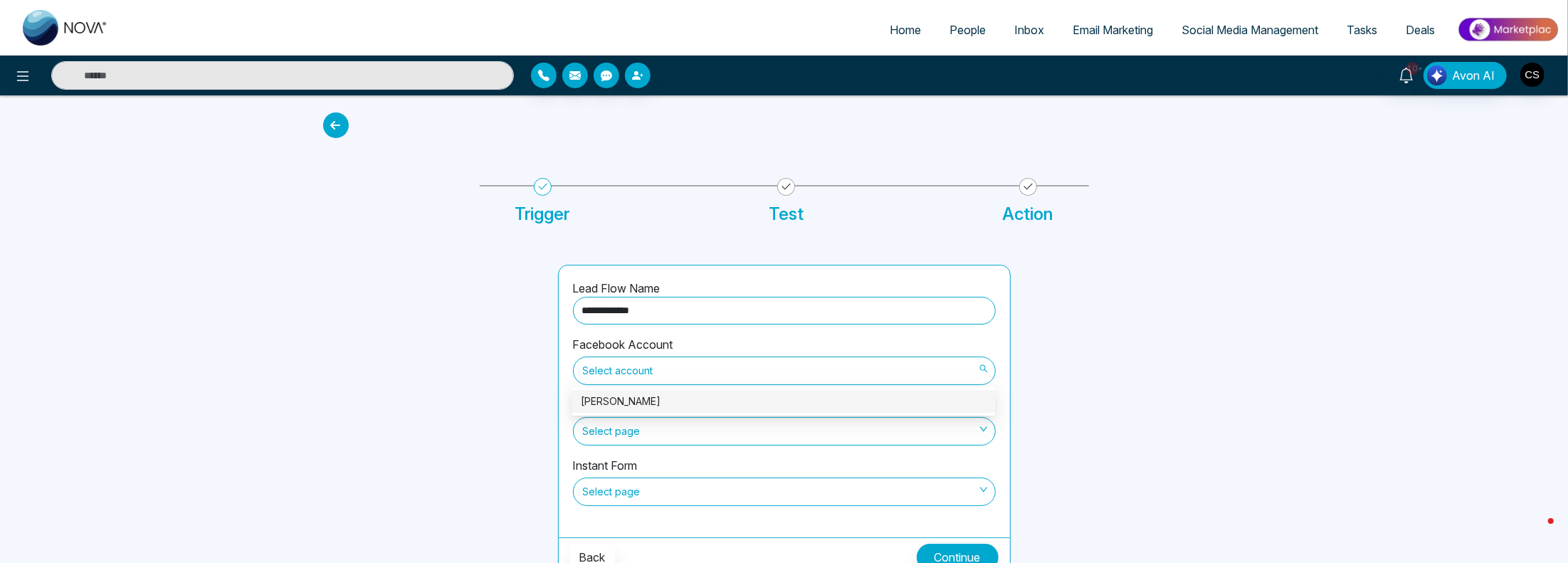 type on "**********" 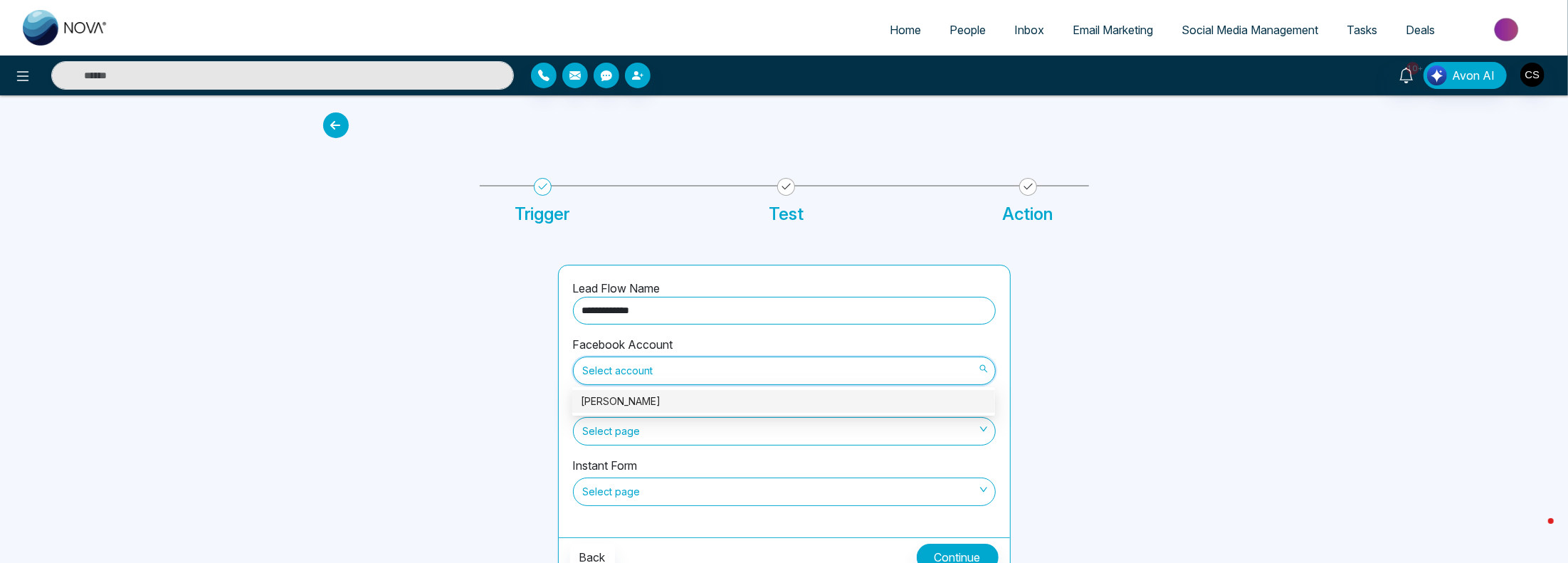 click on "[PERSON_NAME]" at bounding box center [784, 401] 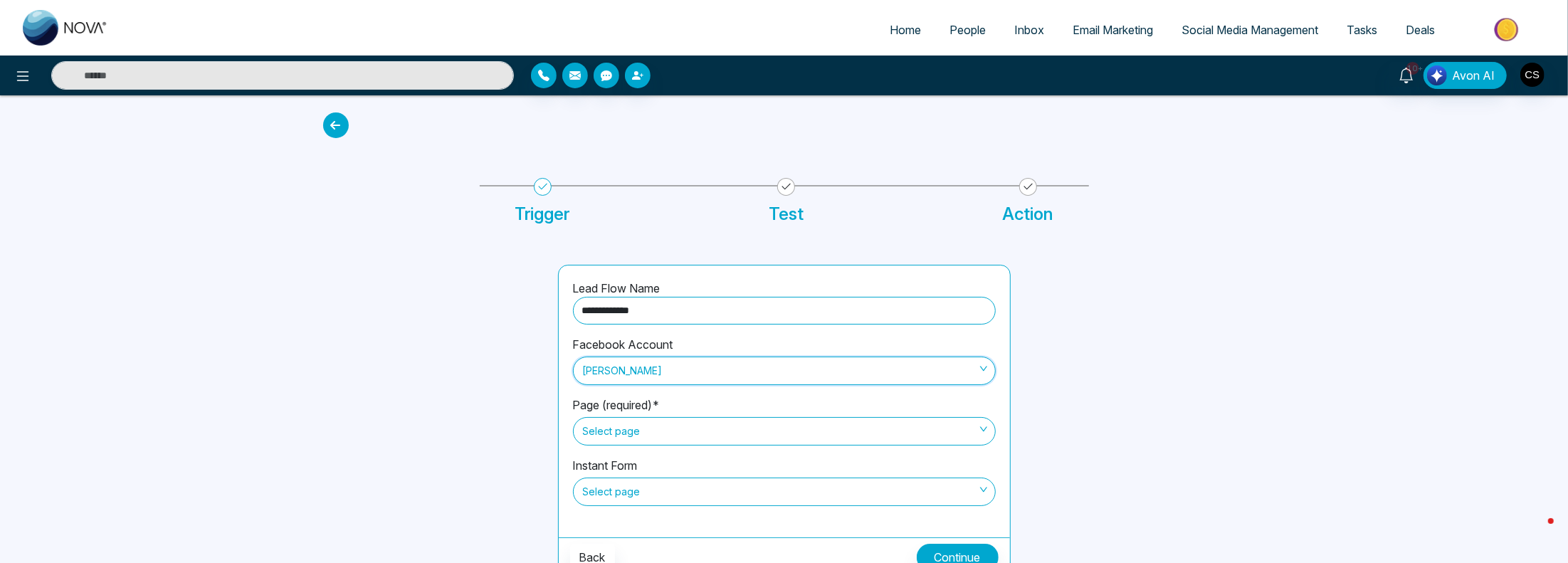 click on "Select page" at bounding box center [784, 431] 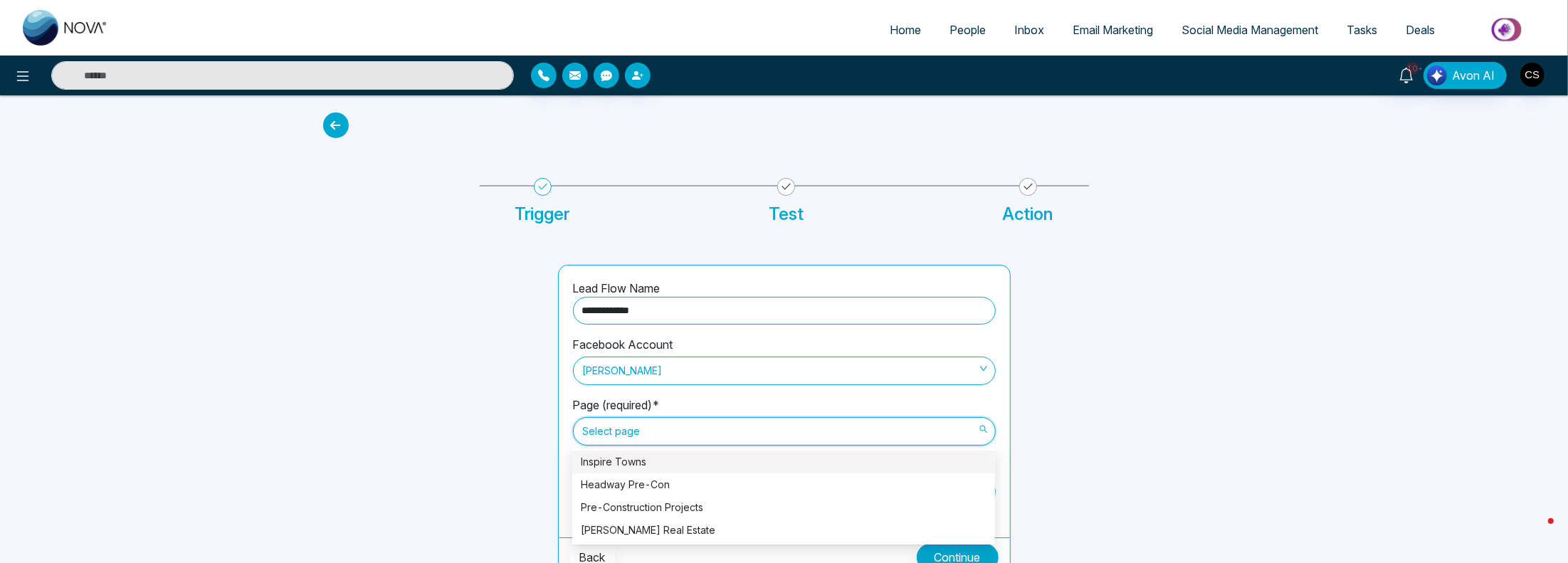 scroll, scrollTop: 13, scrollLeft: 0, axis: vertical 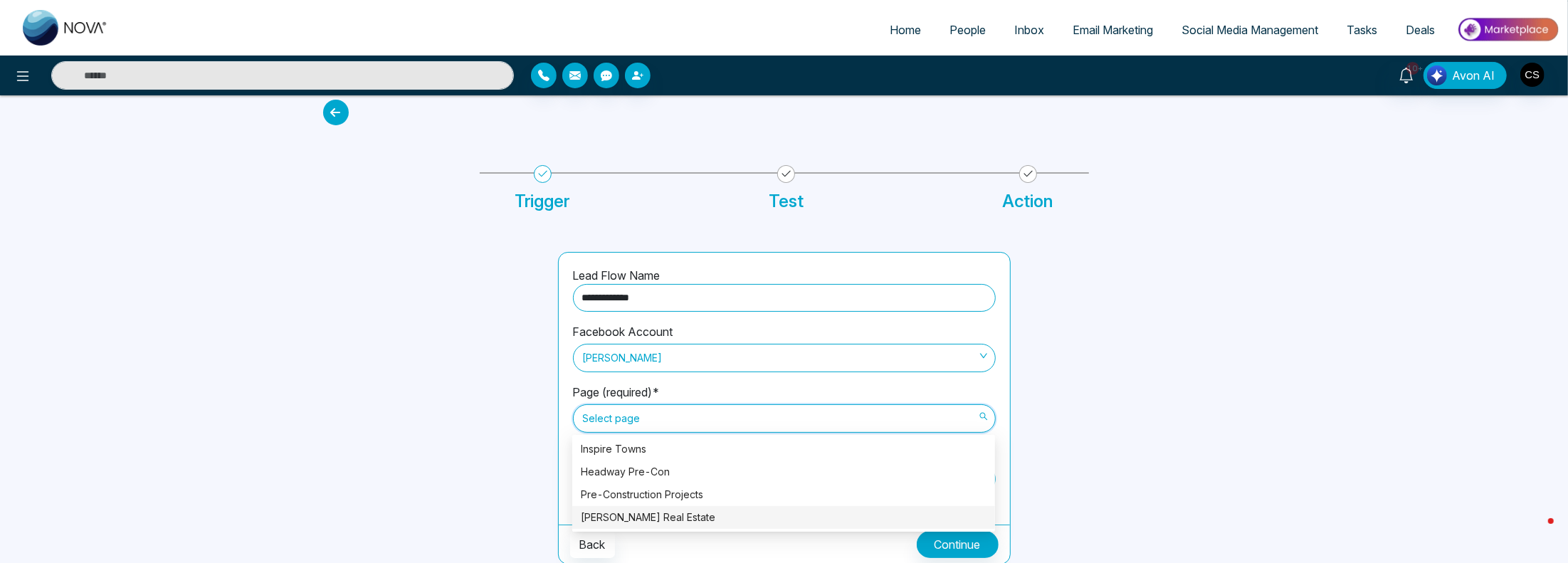 click on "[PERSON_NAME] Real Estate" at bounding box center (784, 517) 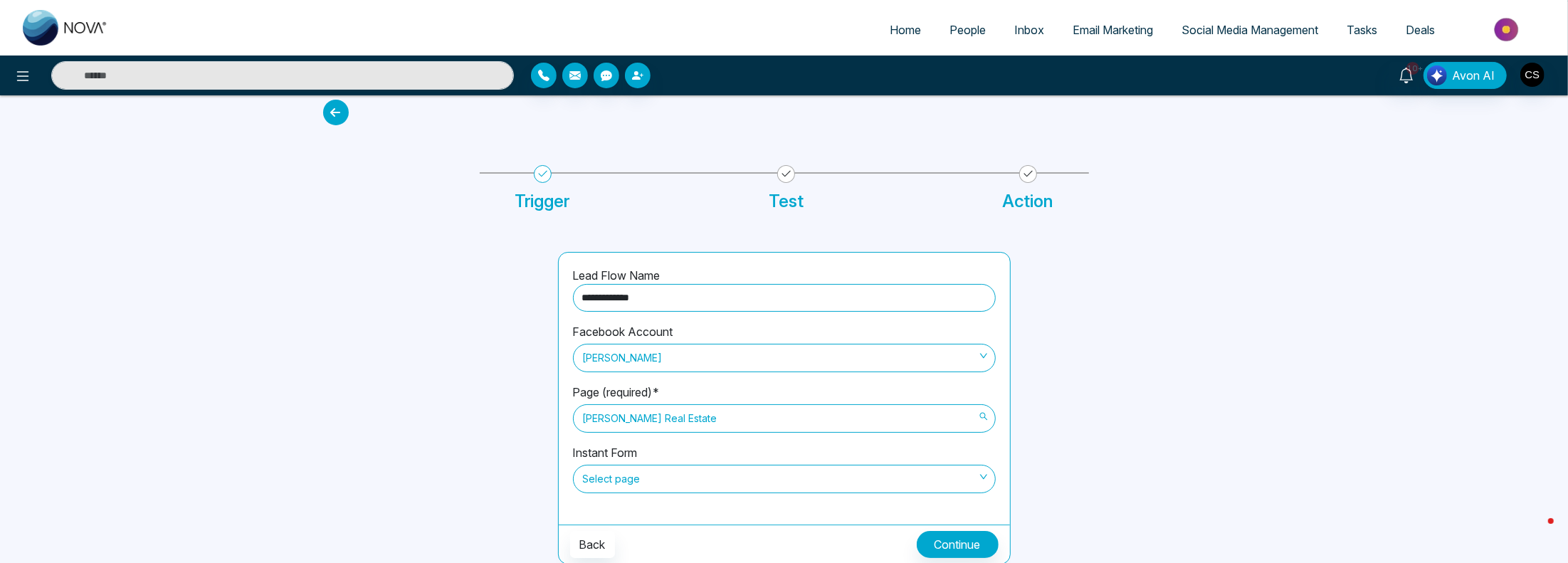 click on "[PERSON_NAME] Real Estate" at bounding box center [784, 419] 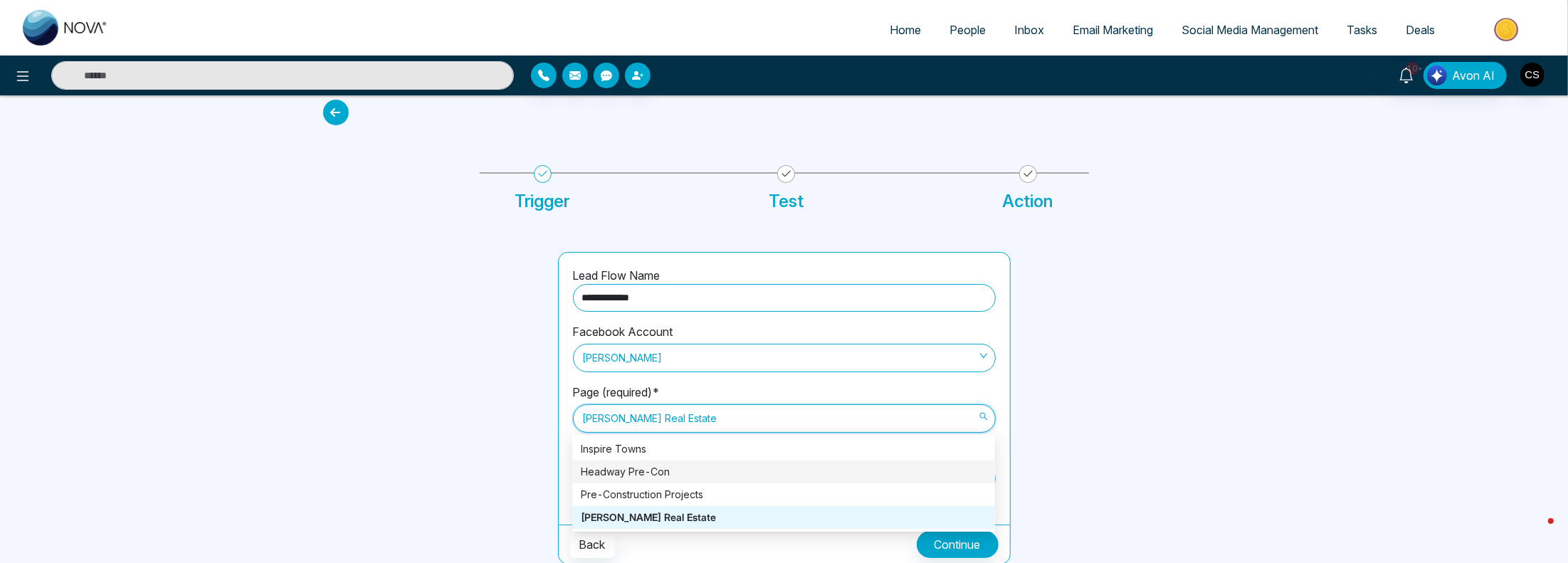 click on "Headway Pre-Con" at bounding box center [784, 472] 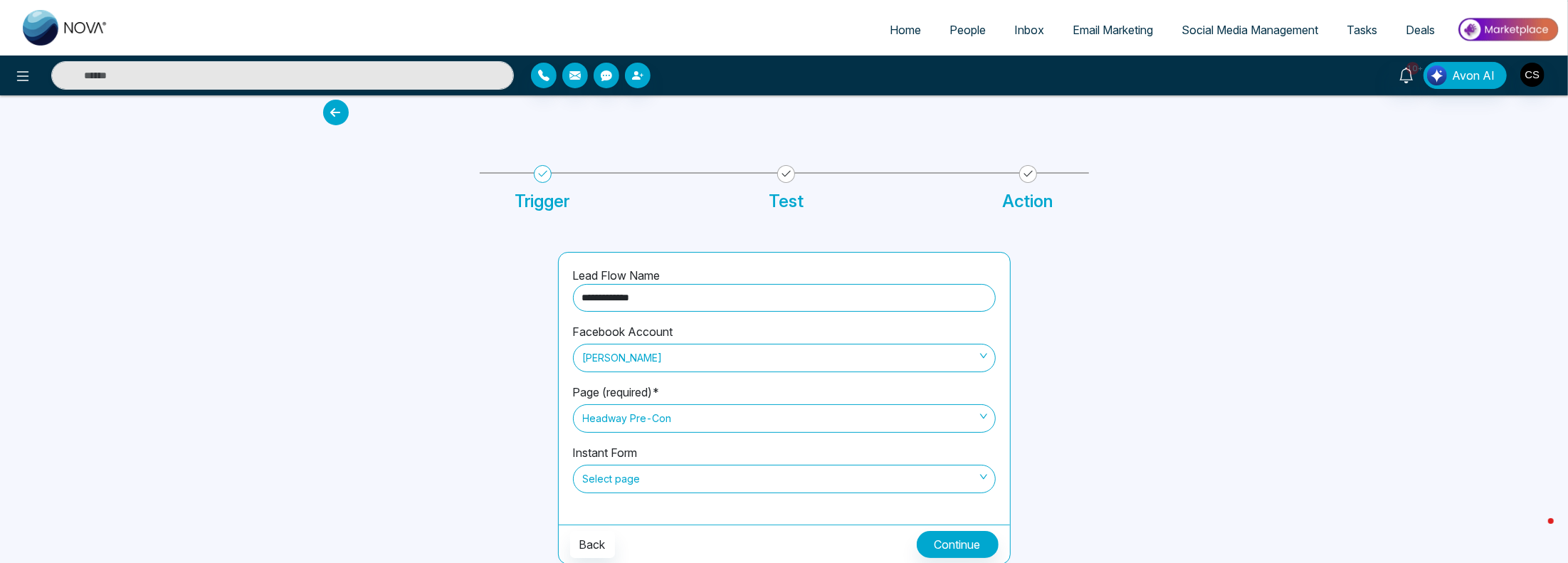 click on "Headway Pre-Con" at bounding box center [784, 419] 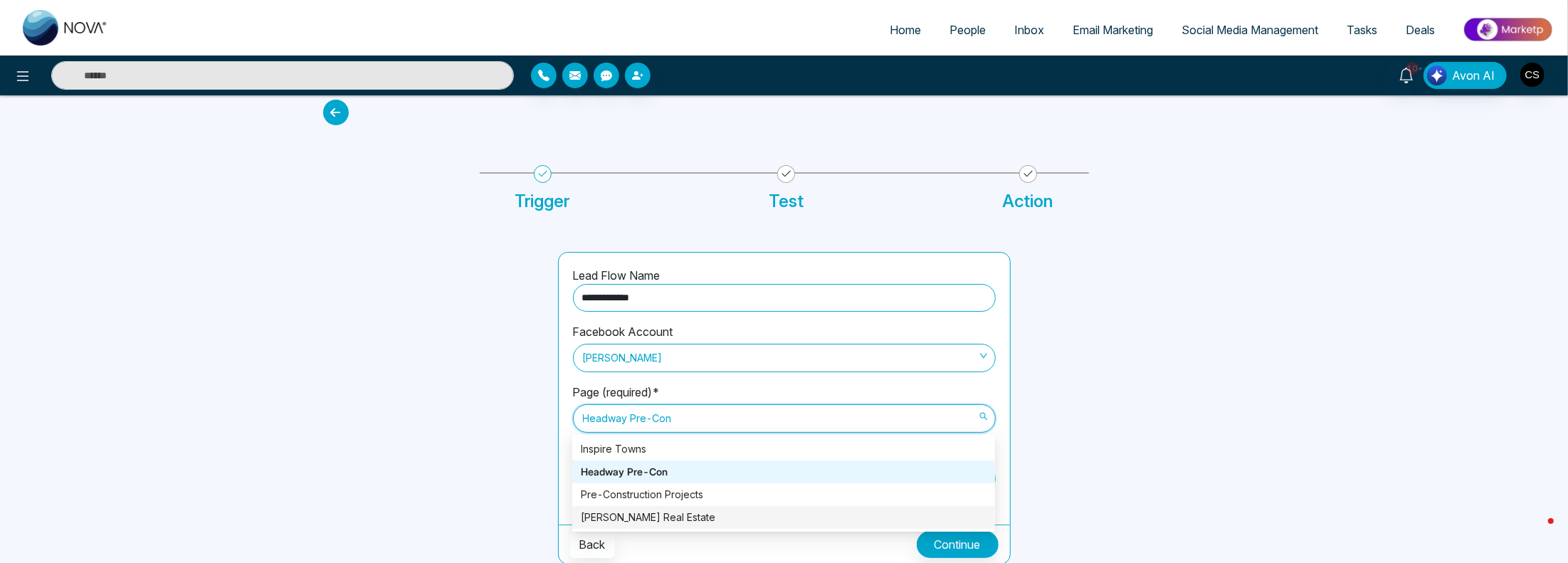 click on "[PERSON_NAME] Real Estate" at bounding box center [784, 517] 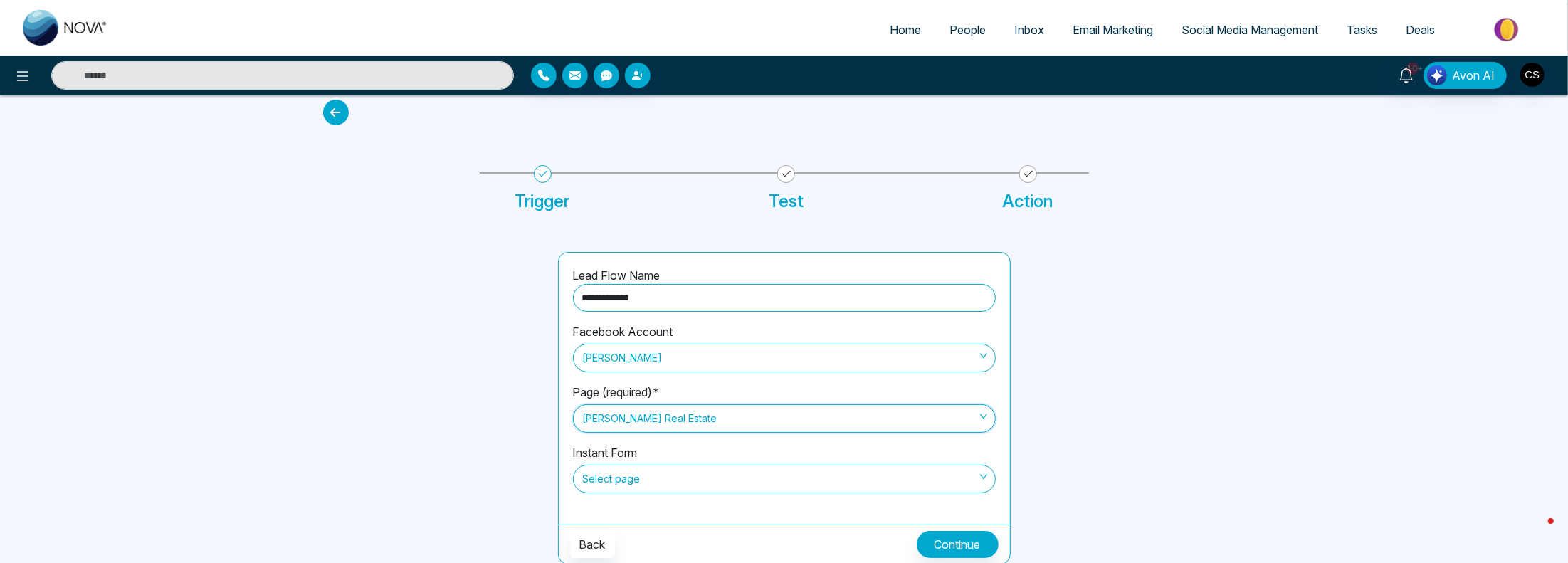 click on "[PERSON_NAME] Real Estate" at bounding box center (784, 419) 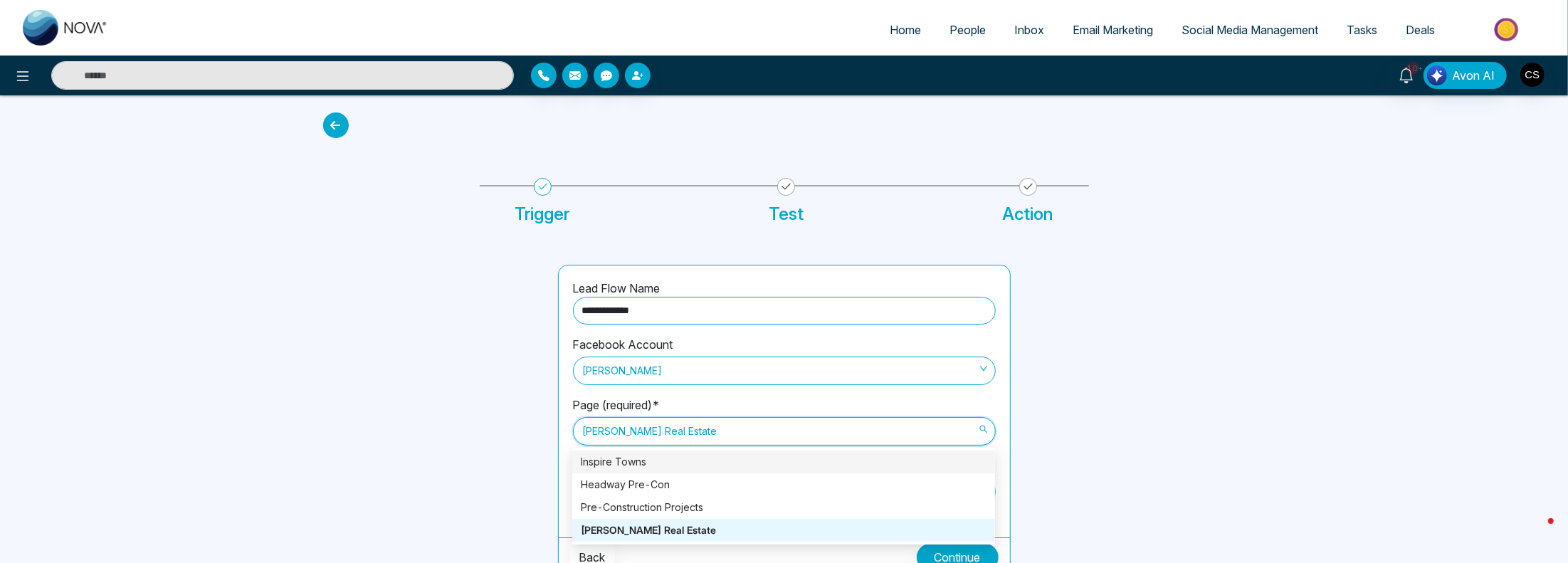 scroll, scrollTop: 13, scrollLeft: 0, axis: vertical 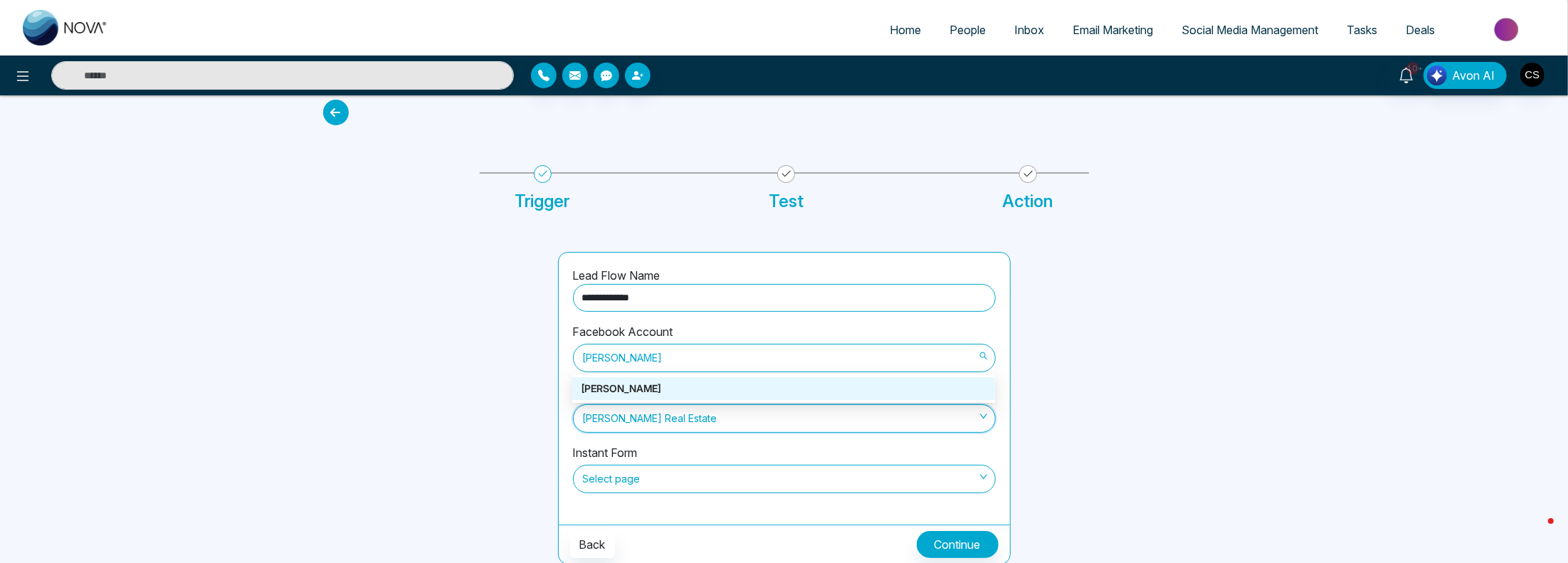 click on "[PERSON_NAME]" at bounding box center [784, 358] 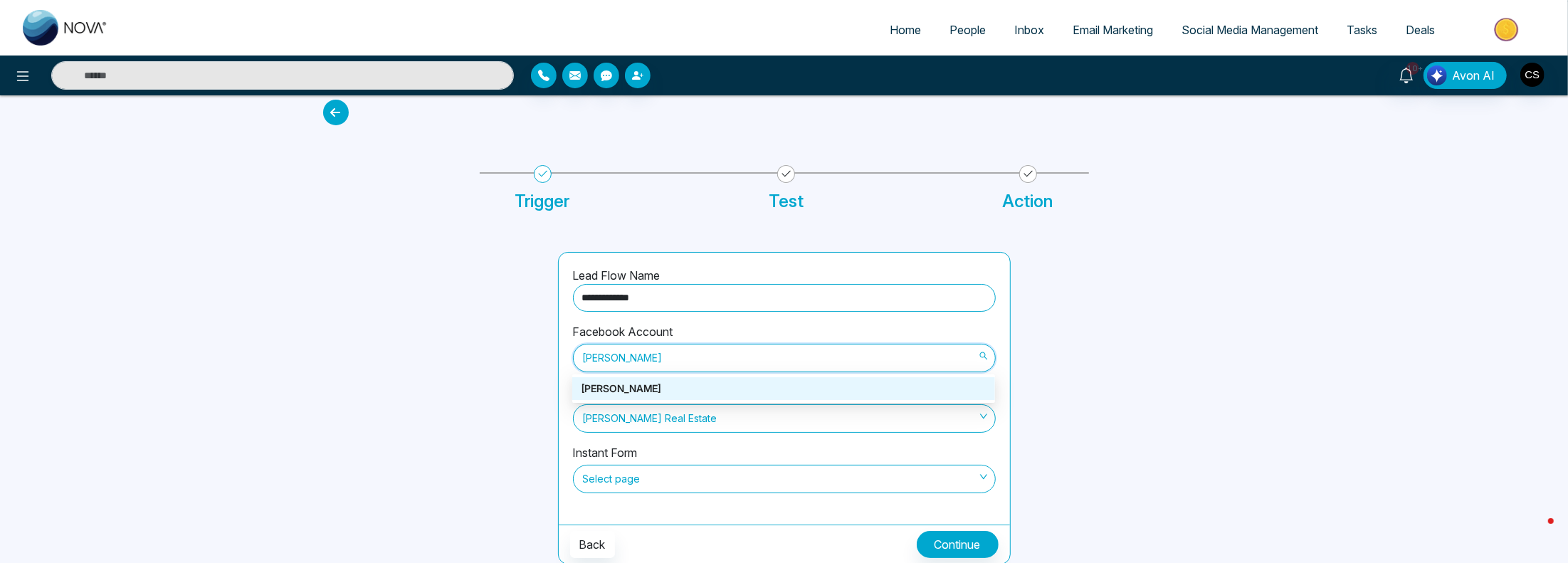 click on "[PERSON_NAME]" at bounding box center [784, 358] 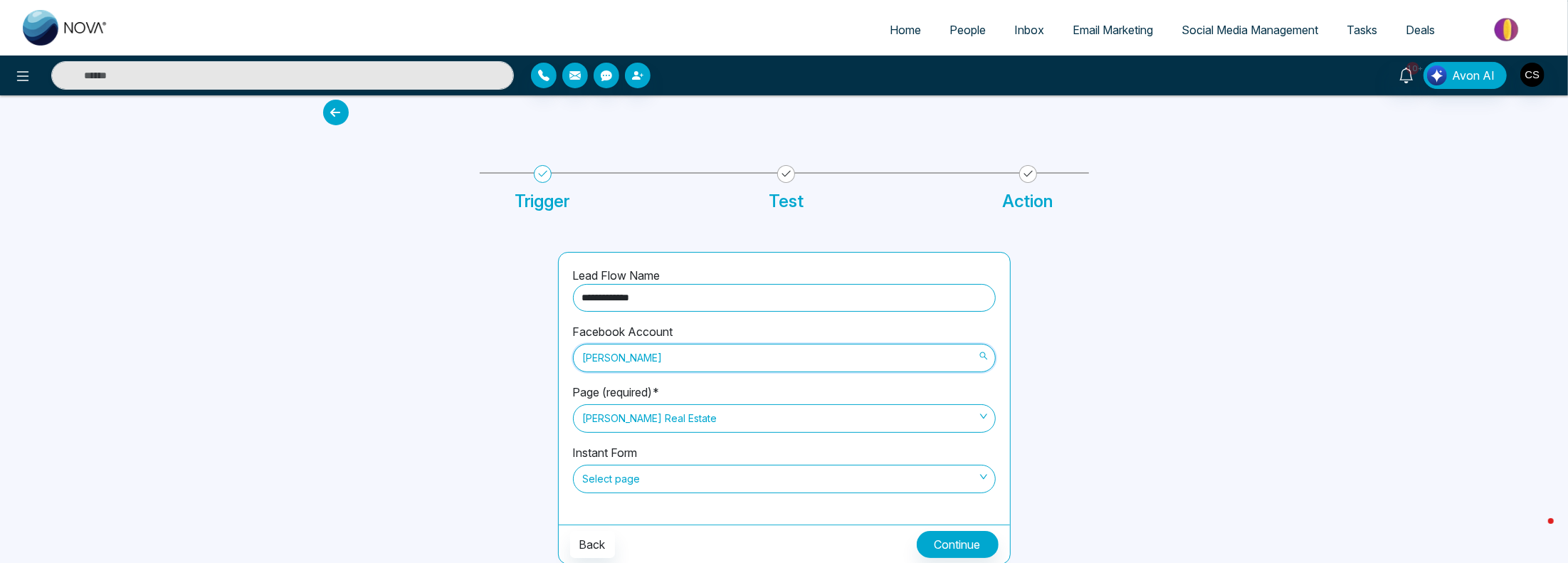 click on "[PERSON_NAME]" at bounding box center (784, 358) 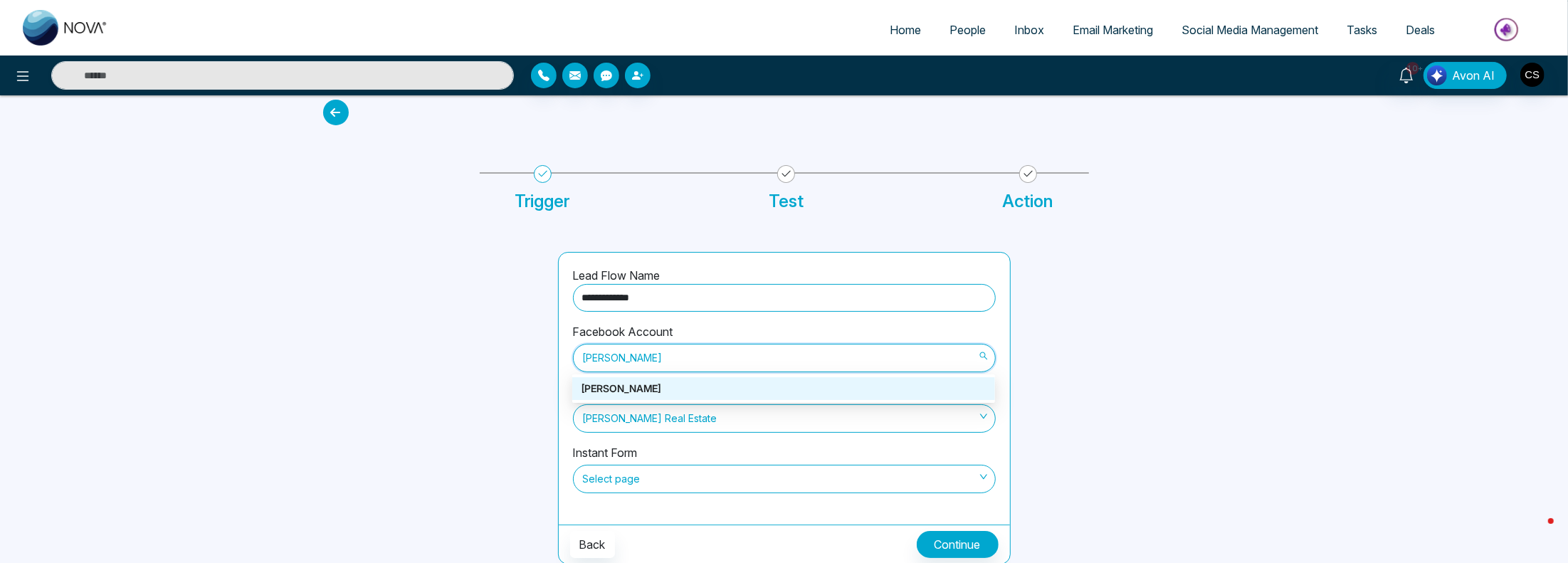 click on "[PERSON_NAME]" at bounding box center (784, 389) 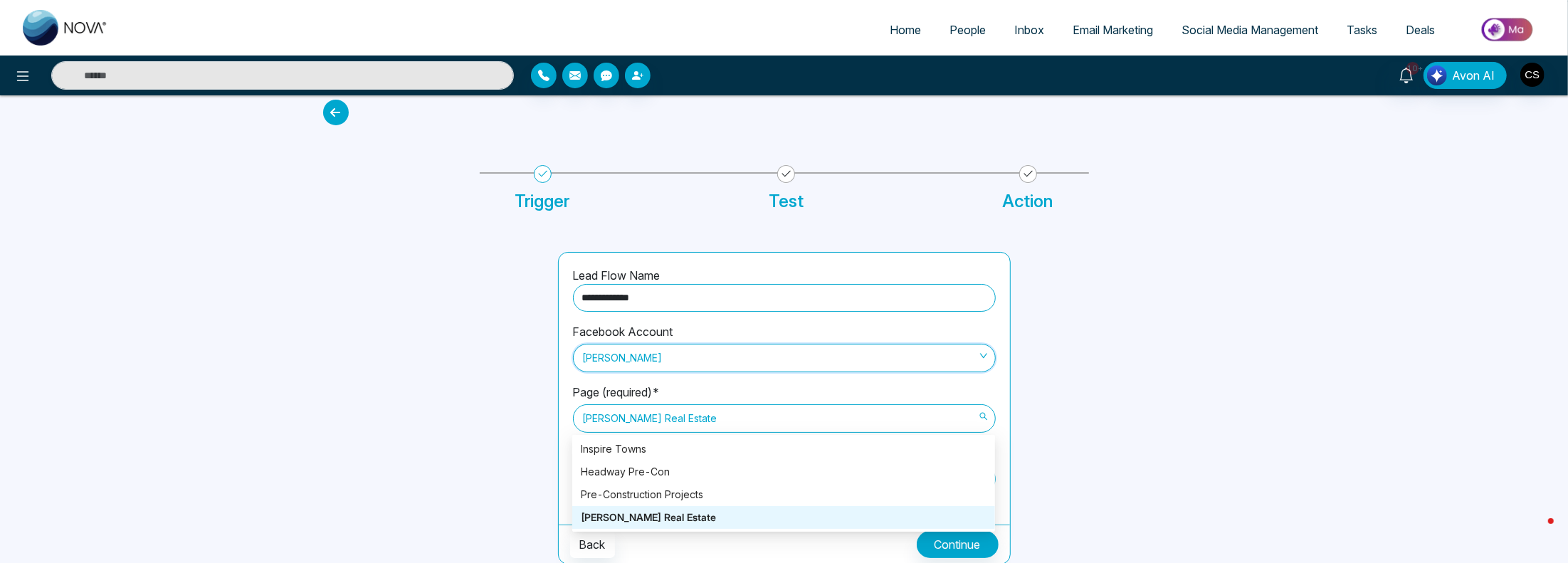click on "[PERSON_NAME] Real Estate" at bounding box center (784, 419) 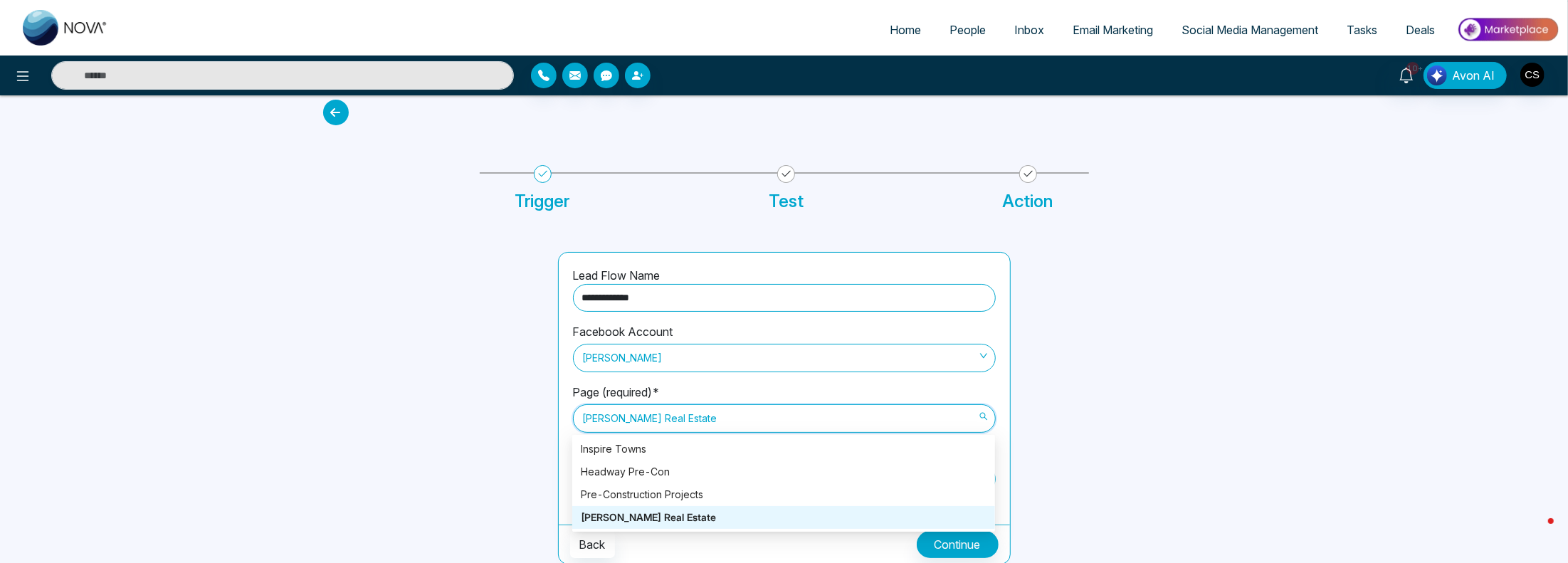 click on "[PERSON_NAME] Real Estate" at bounding box center [784, 517] 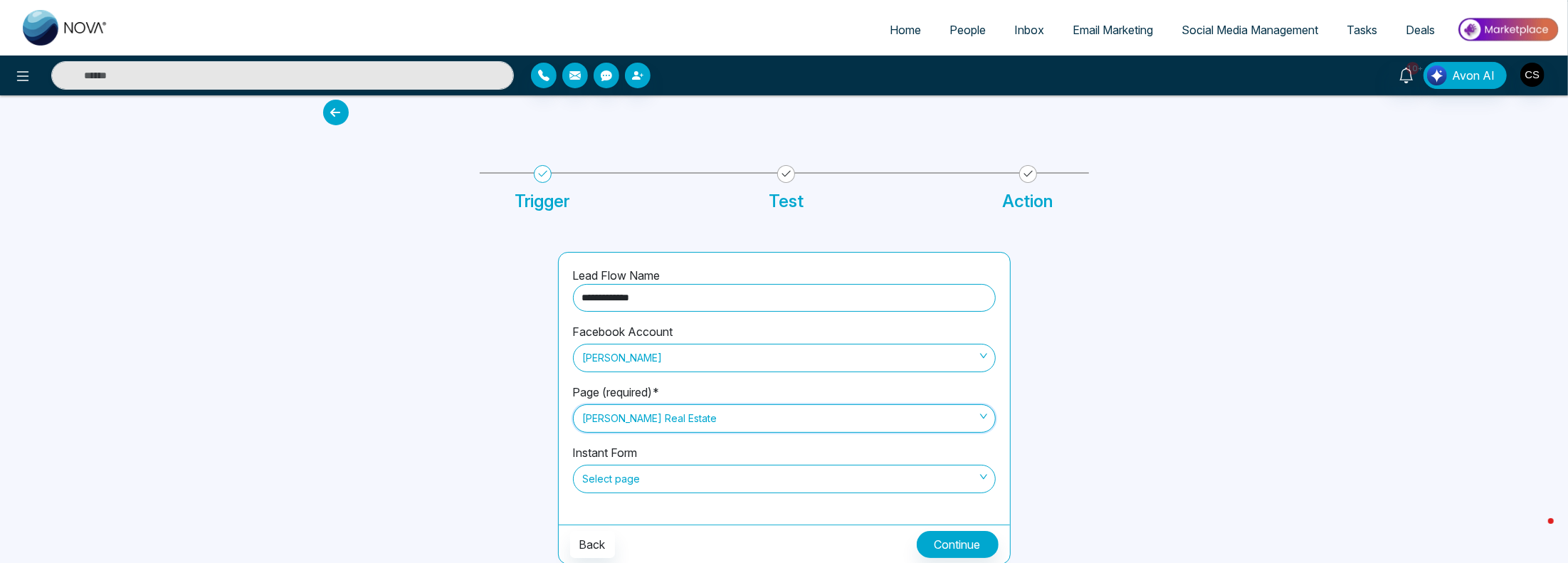 click on "Select page" at bounding box center [784, 479] 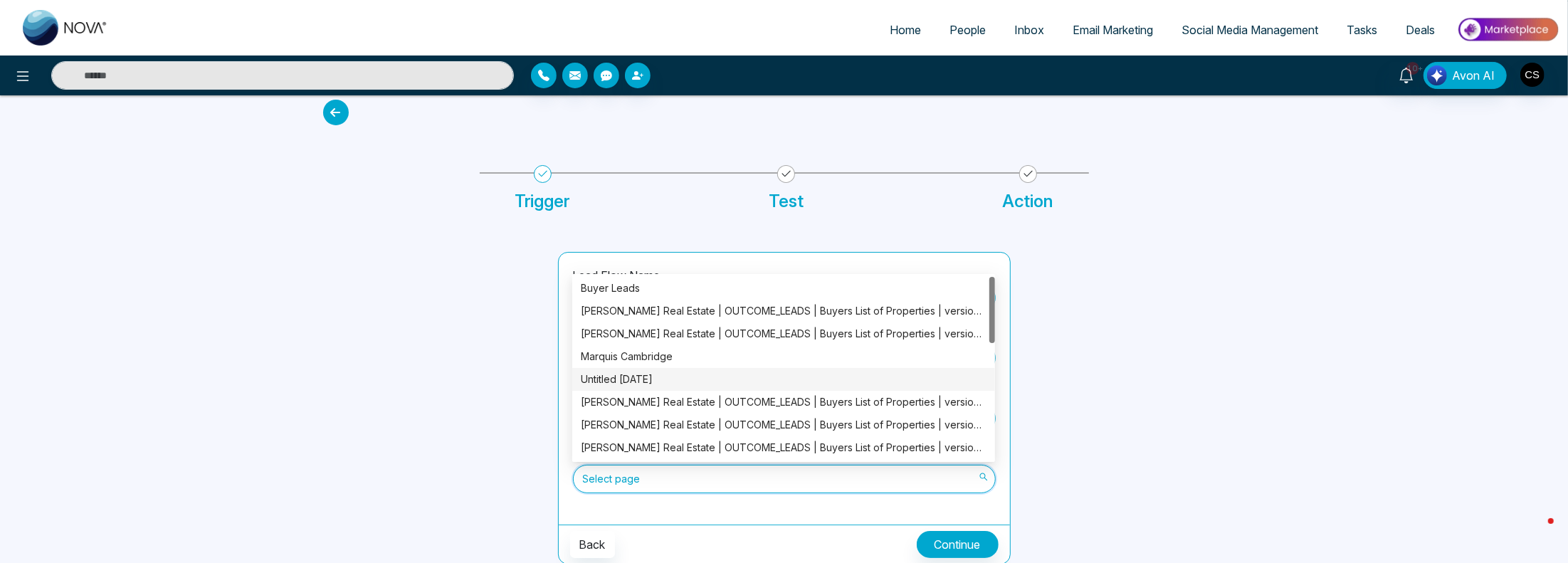 scroll, scrollTop: 0, scrollLeft: 0, axis: both 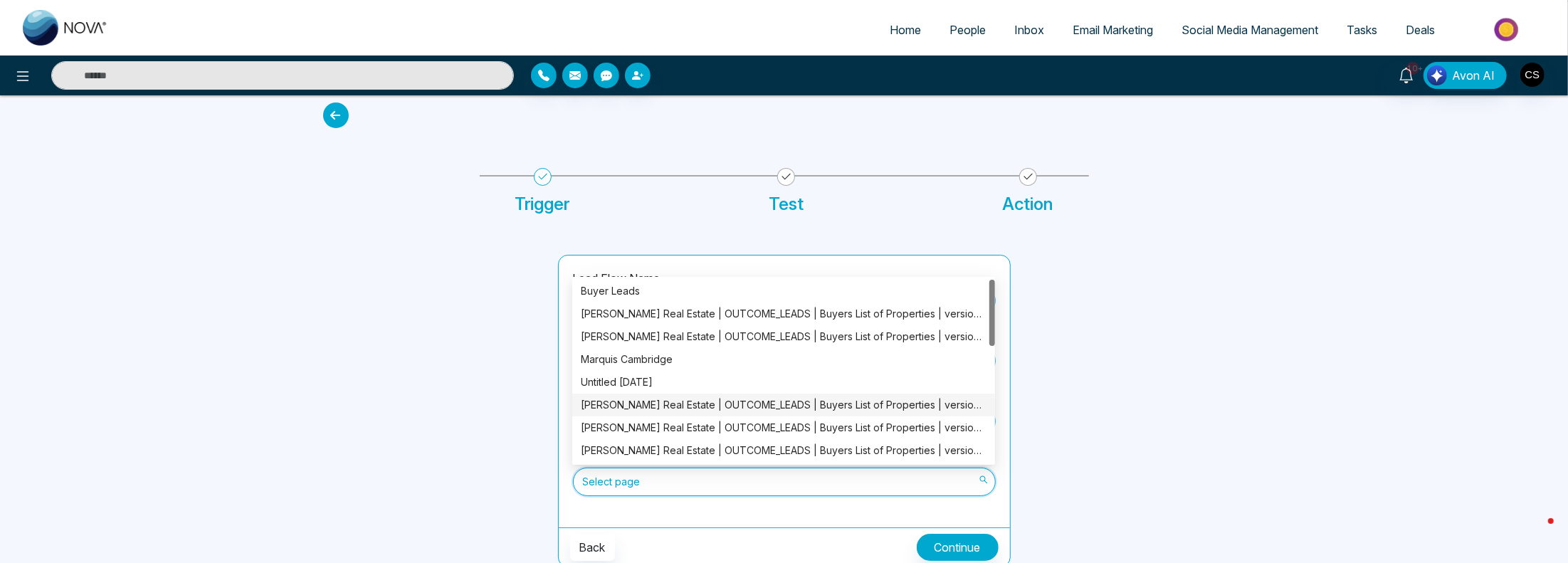 click at bounding box center [1137, 411] 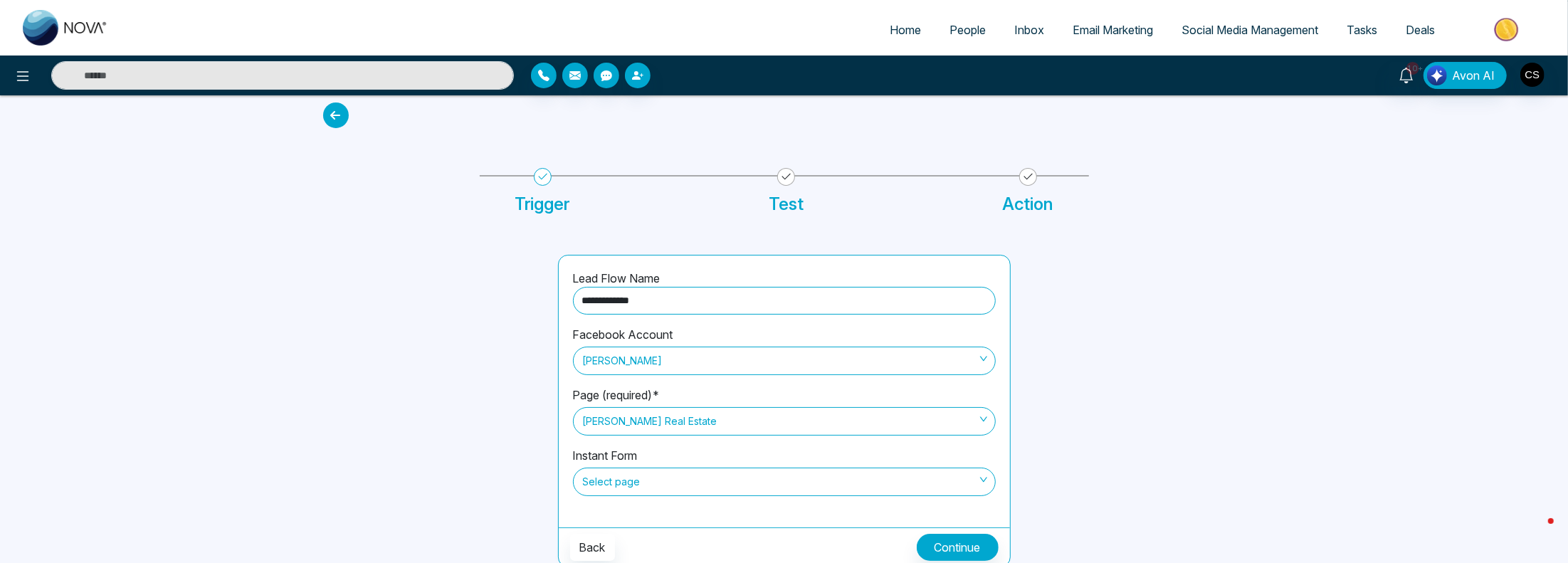 scroll, scrollTop: 13, scrollLeft: 0, axis: vertical 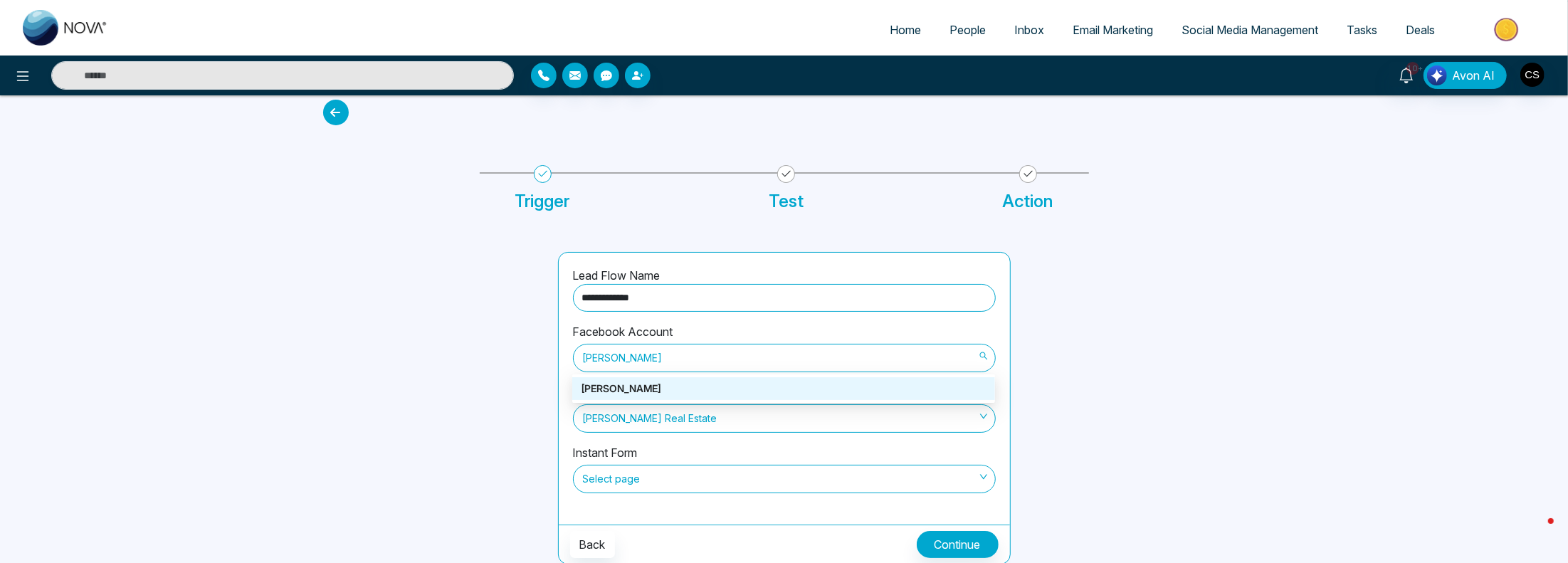 click on "[PERSON_NAME]" at bounding box center (784, 358) 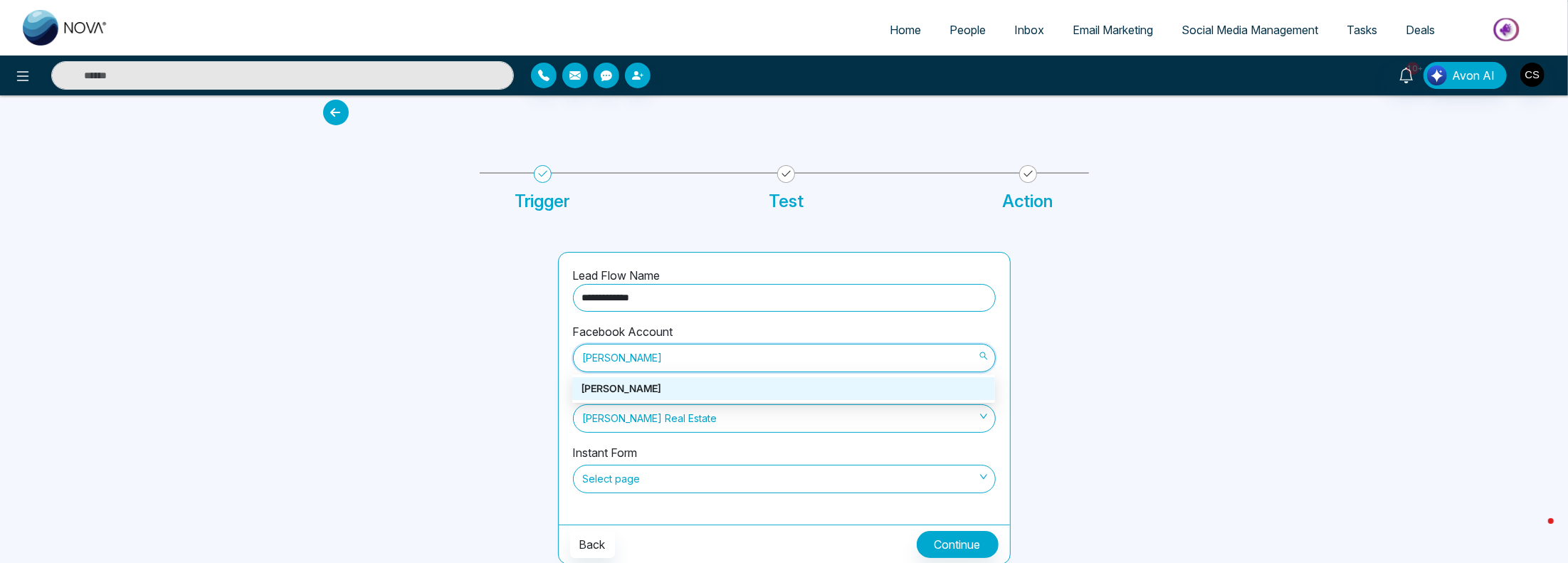 click on "[PERSON_NAME]" at bounding box center [784, 389] 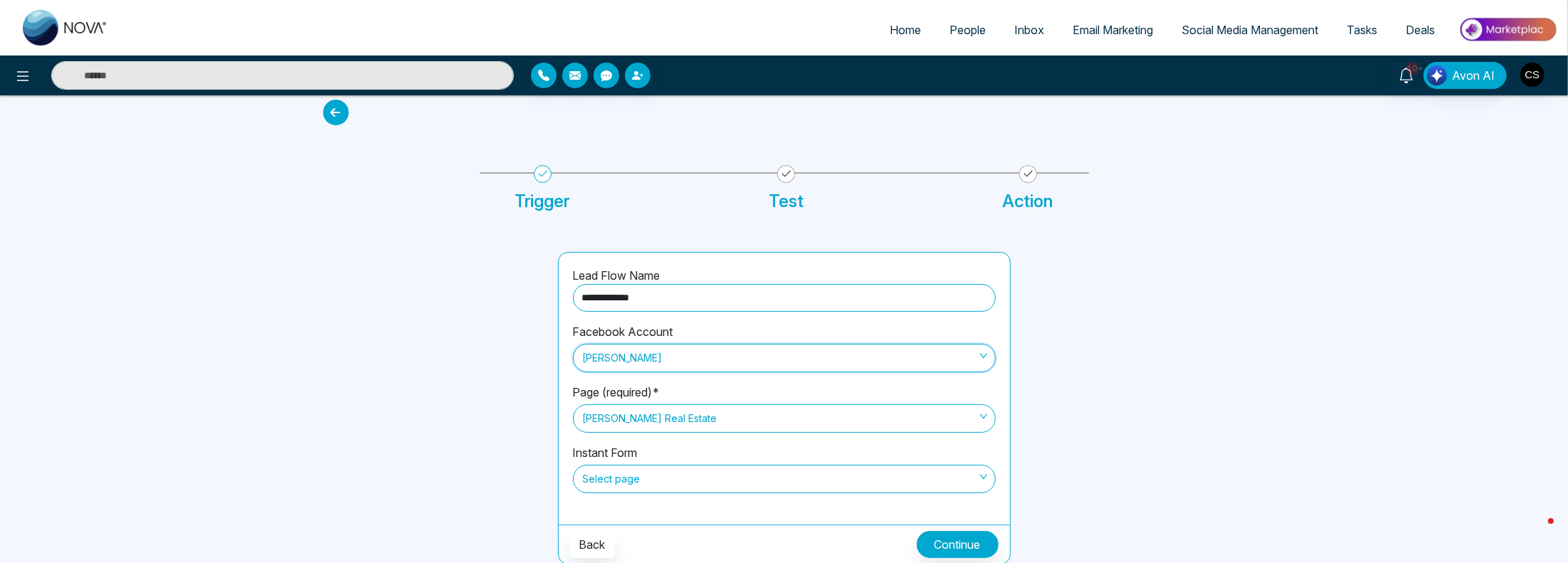click on "[PERSON_NAME]" at bounding box center [784, 358] 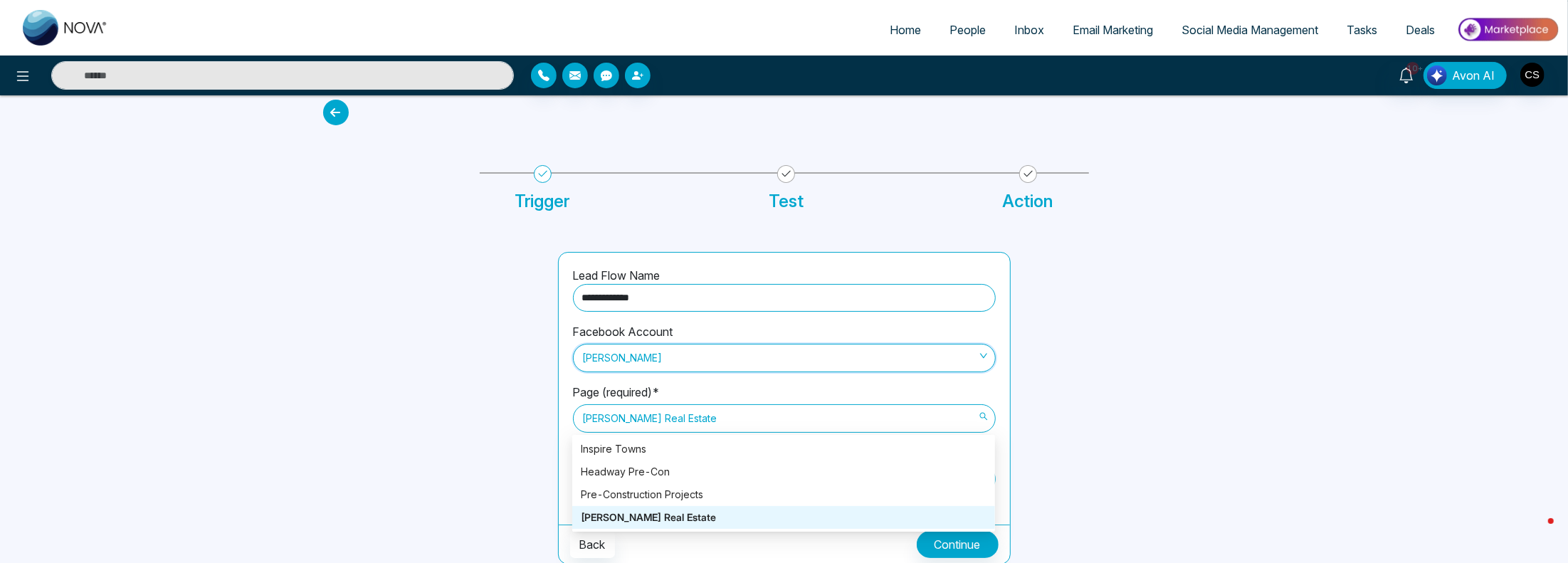 click on "[PERSON_NAME] Real Estate" at bounding box center [784, 419] 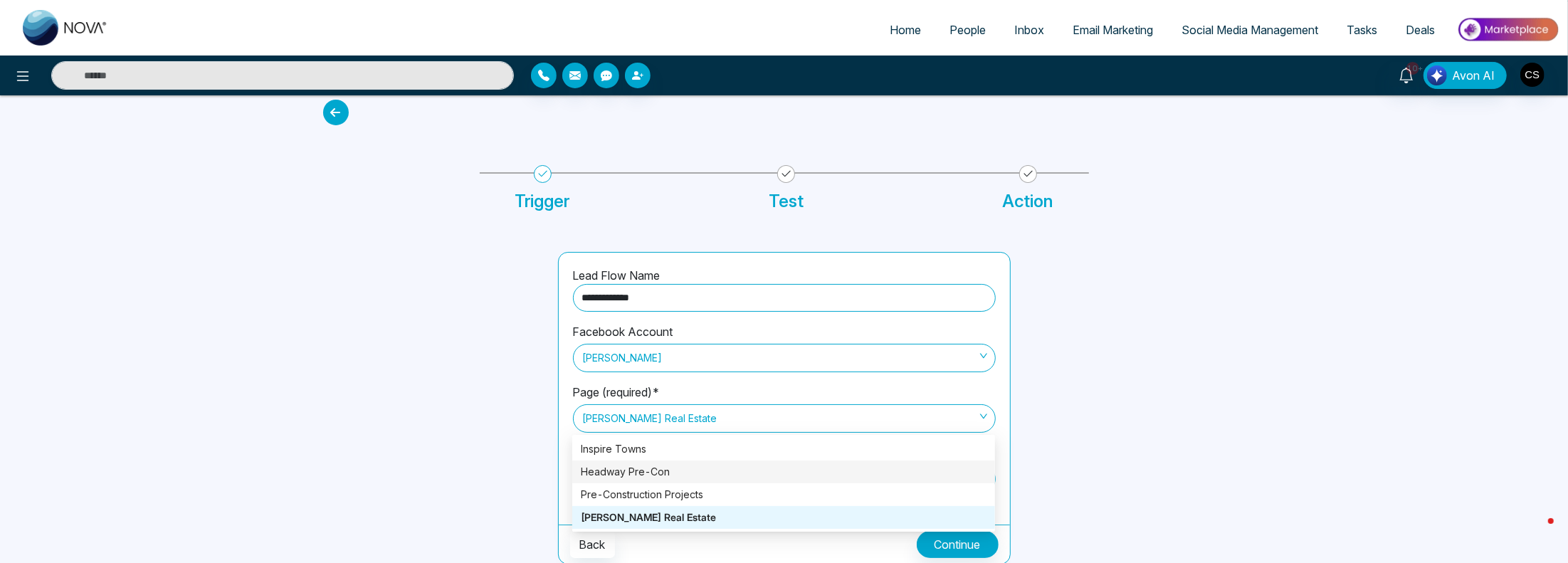 drag, startPoint x: 1122, startPoint y: 380, endPoint x: 1102, endPoint y: 359, distance: 29 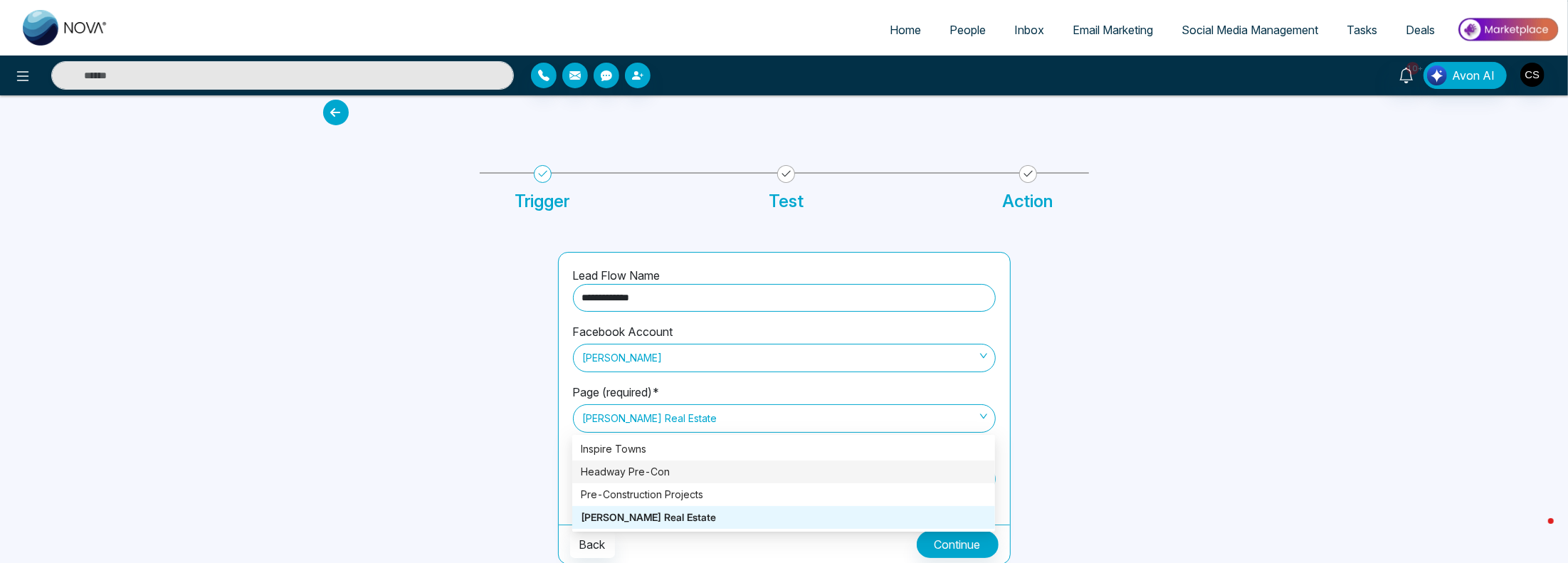 click at bounding box center (1137, 408) 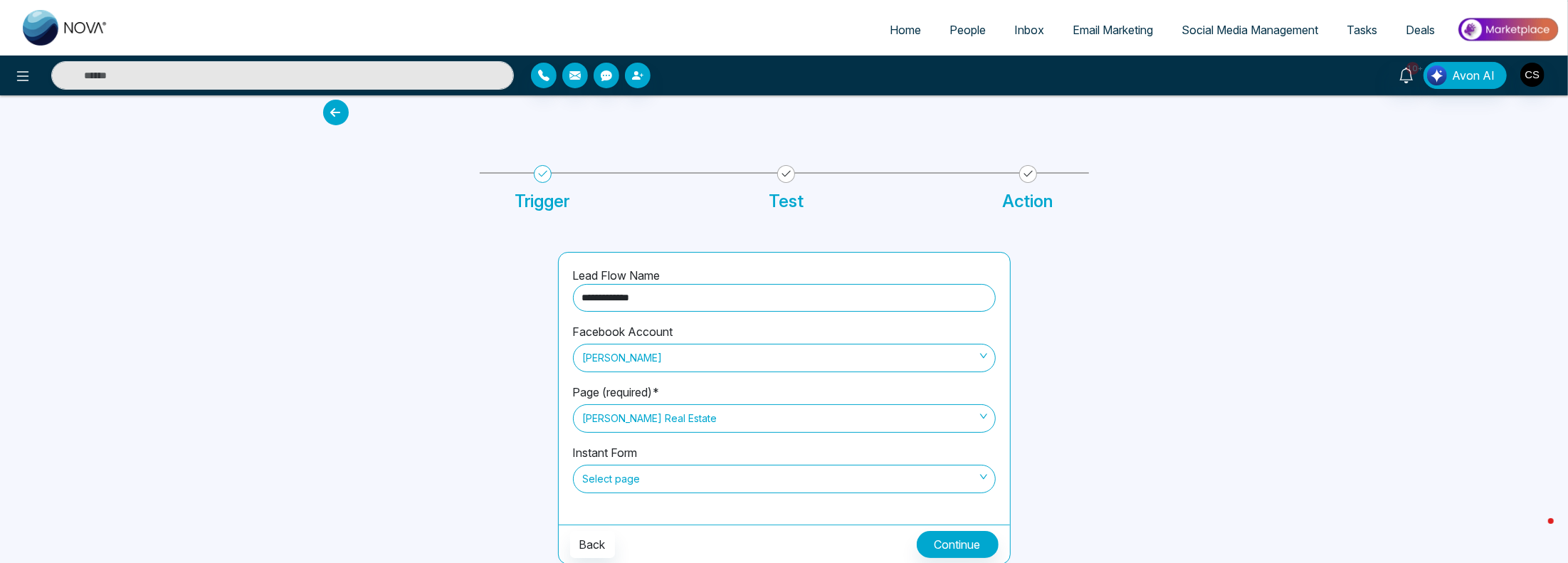 scroll, scrollTop: 0, scrollLeft: 0, axis: both 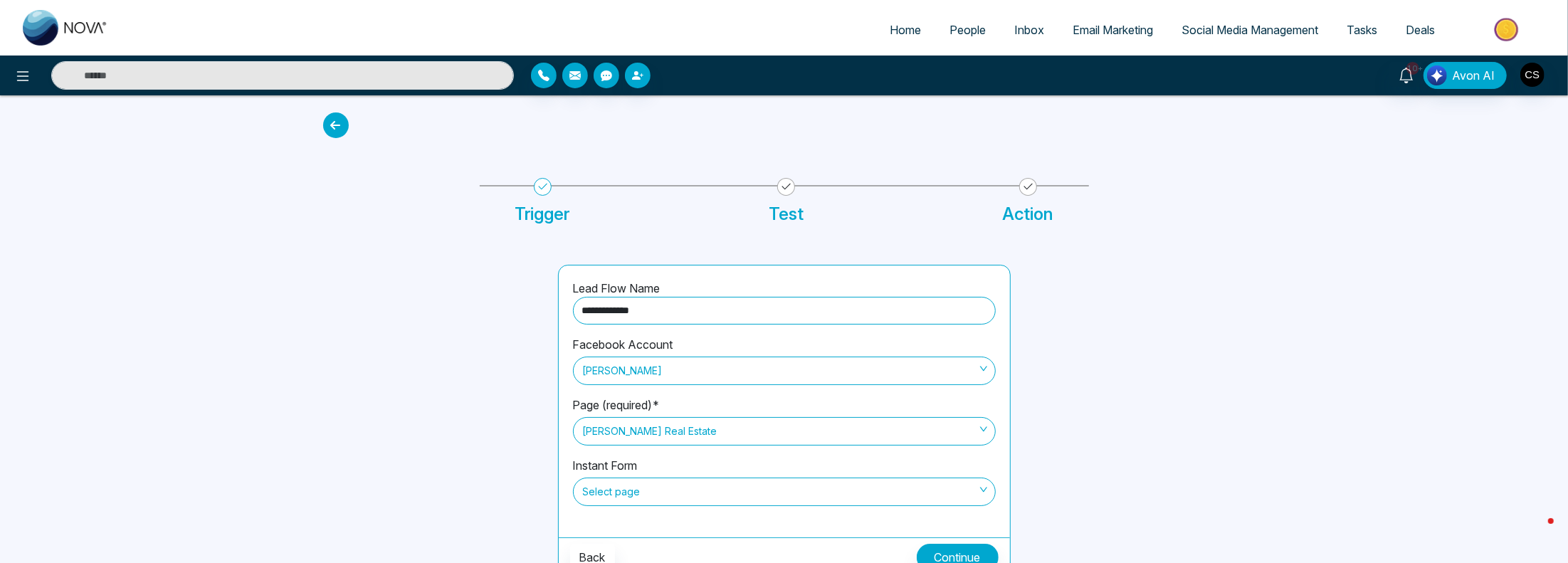 click on "Social Media Management" at bounding box center (1250, 30) 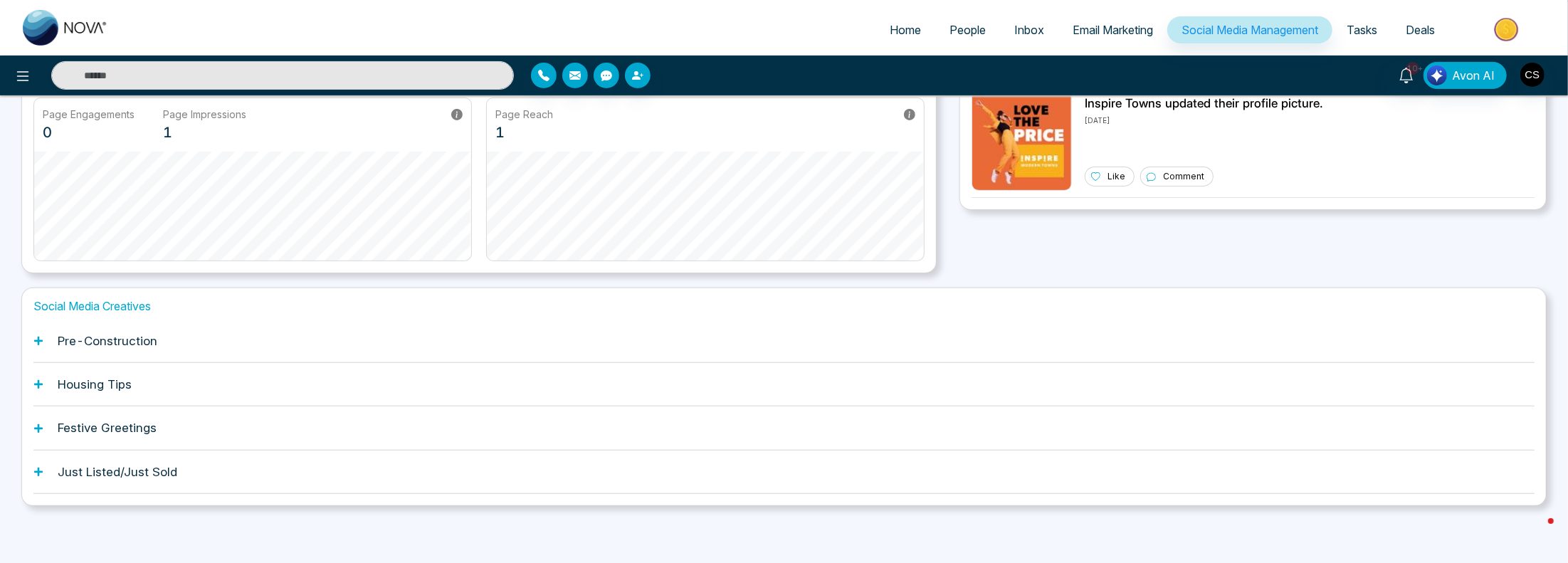 scroll, scrollTop: 0, scrollLeft: 0, axis: both 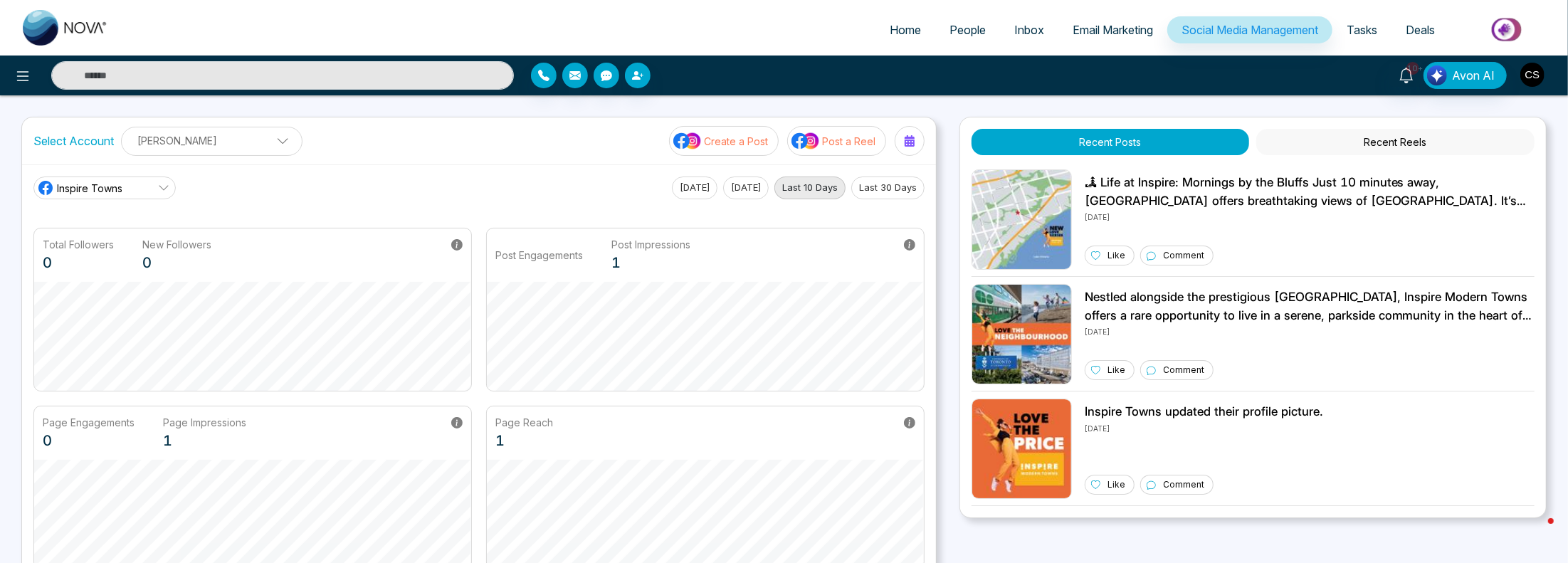click at bounding box center [1532, 75] 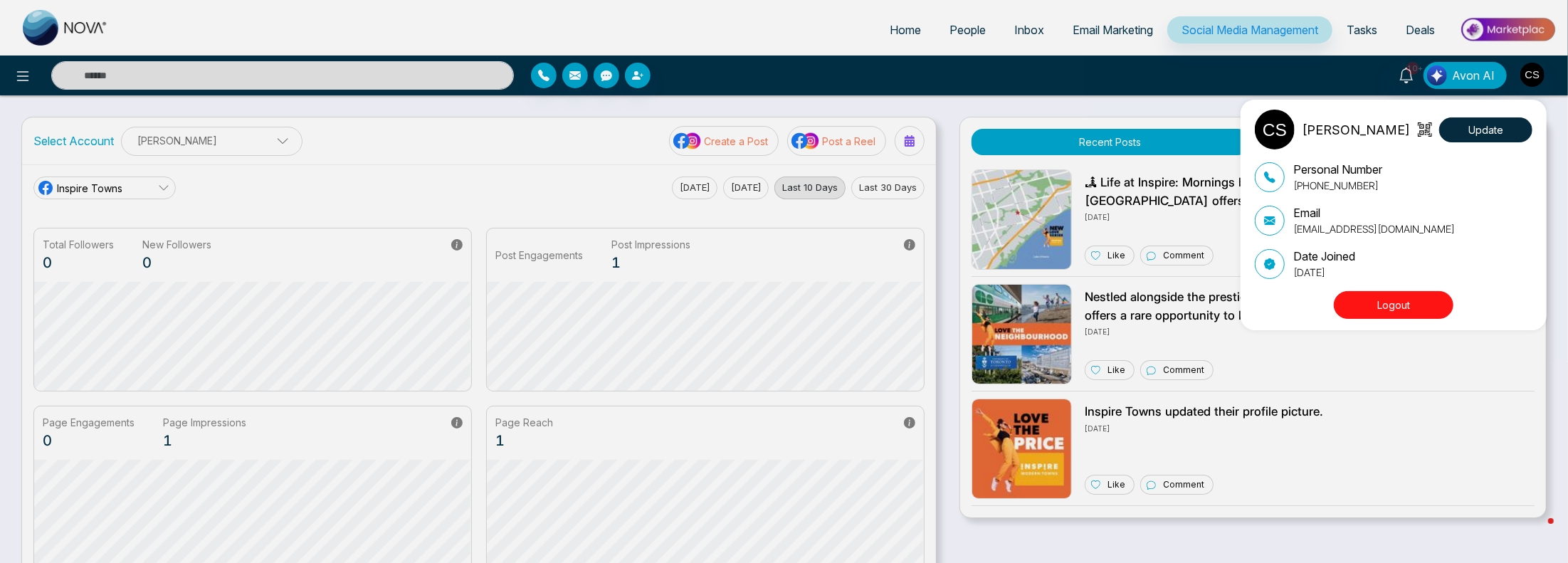 click on "[PERSON_NAME] Update Personal Number [PHONE_NUMBER] Email [EMAIL_ADDRESS][DOMAIN_NAME] Date Joined [DATE] Logout" at bounding box center (784, 281) 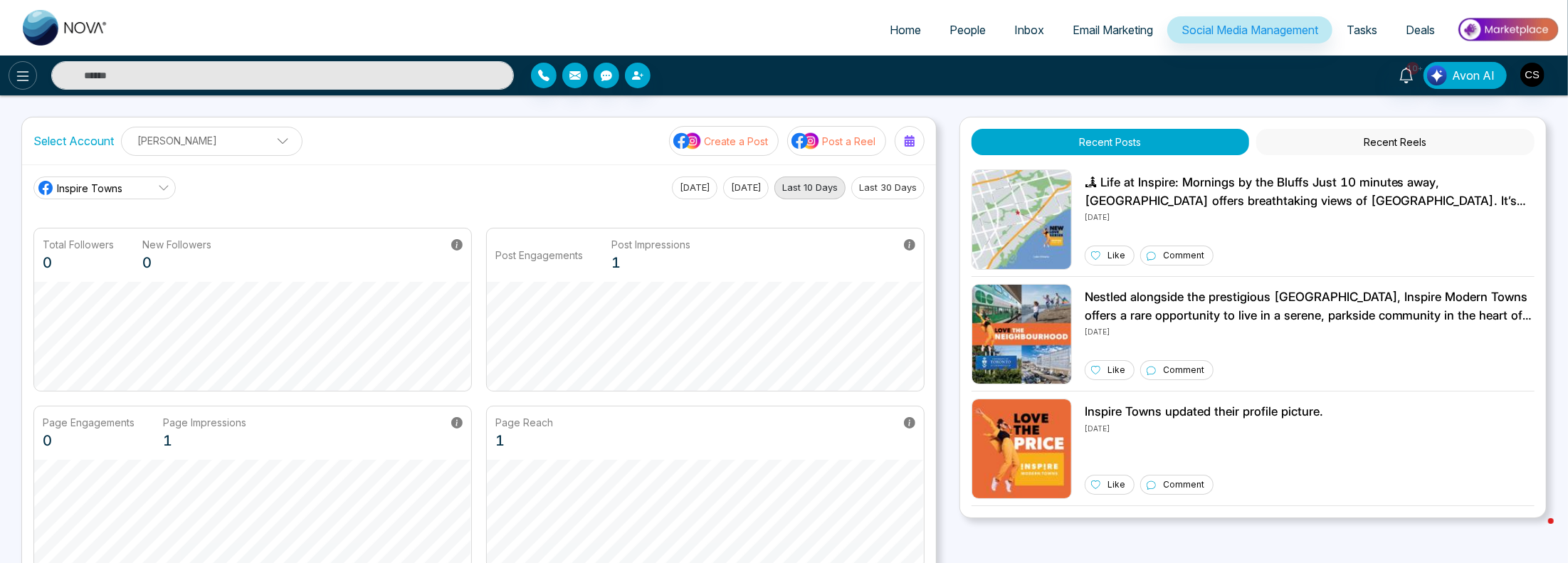 click 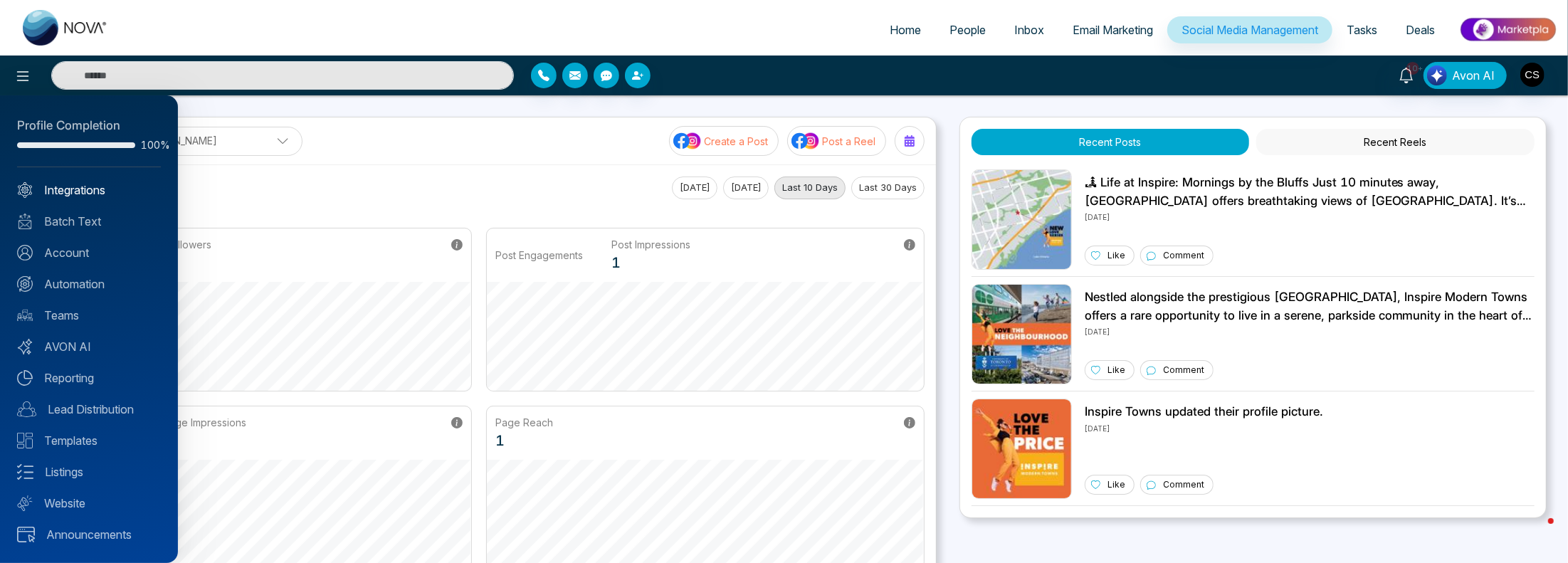 click on "Integrations" at bounding box center [89, 190] 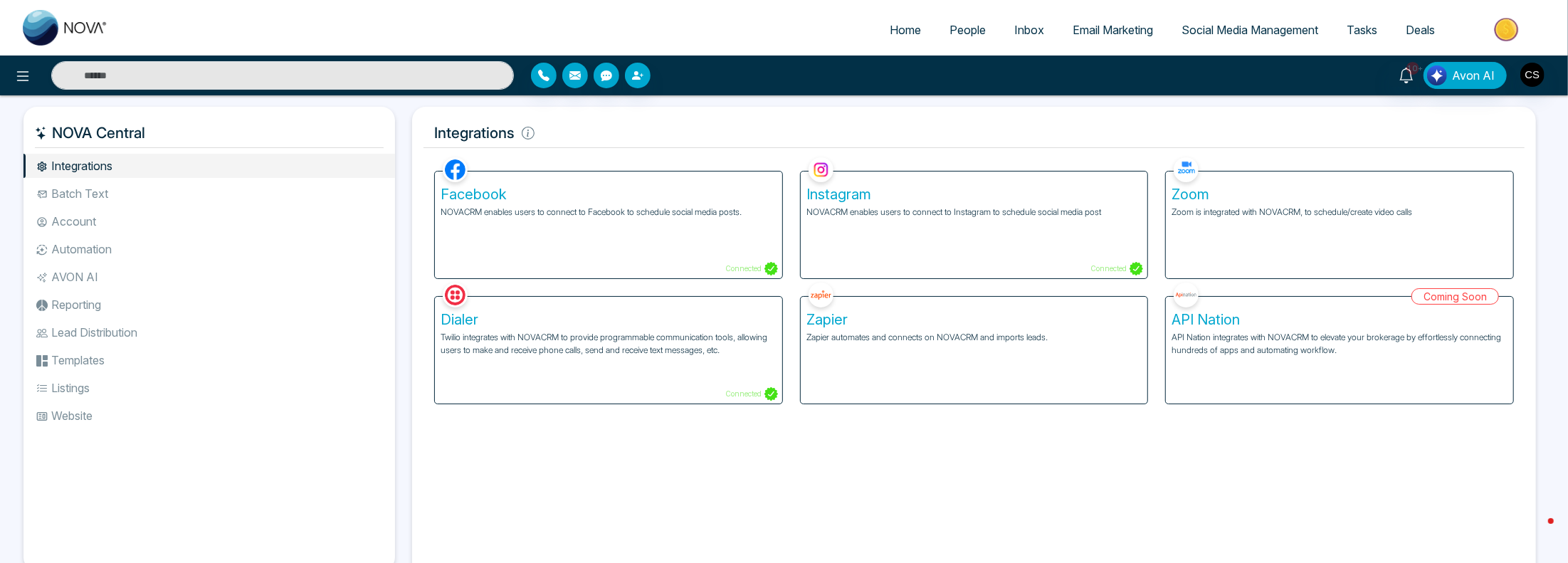 click on "Facebook NOVACRM enables users to connect to Facebook to schedule social media  posts. Connected" at bounding box center (609, 225) 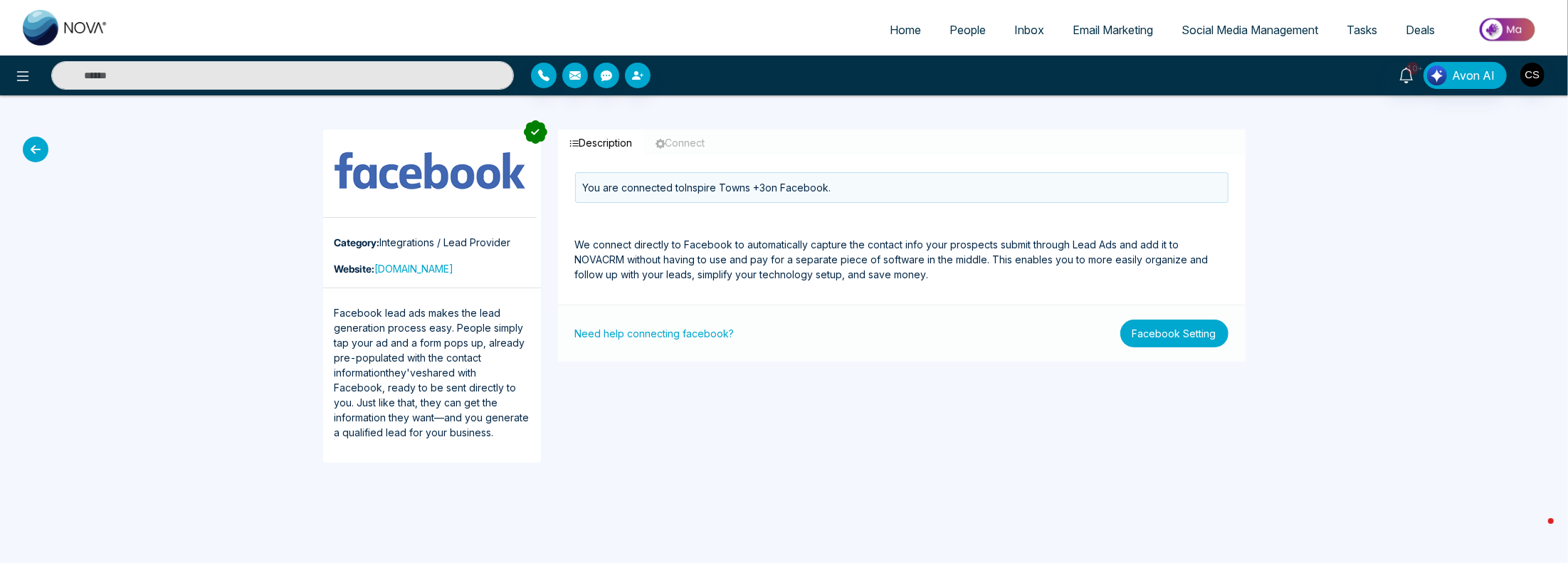 click on "Facebook Setting" at bounding box center (1174, 333) 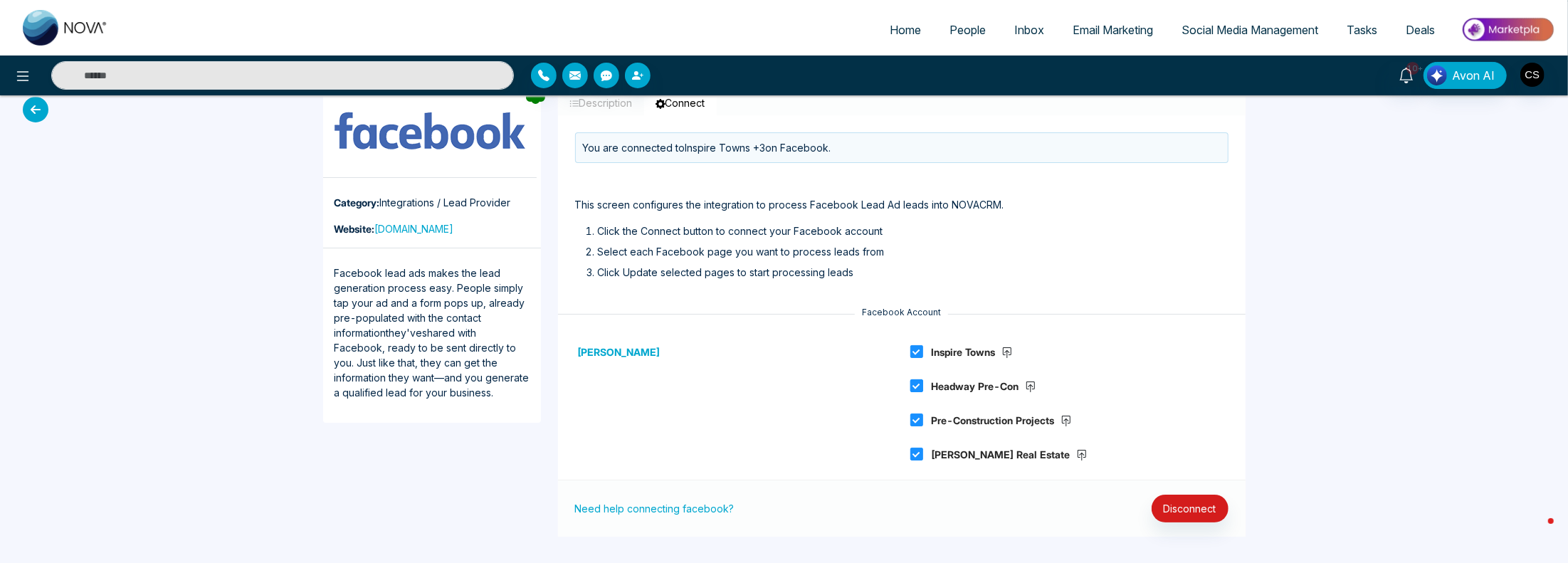 scroll, scrollTop: 48, scrollLeft: 0, axis: vertical 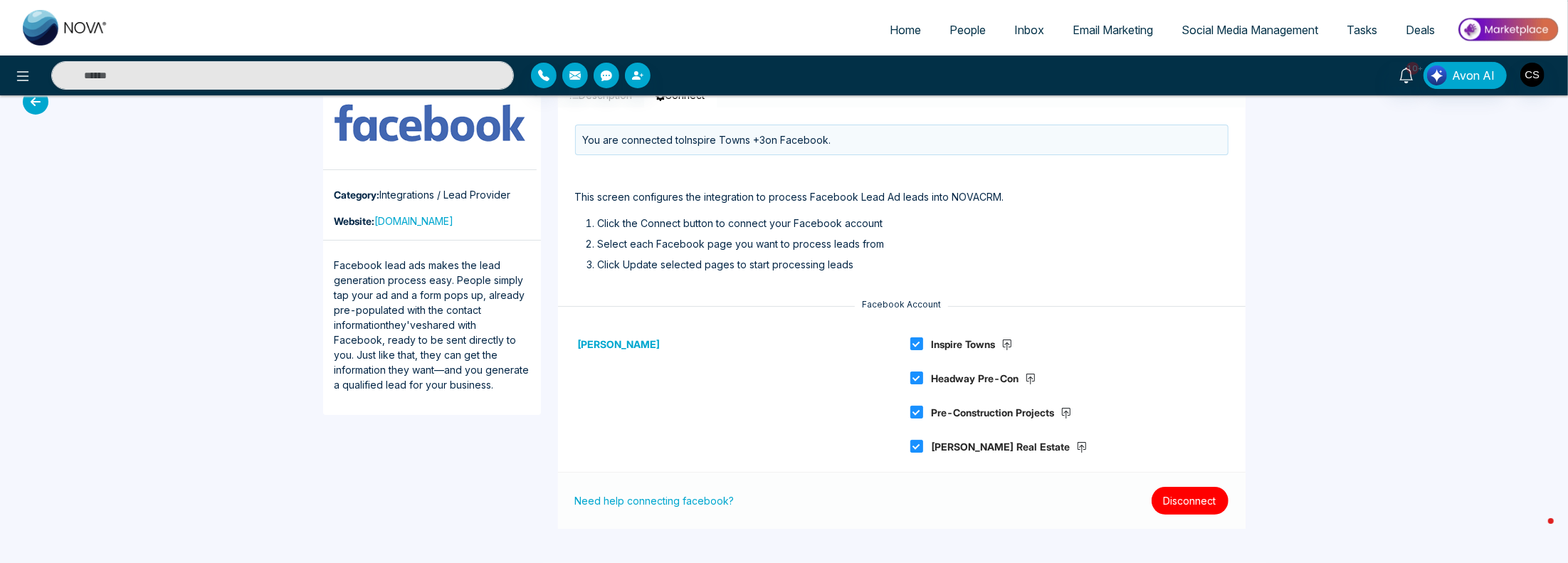 click on "Disconnect" at bounding box center (1190, 500) 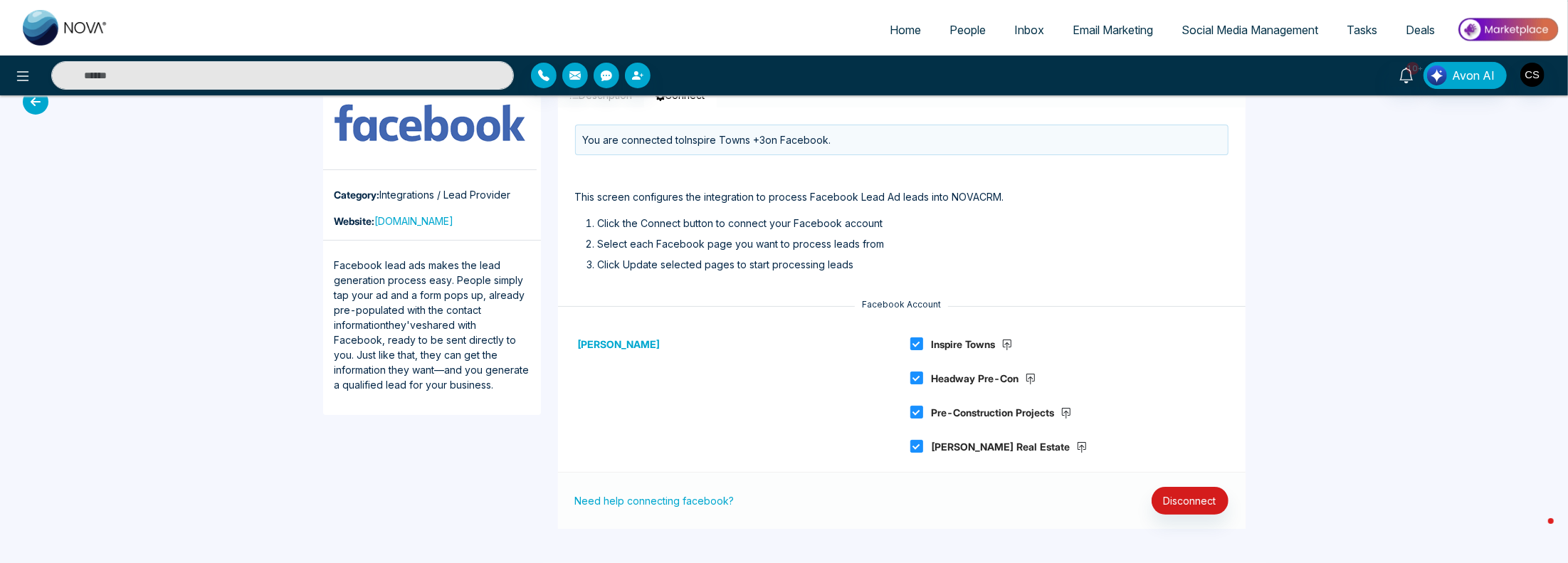 scroll, scrollTop: 0, scrollLeft: 0, axis: both 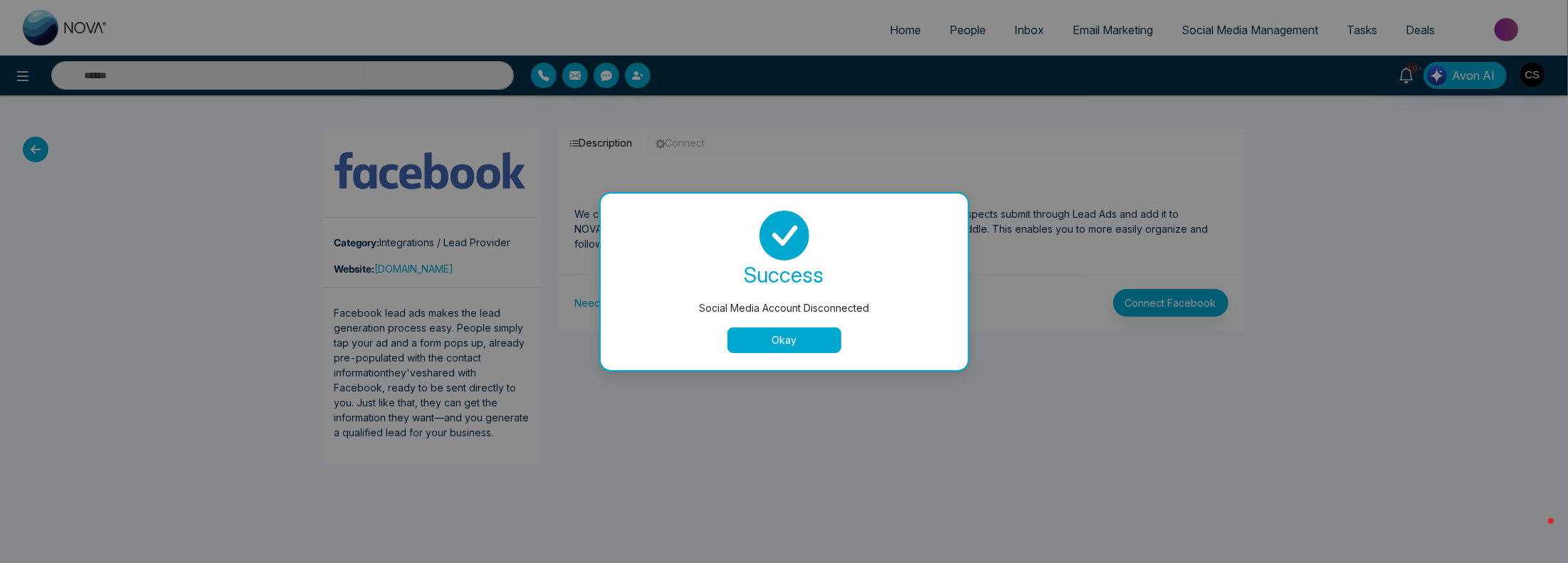 click on "Okay" at bounding box center [784, 340] 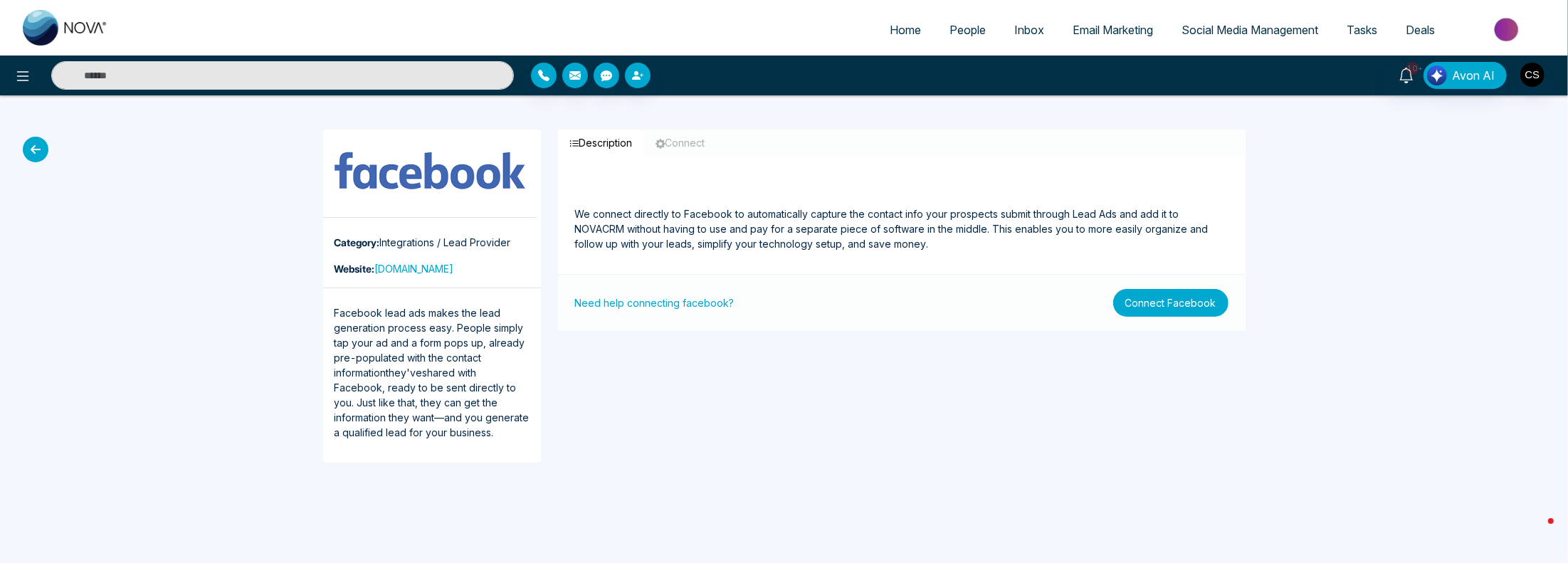 click on "Connect Facebook" at bounding box center (1171, 302) 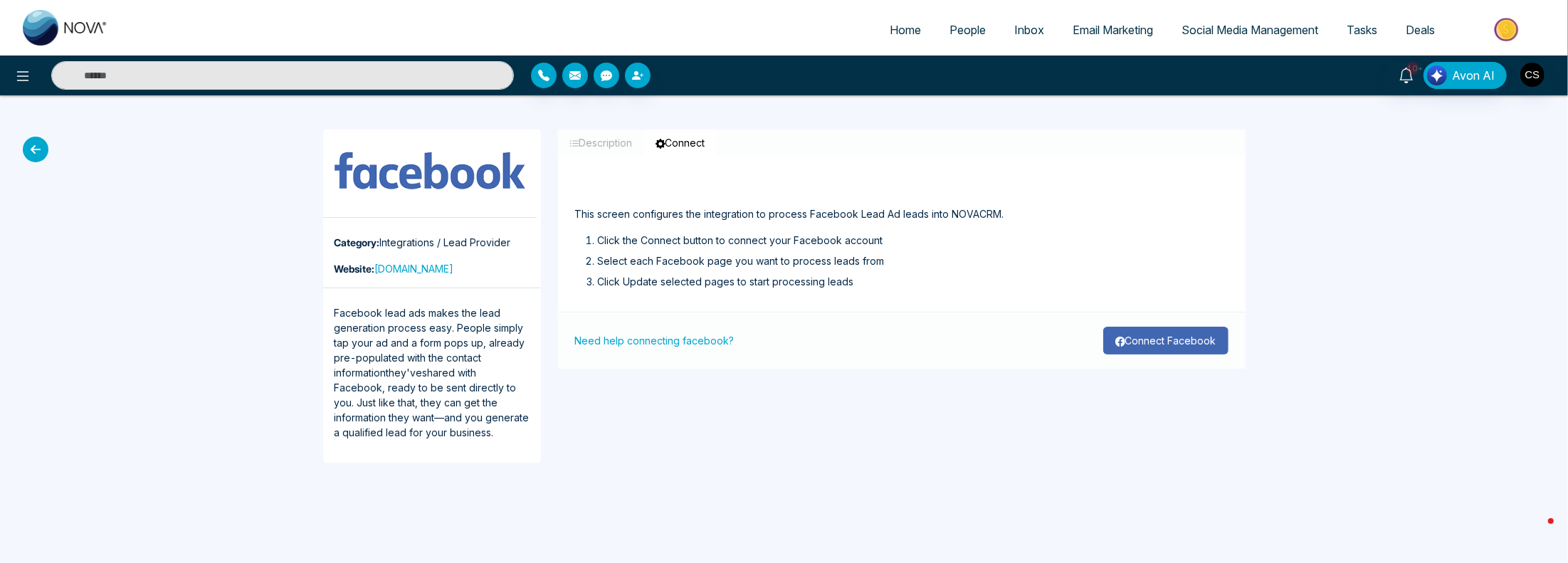 click on "Connect Facebook" at bounding box center (1166, 340) 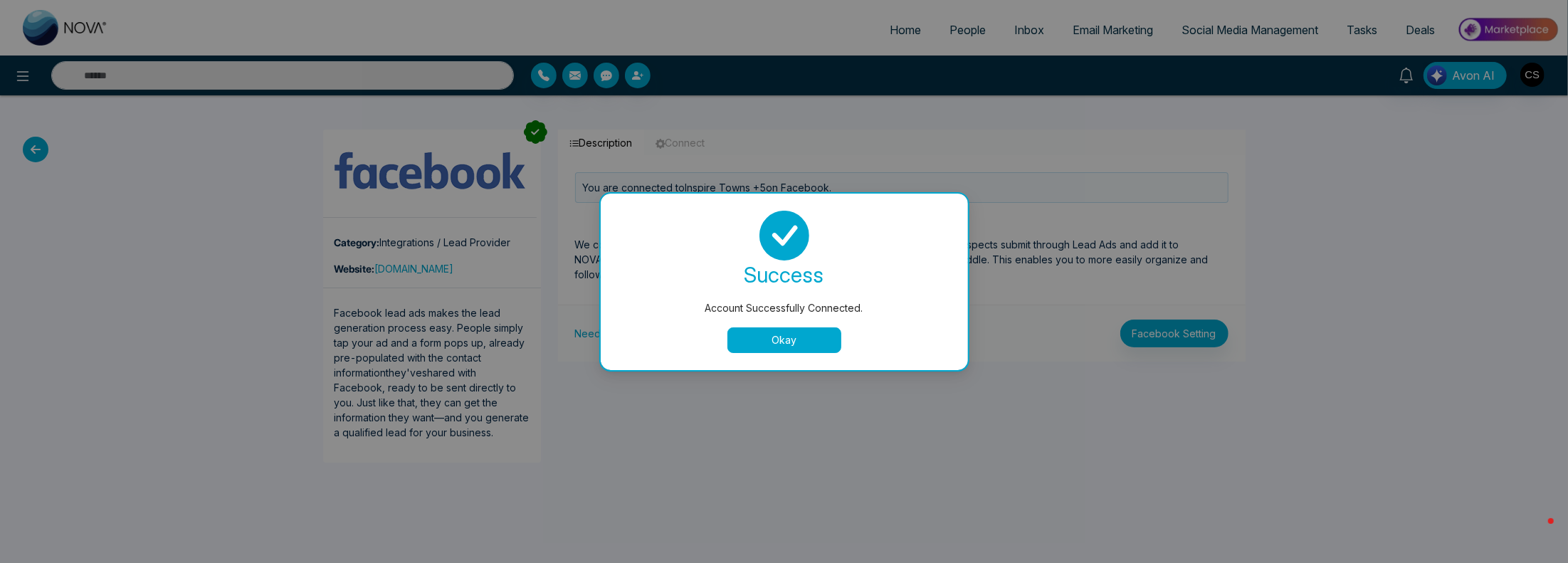 click on "Okay" at bounding box center (784, 340) 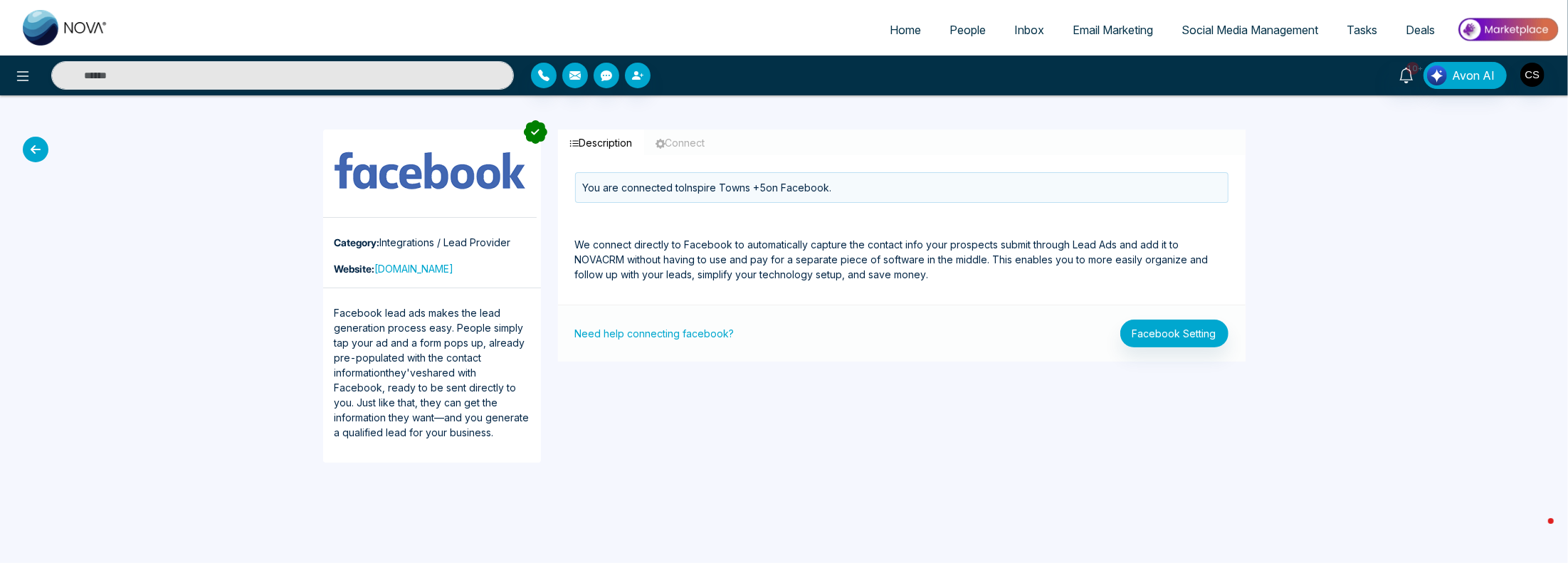 click on "Social Media Management" at bounding box center [1250, 30] 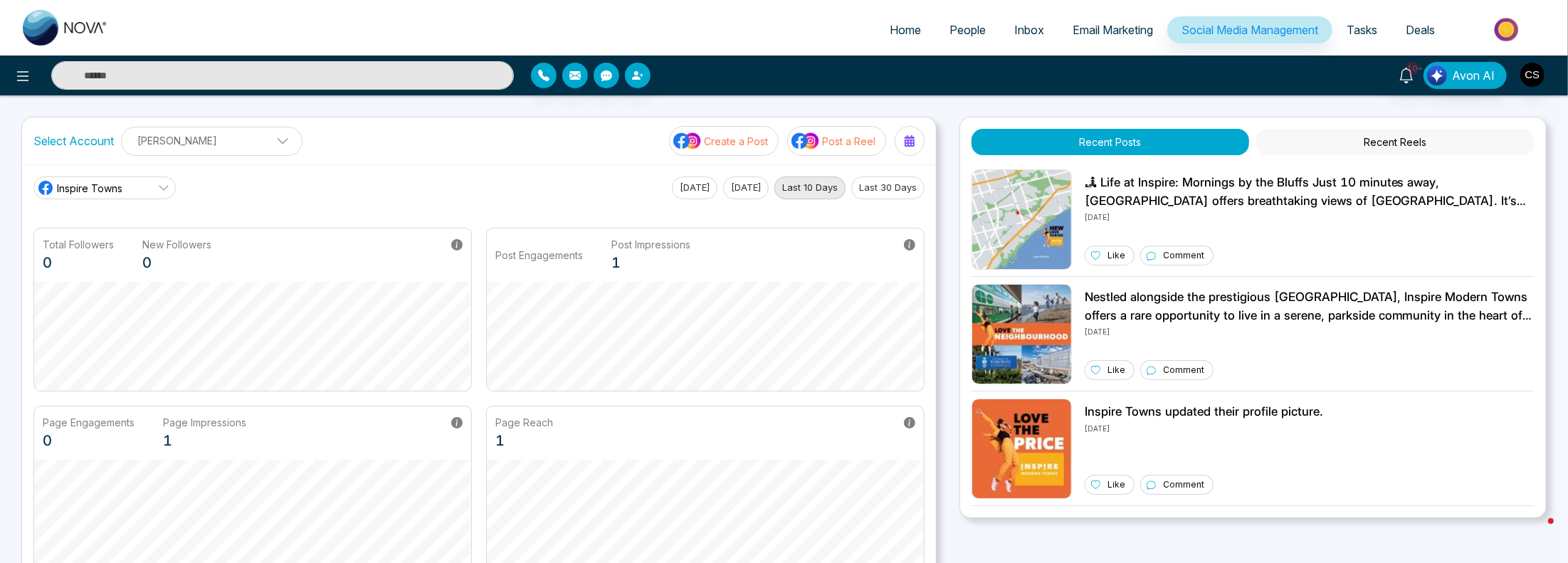 click on "People" at bounding box center [967, 30] 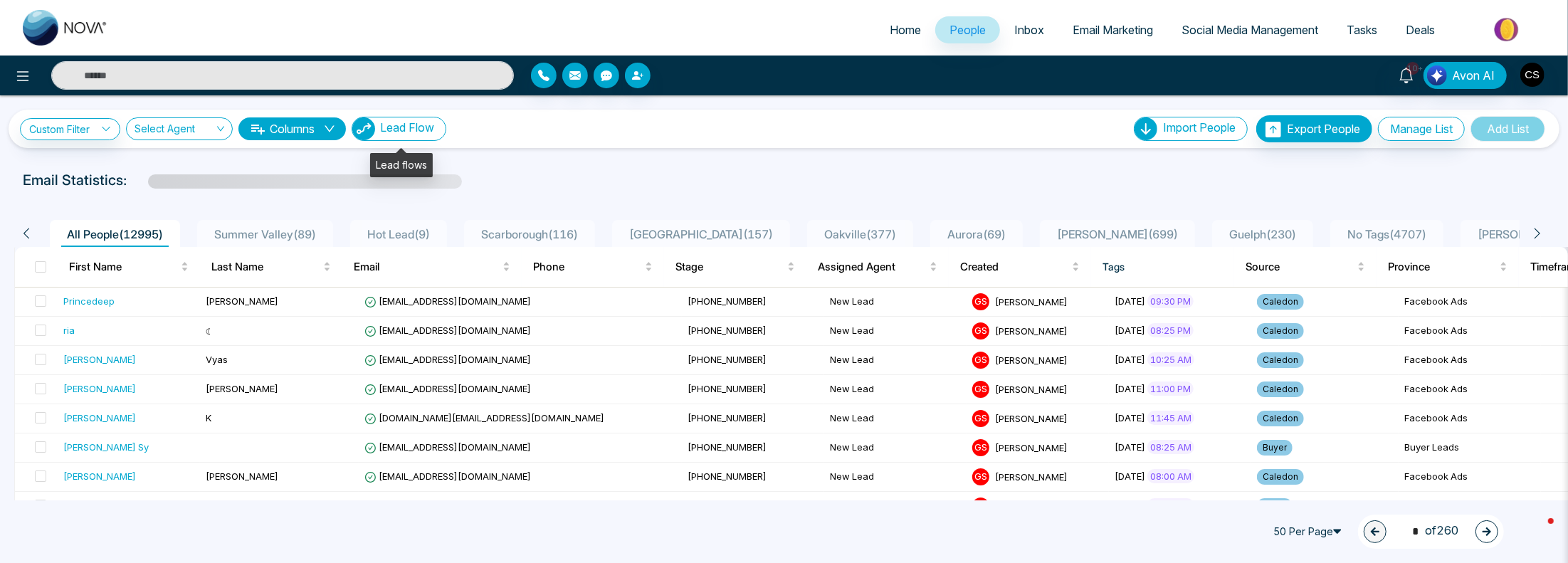 click on "Lead Flow" at bounding box center [407, 127] 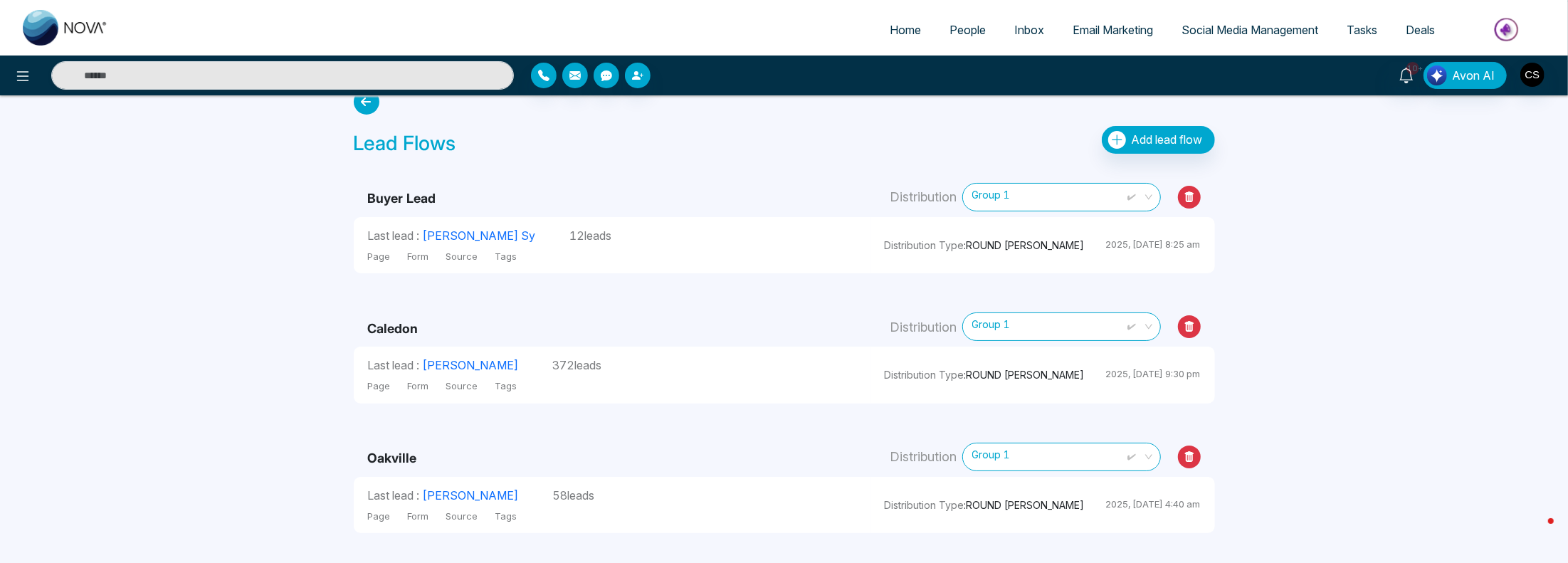 scroll, scrollTop: 0, scrollLeft: 0, axis: both 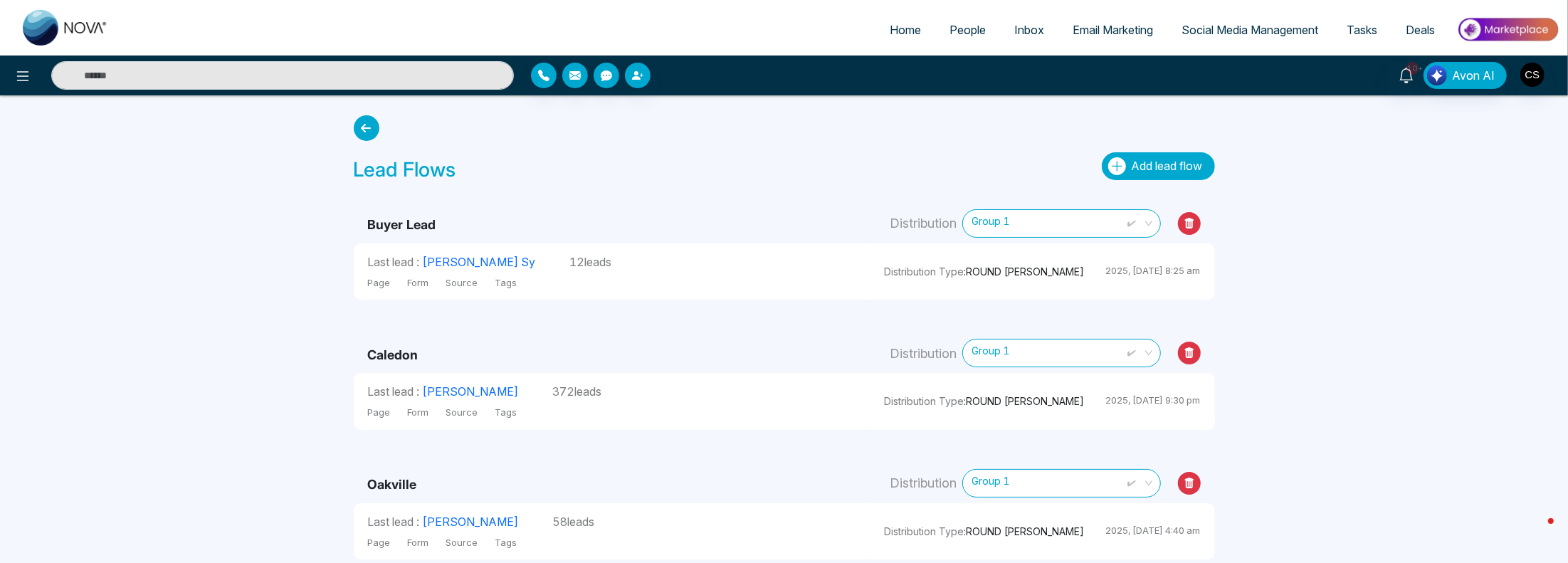 click on "Add lead flow" at bounding box center [1167, 166] 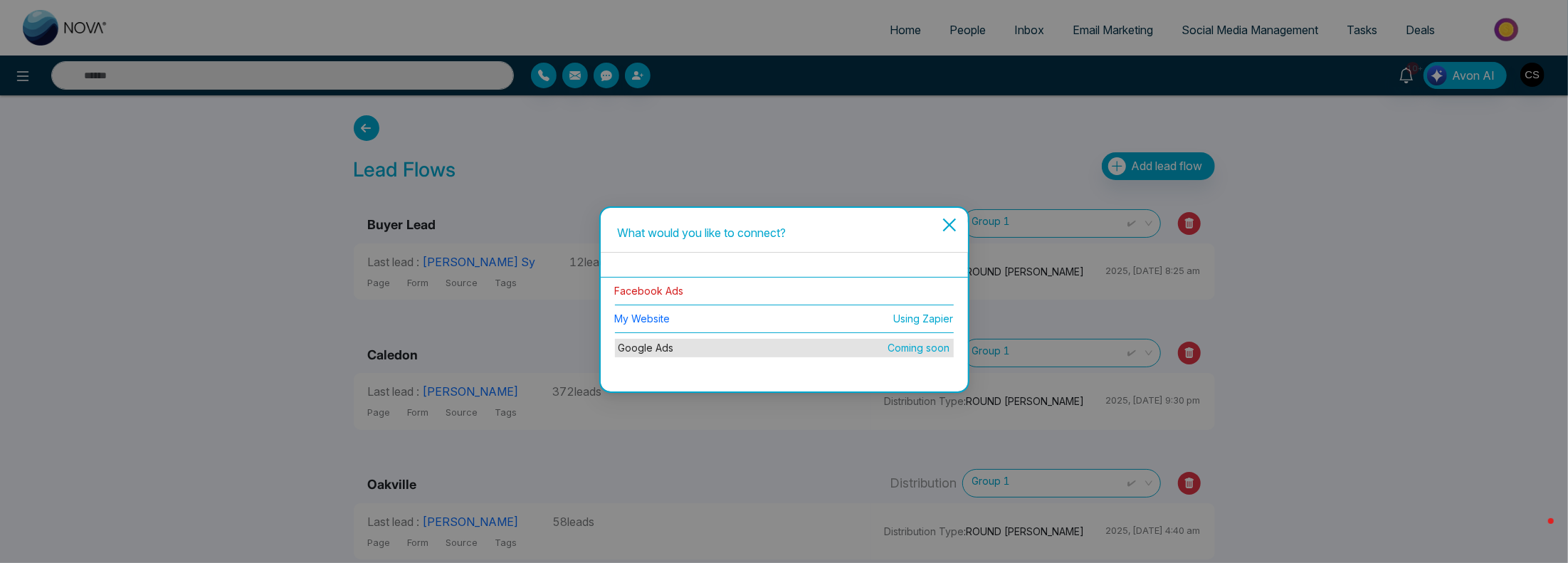click on "Facebook Ads" at bounding box center [649, 290] 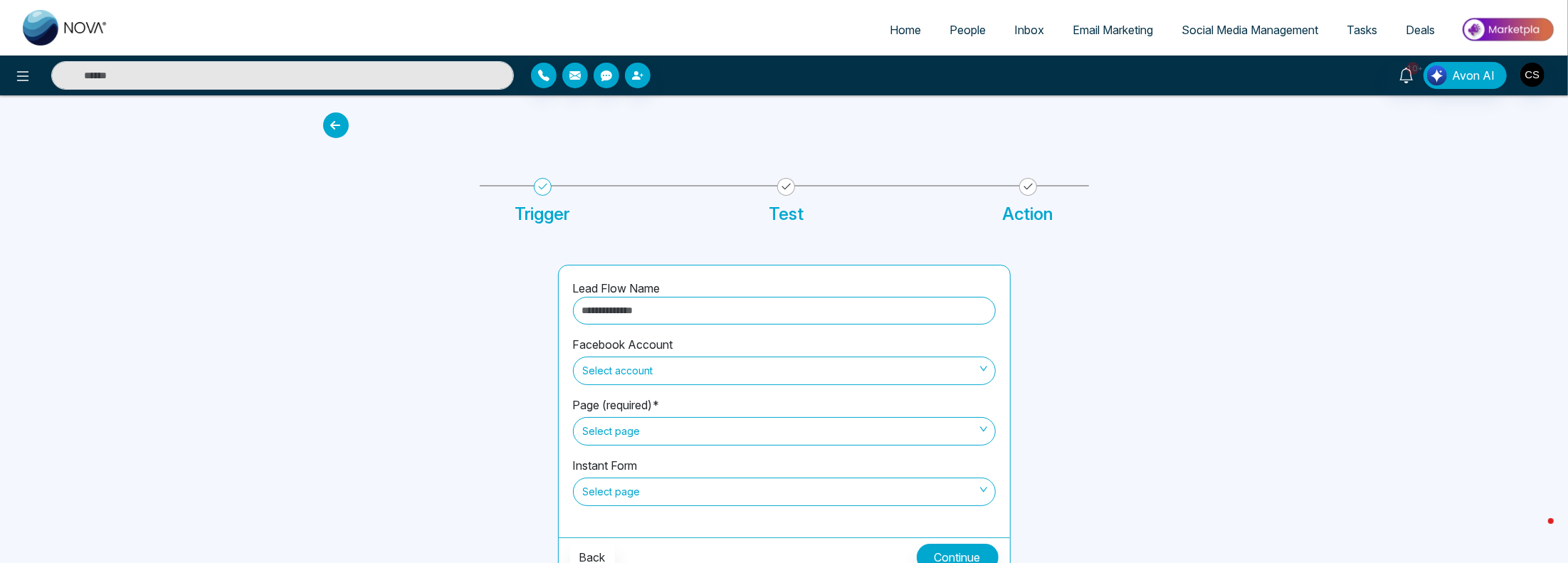 click at bounding box center (784, 310) 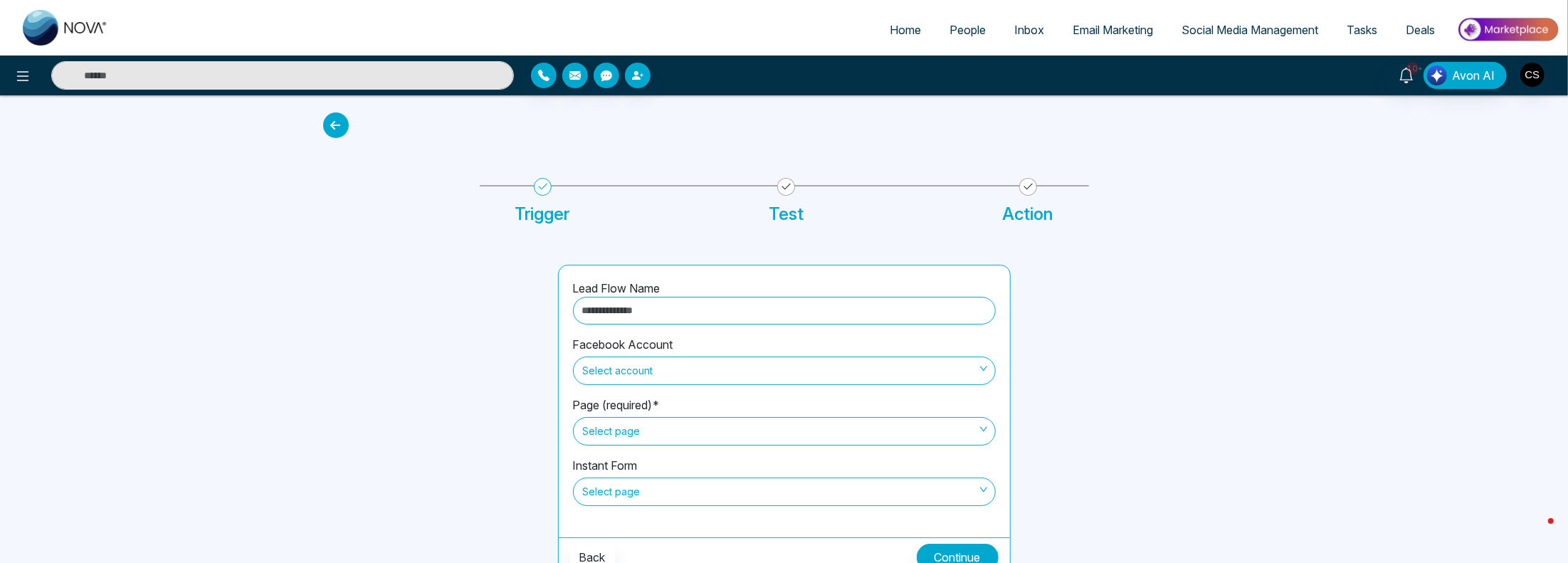 click at bounding box center (784, 310) 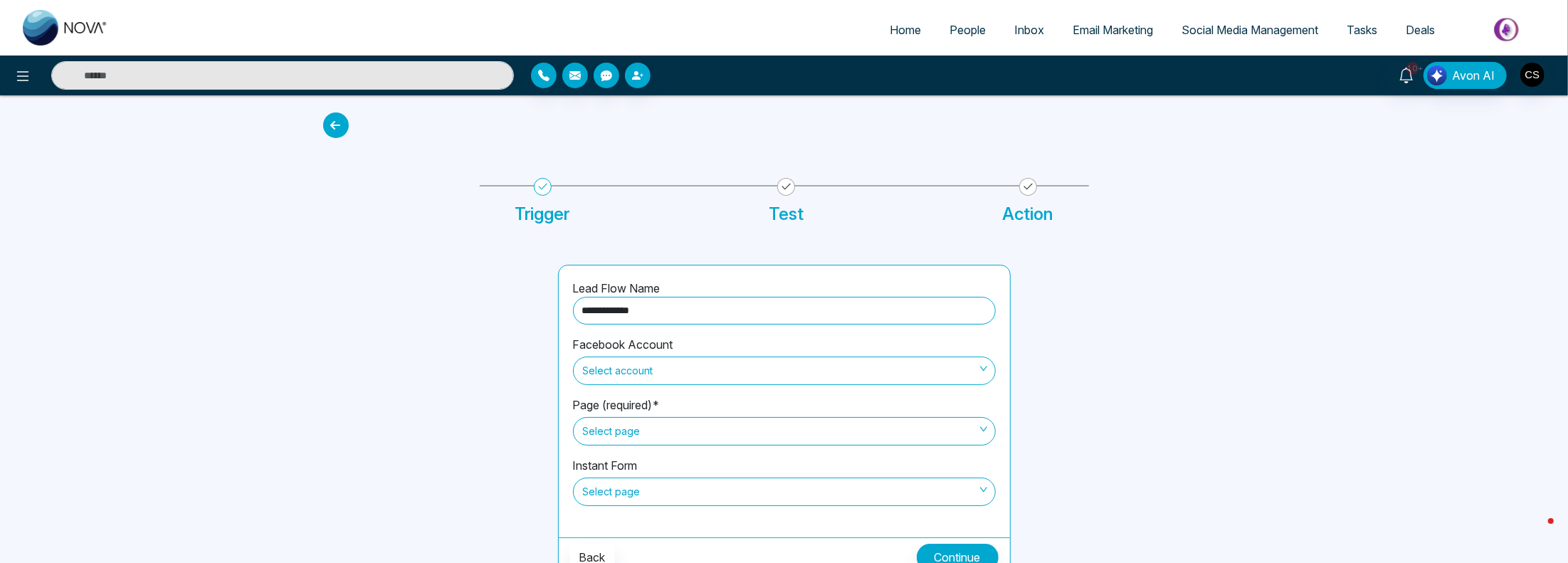 click on "Select account" at bounding box center (784, 371) 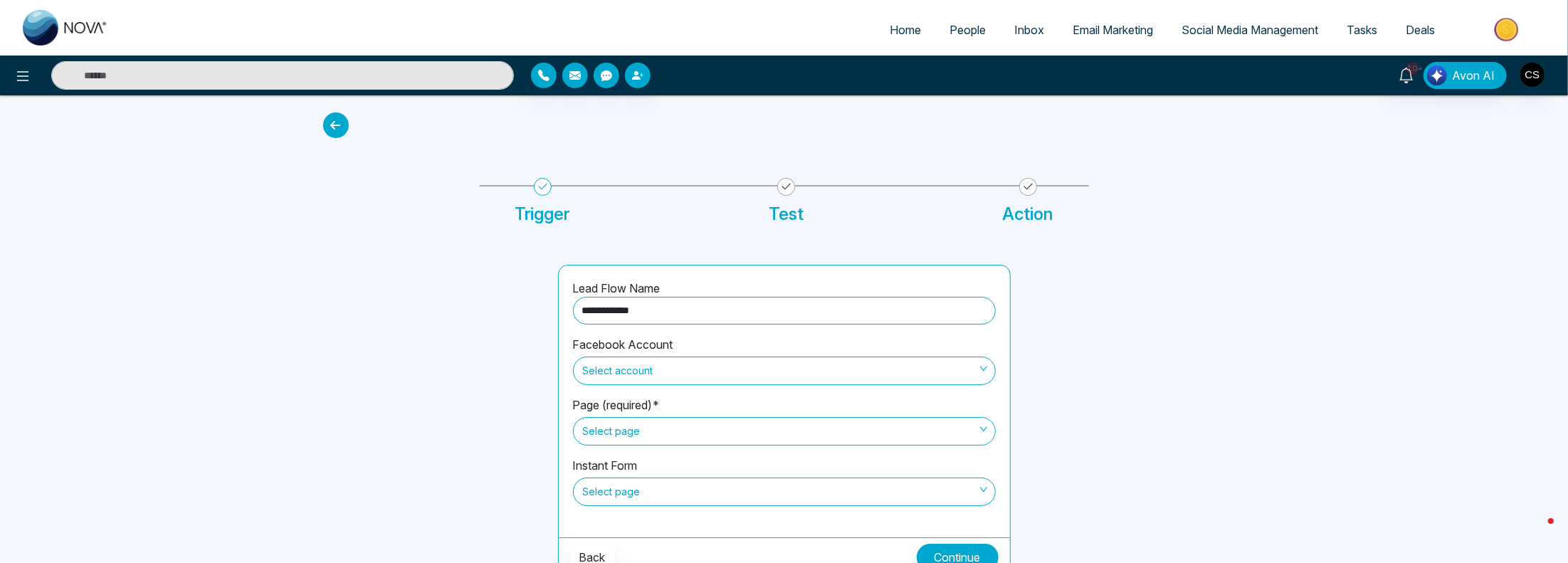 type on "**********" 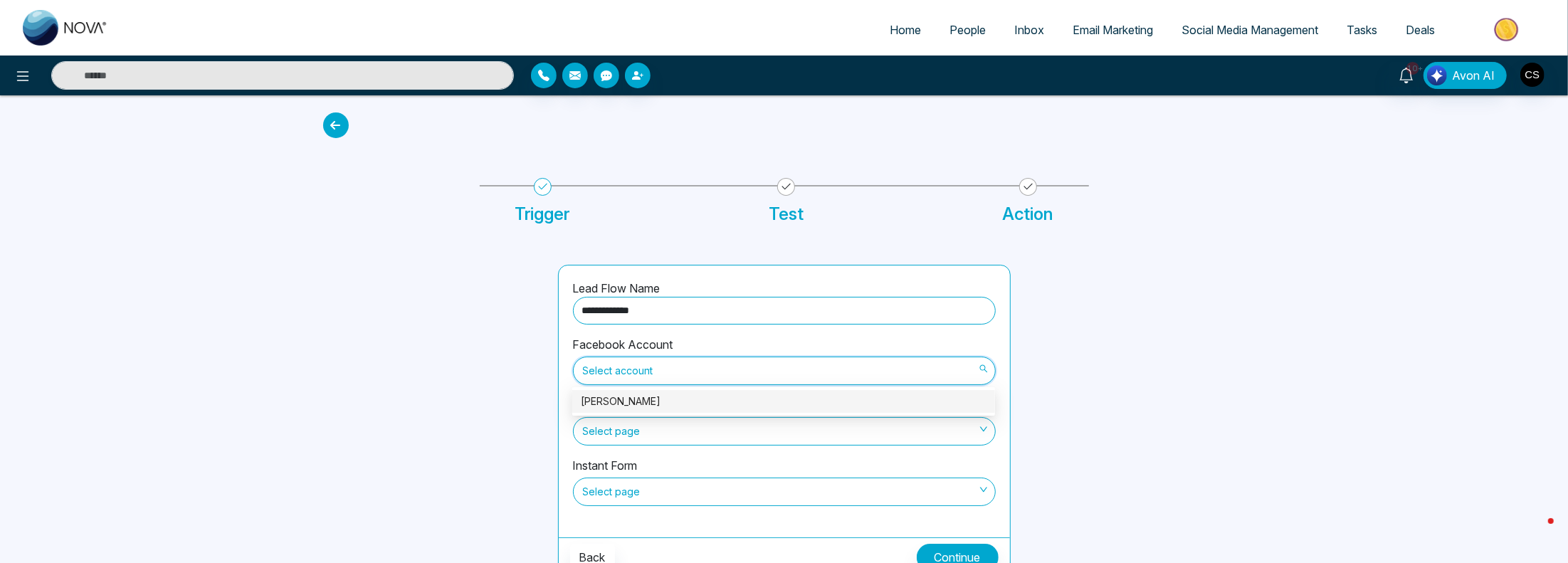 click on "[PERSON_NAME]" at bounding box center [784, 401] 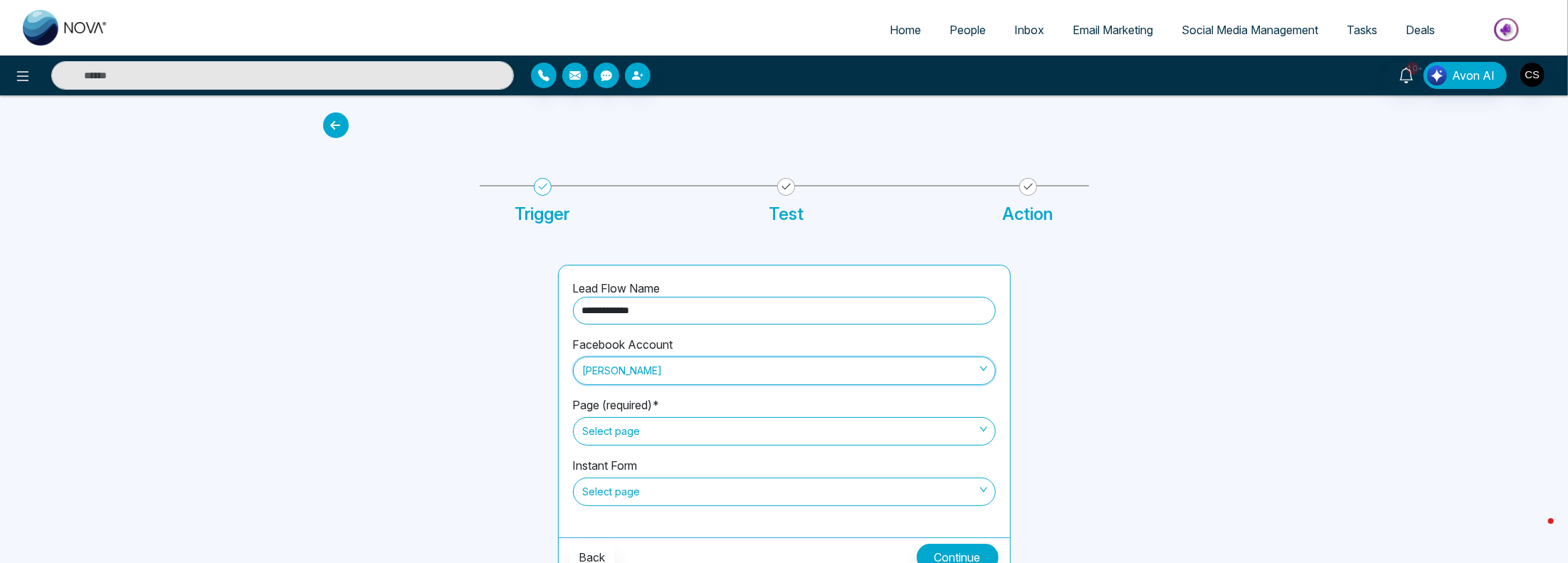 click on "Select page" at bounding box center (784, 431) 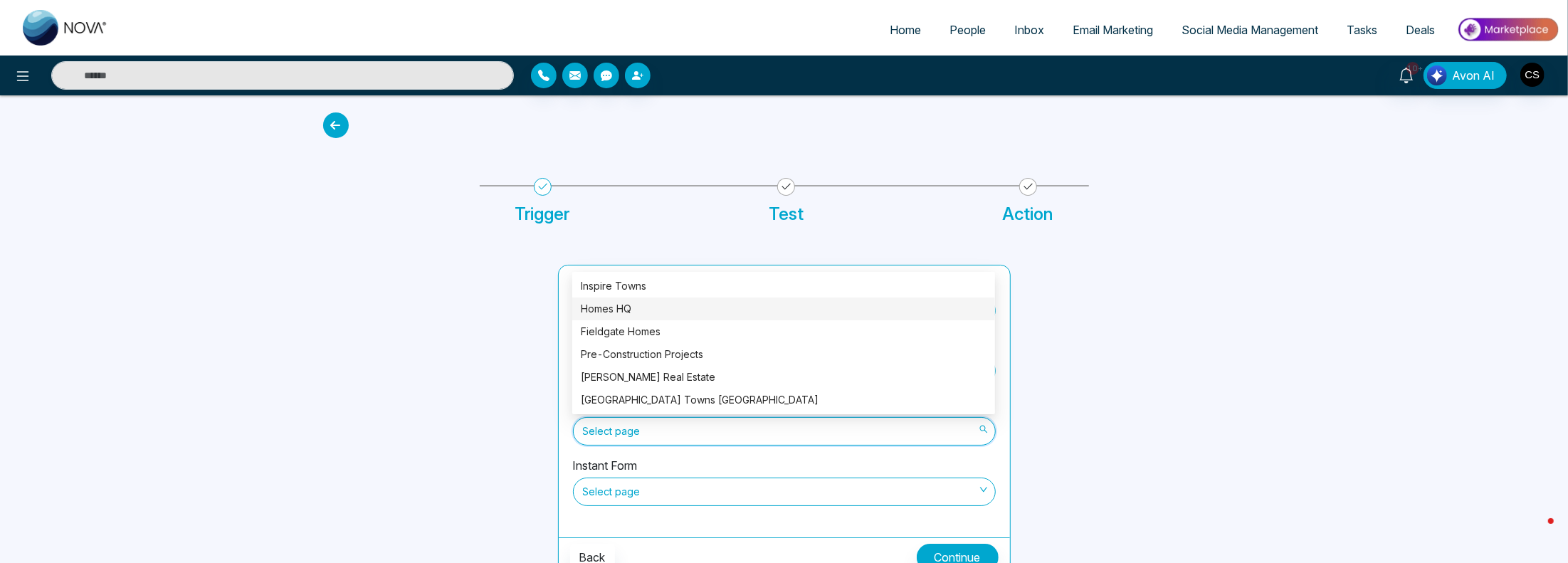 click on "Homes HQ" at bounding box center [784, 309] 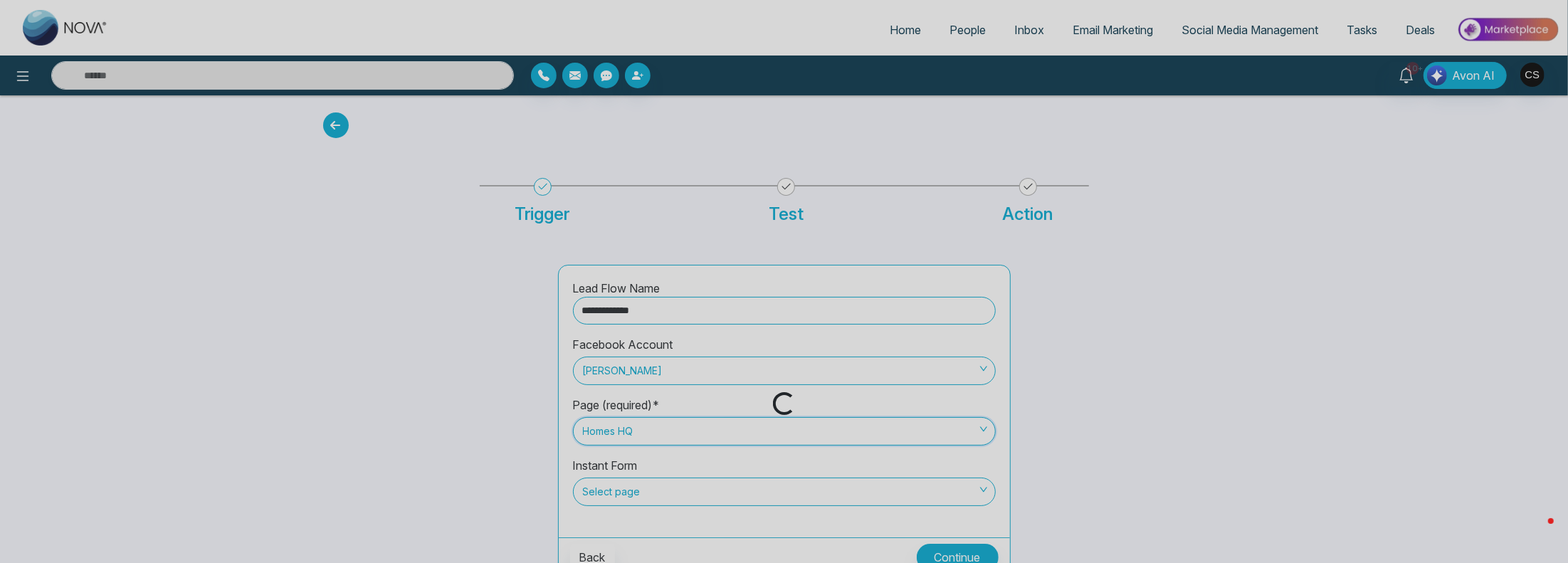 scroll, scrollTop: 13, scrollLeft: 0, axis: vertical 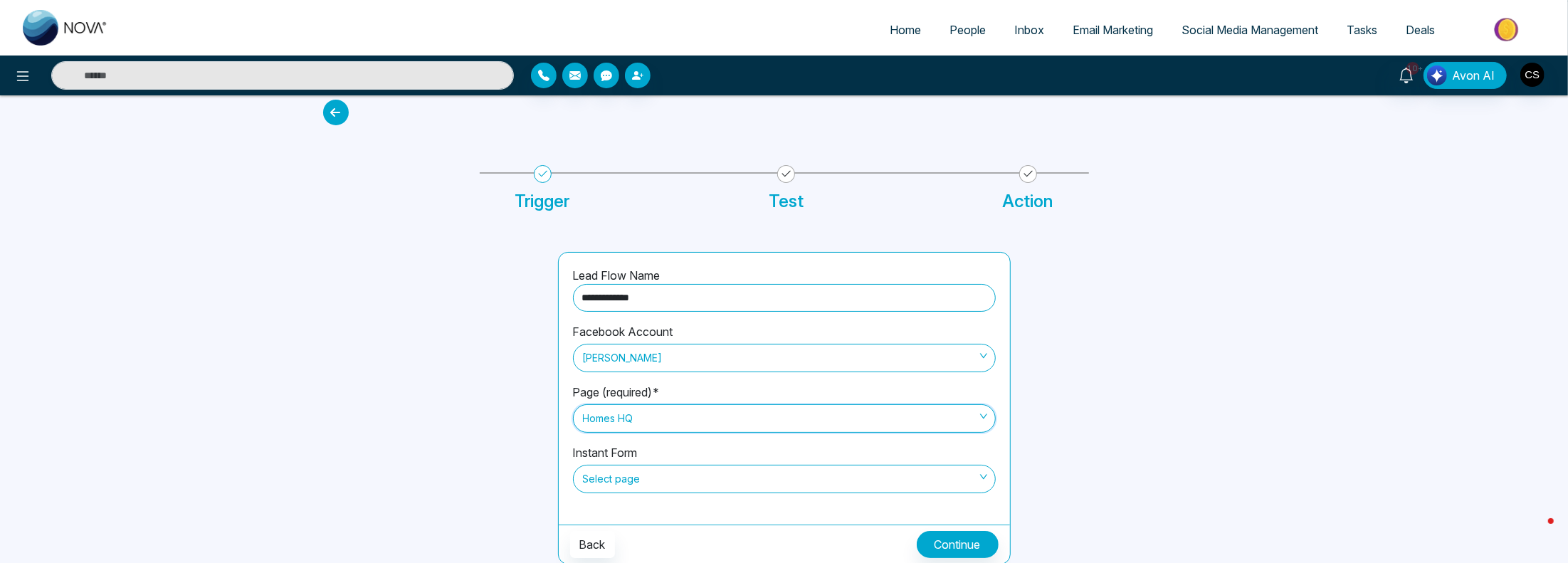 click on "Select page" at bounding box center (784, 479) 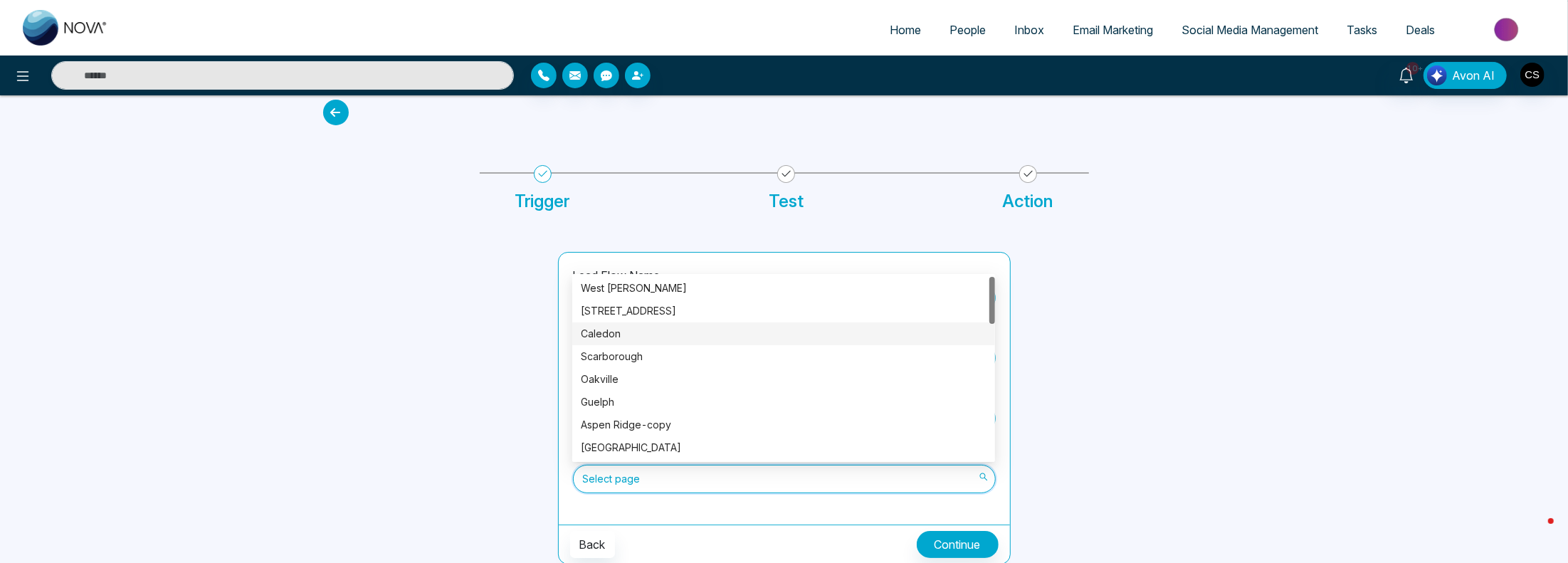 scroll, scrollTop: 10, scrollLeft: 0, axis: vertical 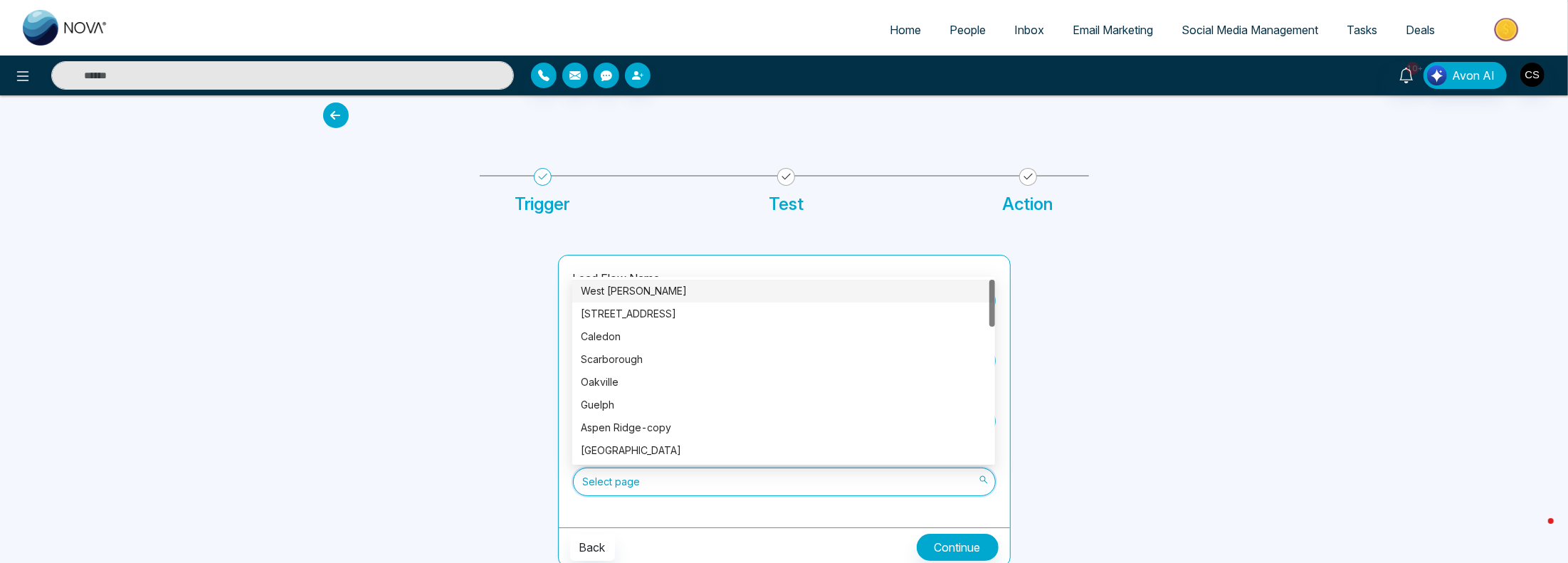 click on "West [PERSON_NAME]" at bounding box center (784, 291) 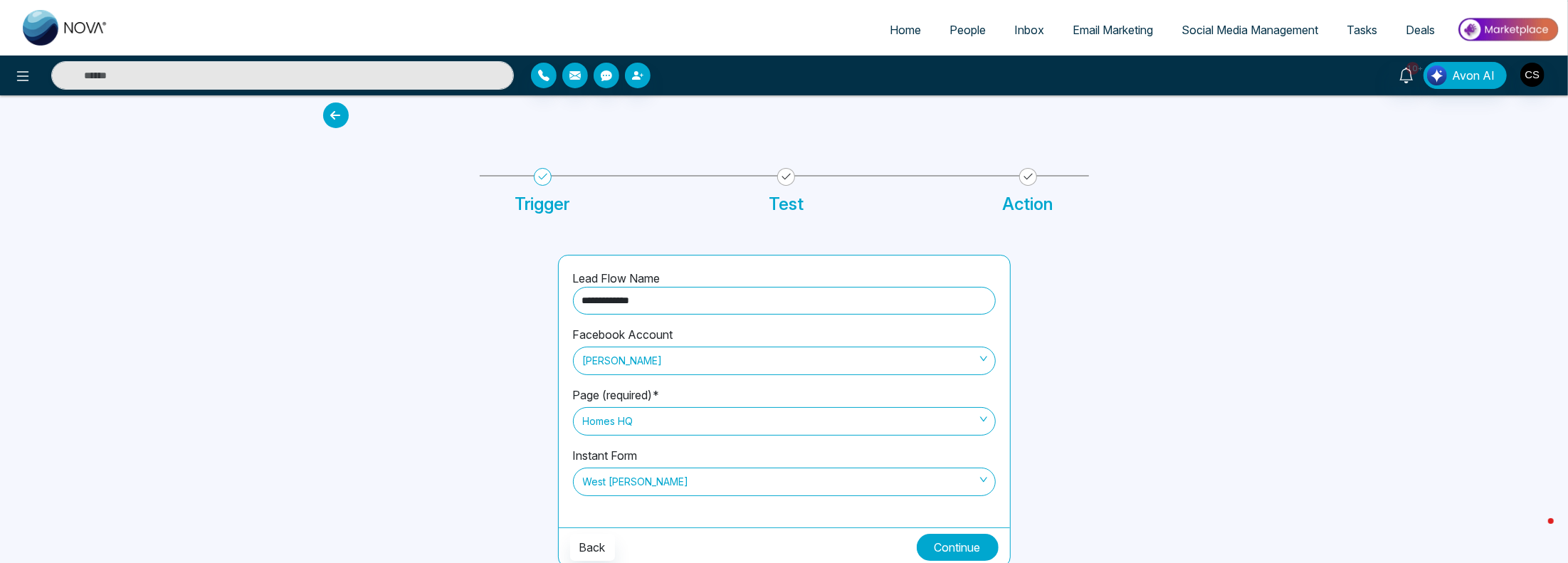 click on "Continue" at bounding box center [957, 547] 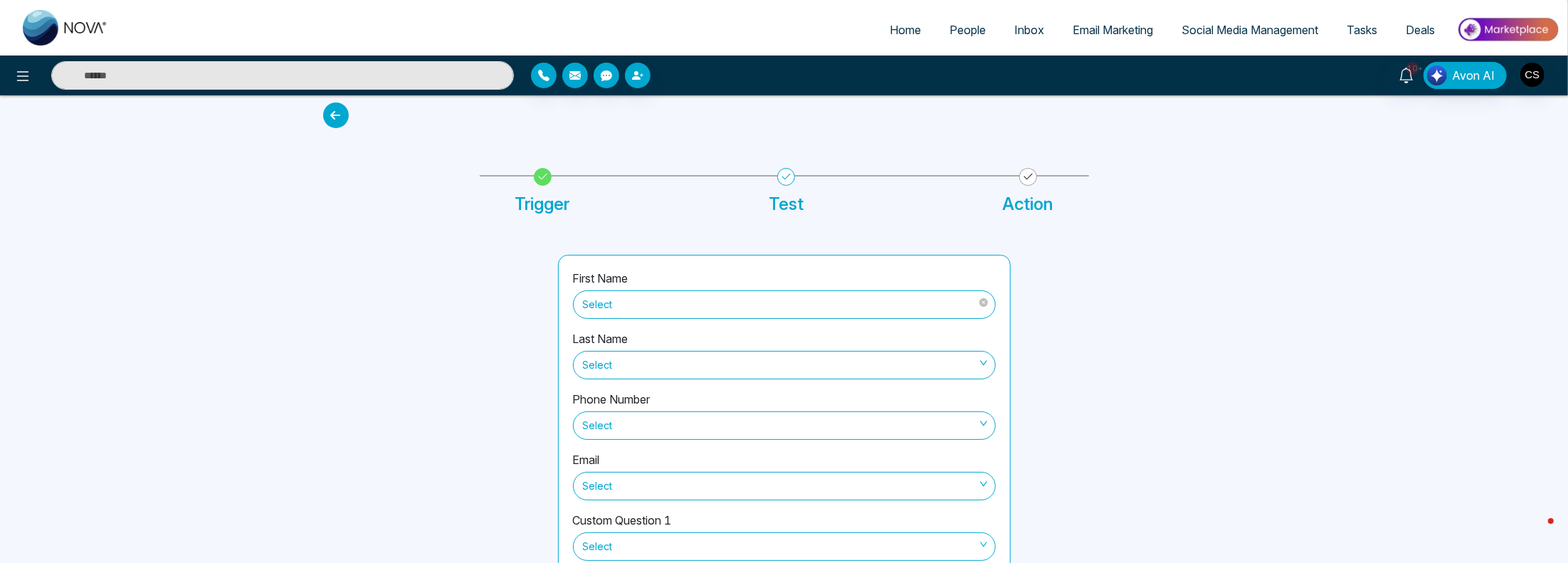 drag, startPoint x: 601, startPoint y: 295, endPoint x: 611, endPoint y: 311, distance: 18.867962 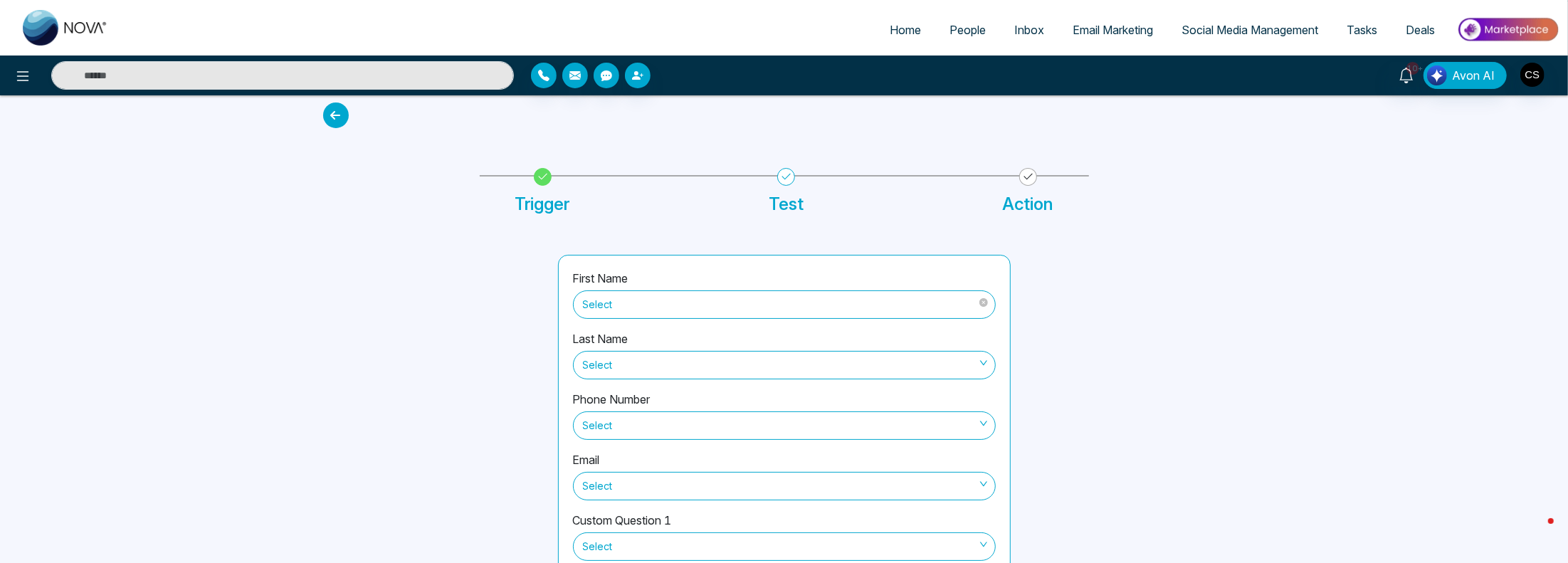 click on "Select" at bounding box center (784, 305) 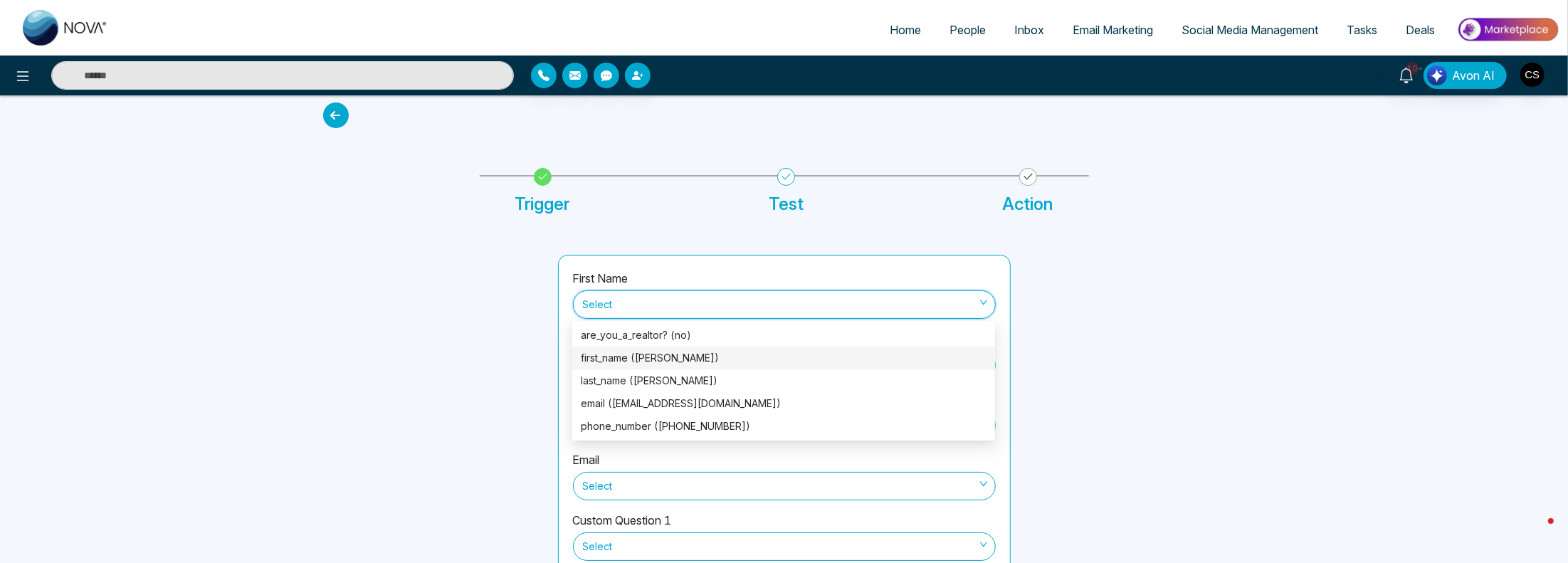 click on "first_name ([PERSON_NAME])" at bounding box center (784, 358) 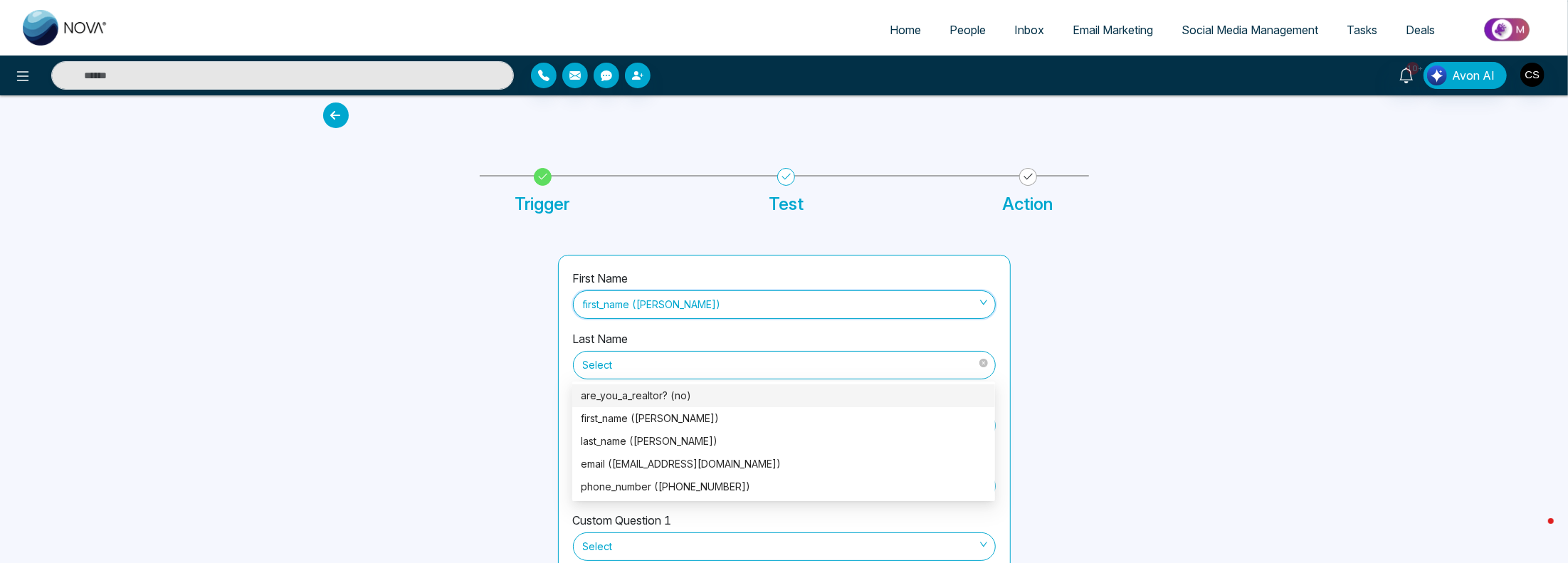click on "Select" at bounding box center [784, 365] 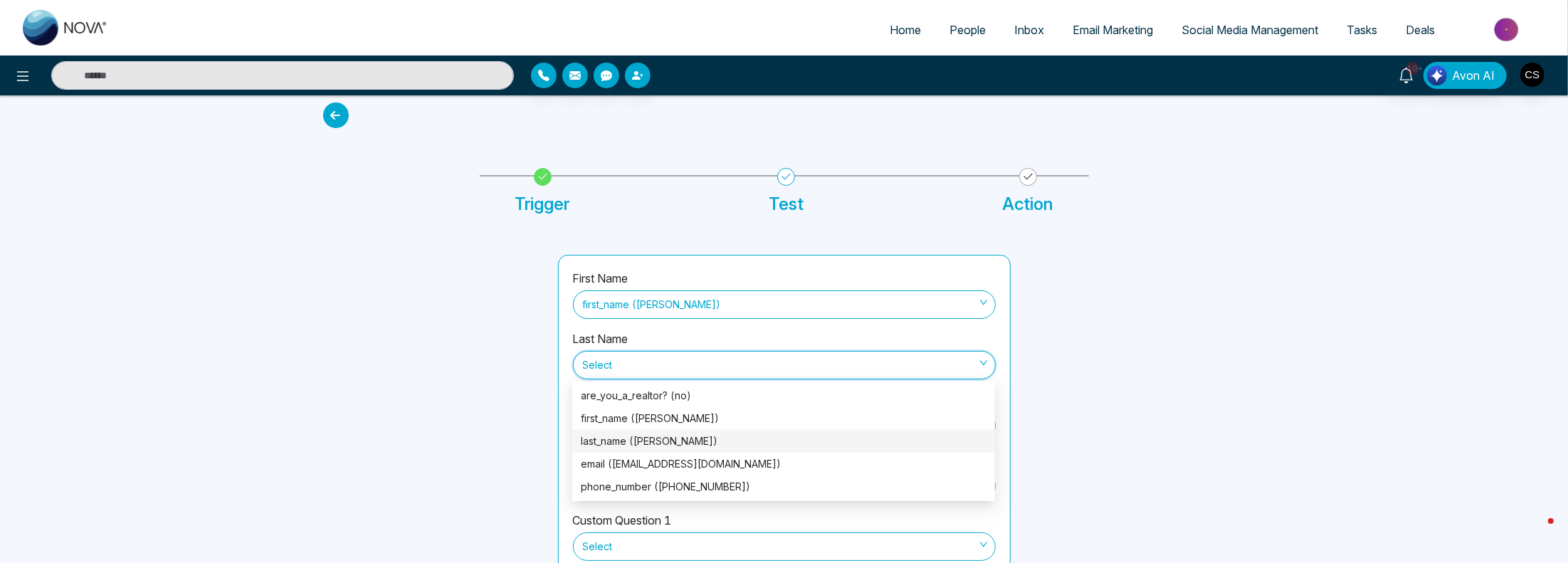 click on "last_name ([PERSON_NAME])" at bounding box center [784, 441] 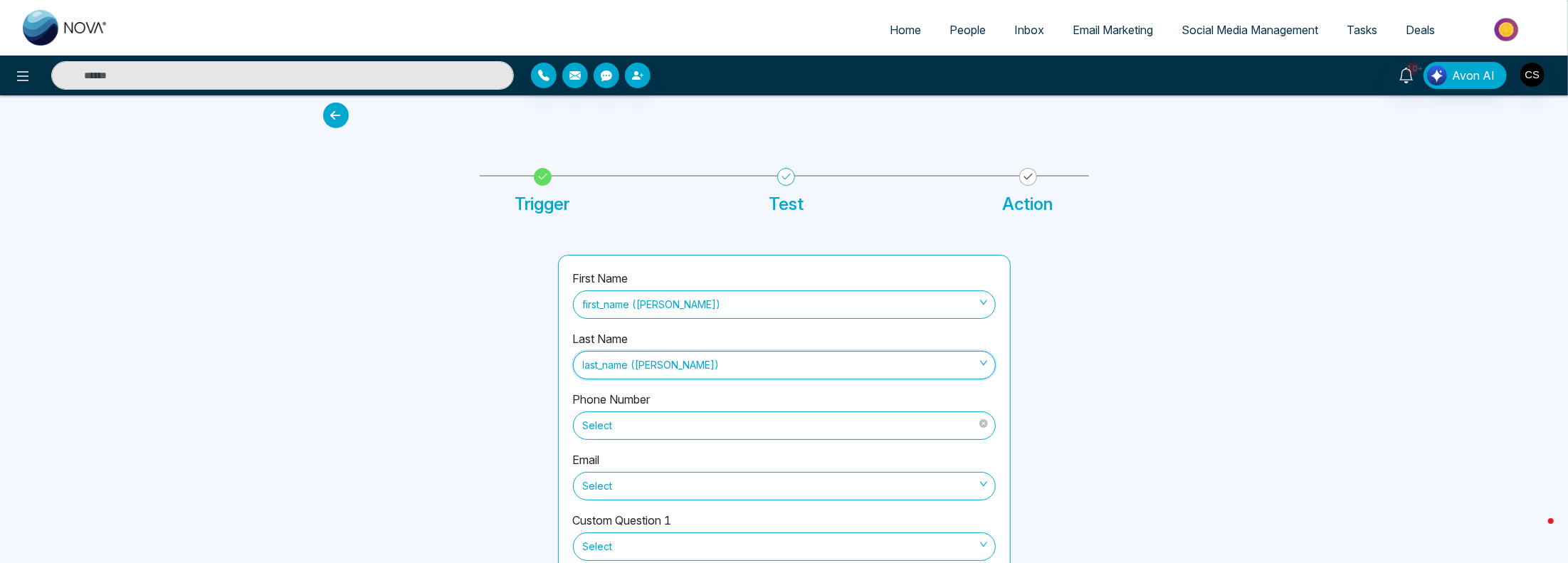 click on "Select" at bounding box center [784, 426] 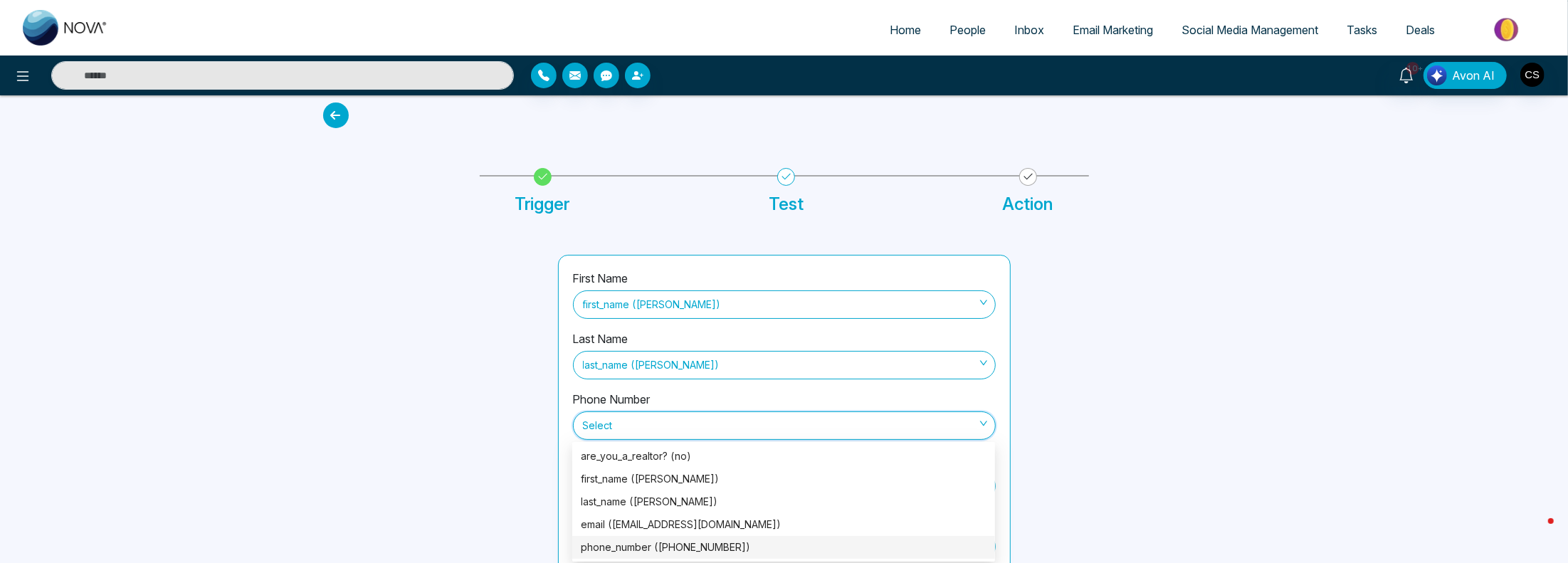click on "phone_number ([PHONE_NUMBER])" at bounding box center (784, 547) 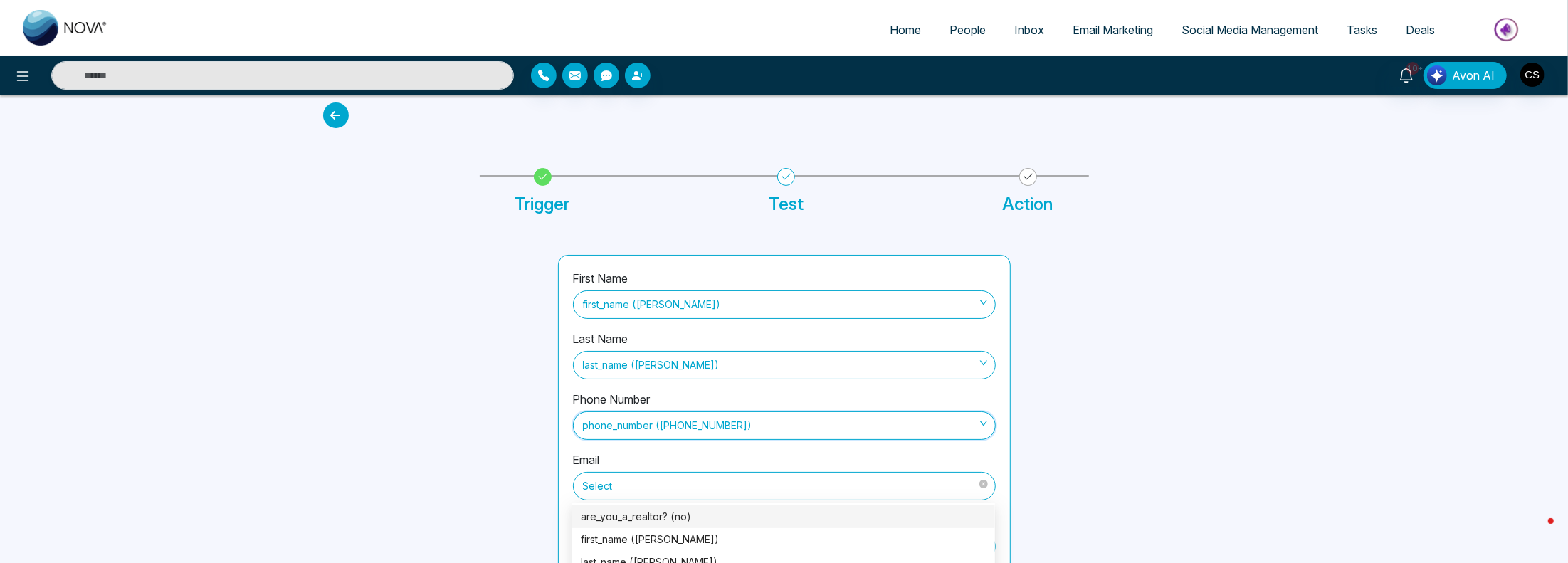 click on "Select" at bounding box center (784, 486) 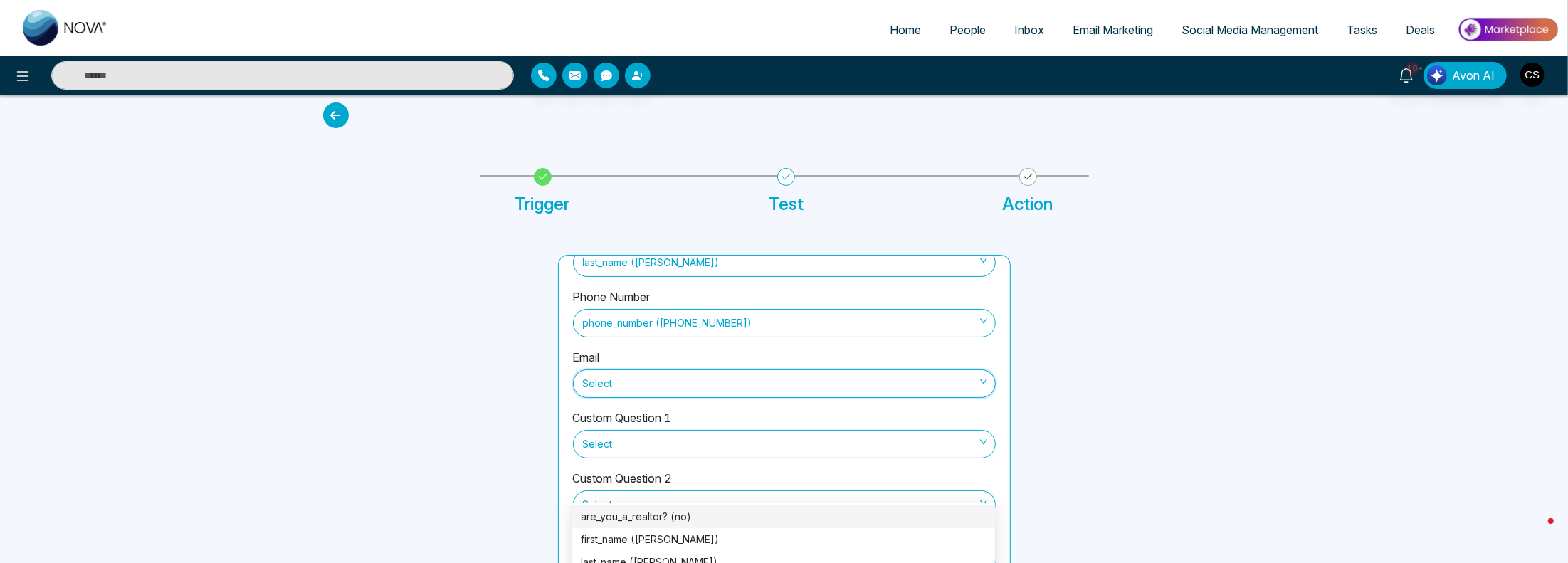 scroll, scrollTop: 103, scrollLeft: 0, axis: vertical 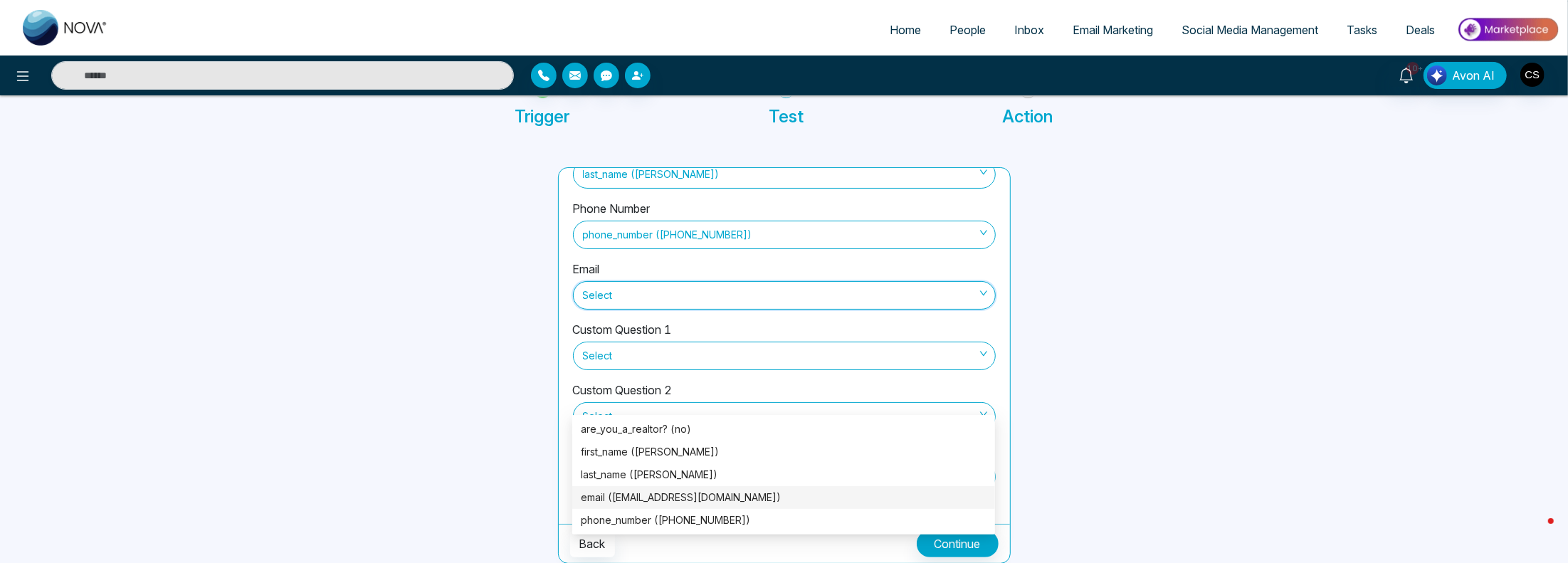 click on "email ([EMAIL_ADDRESS][DOMAIN_NAME])" at bounding box center (784, 498) 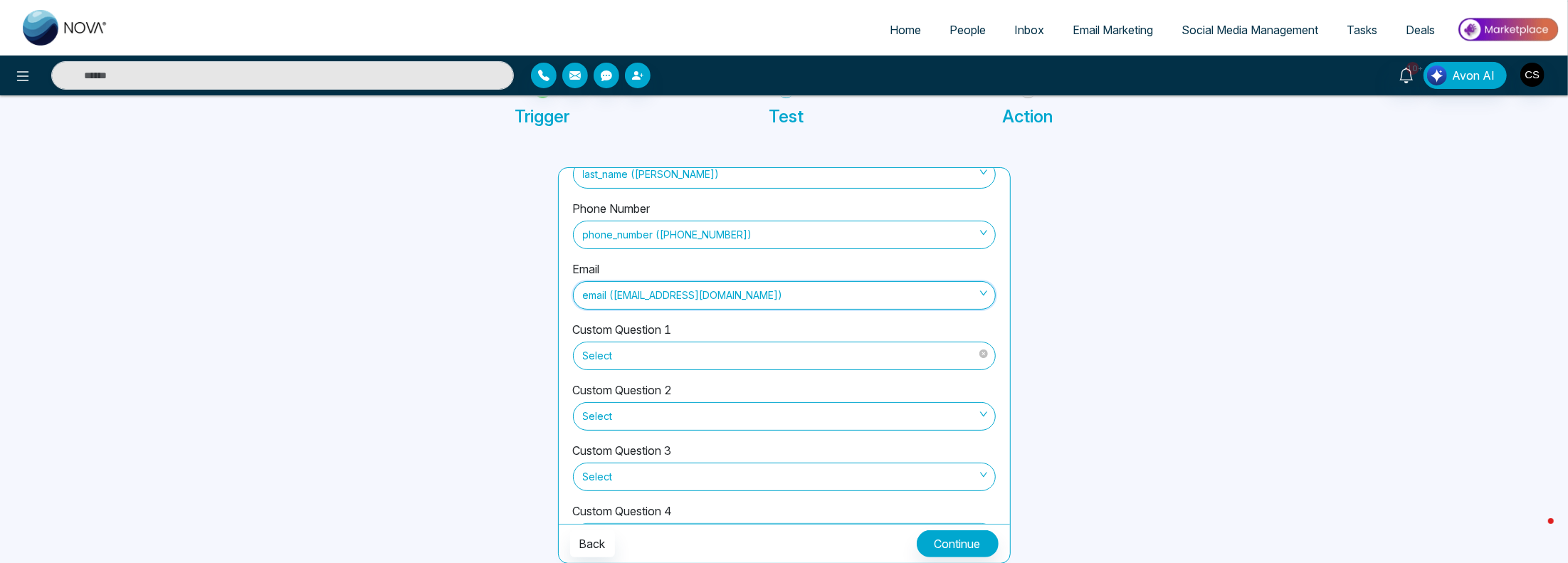click on "Select" at bounding box center (784, 356) 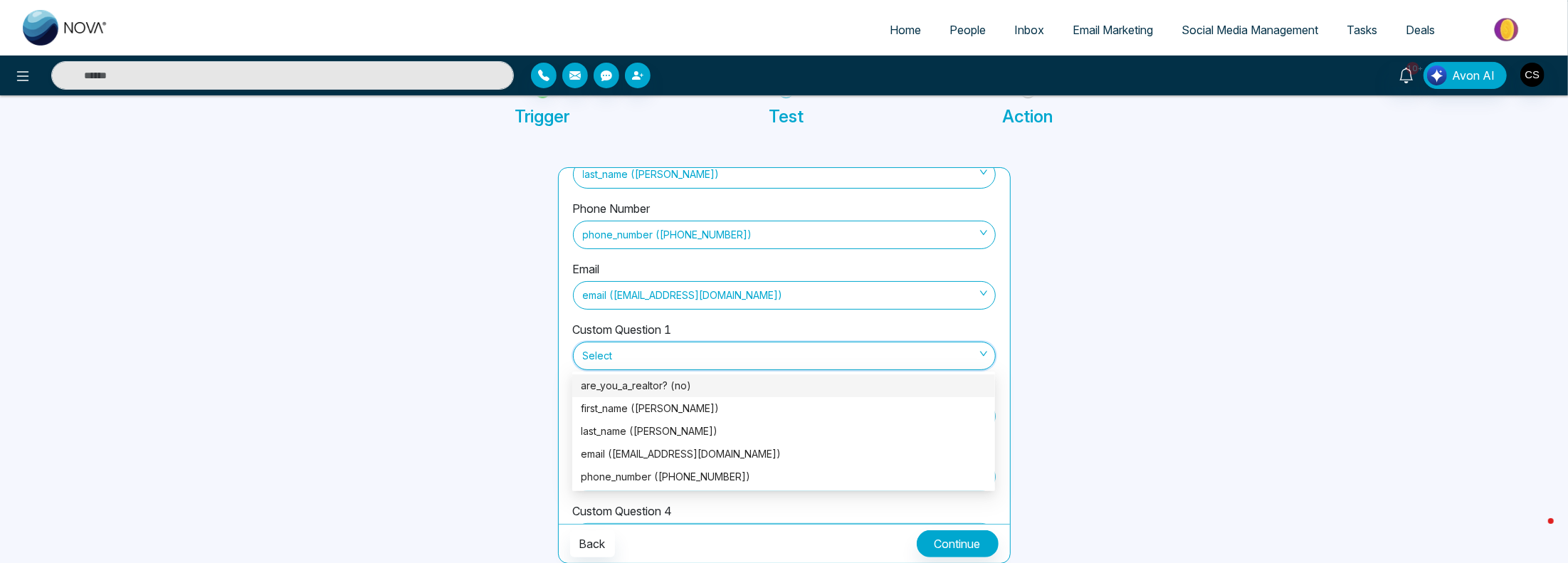 click on "are_you_a_realtor? (no)" at bounding box center [784, 386] 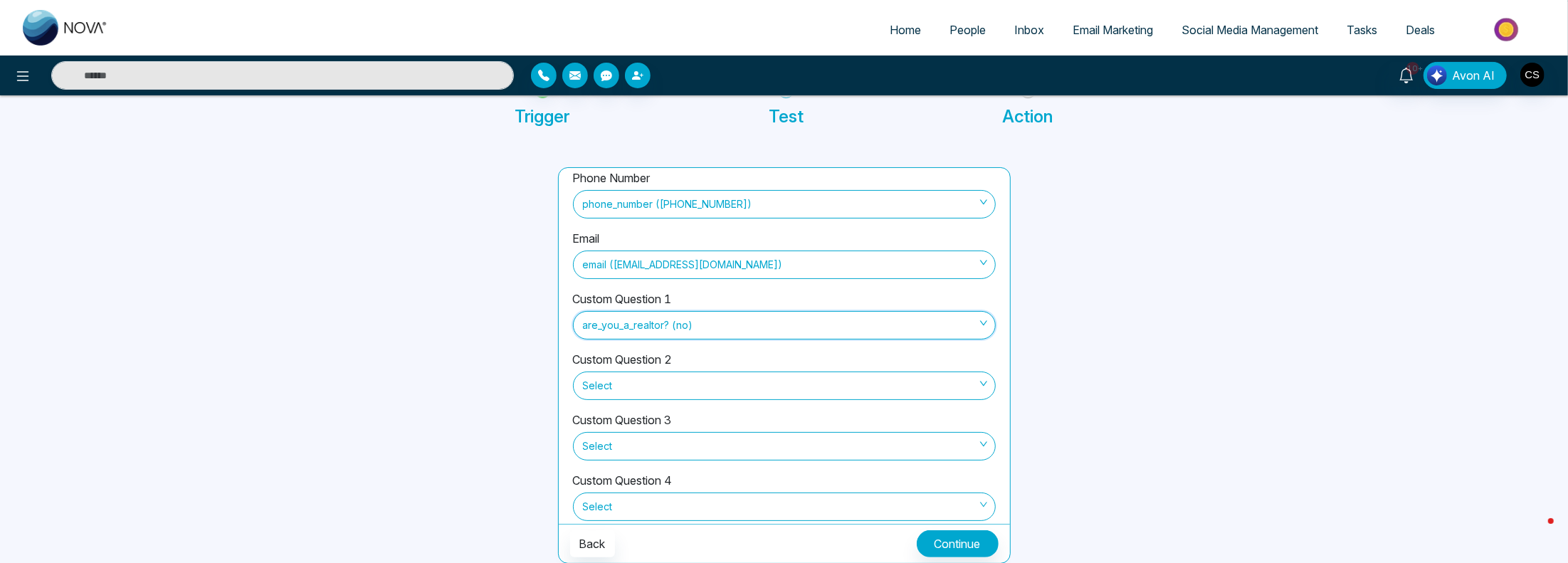 scroll, scrollTop: 157, scrollLeft: 0, axis: vertical 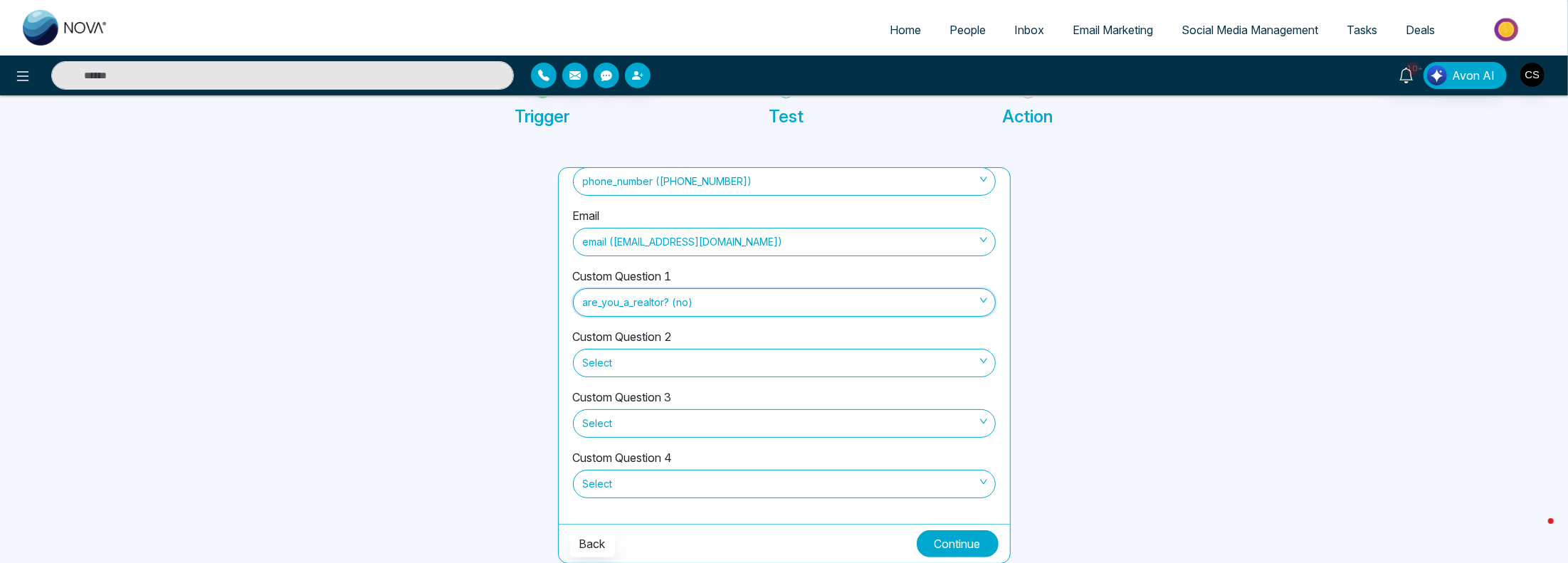 click on "Continue" at bounding box center (957, 544) 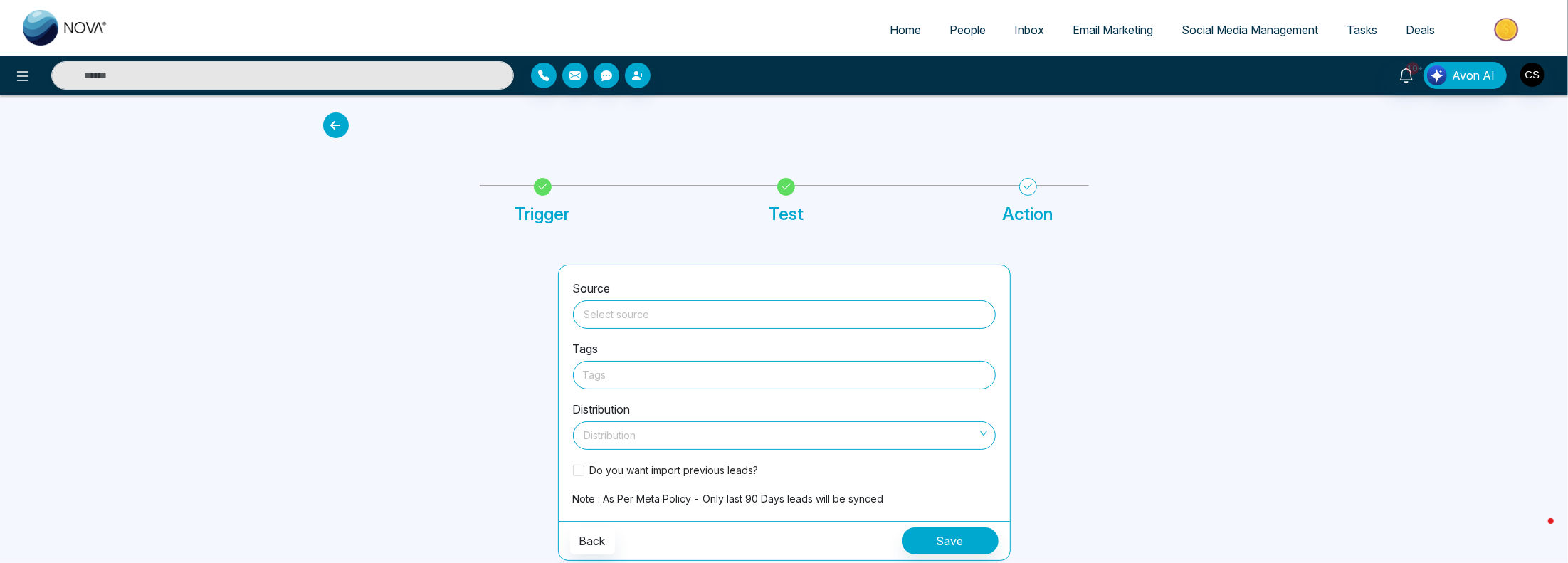 scroll, scrollTop: 0, scrollLeft: 0, axis: both 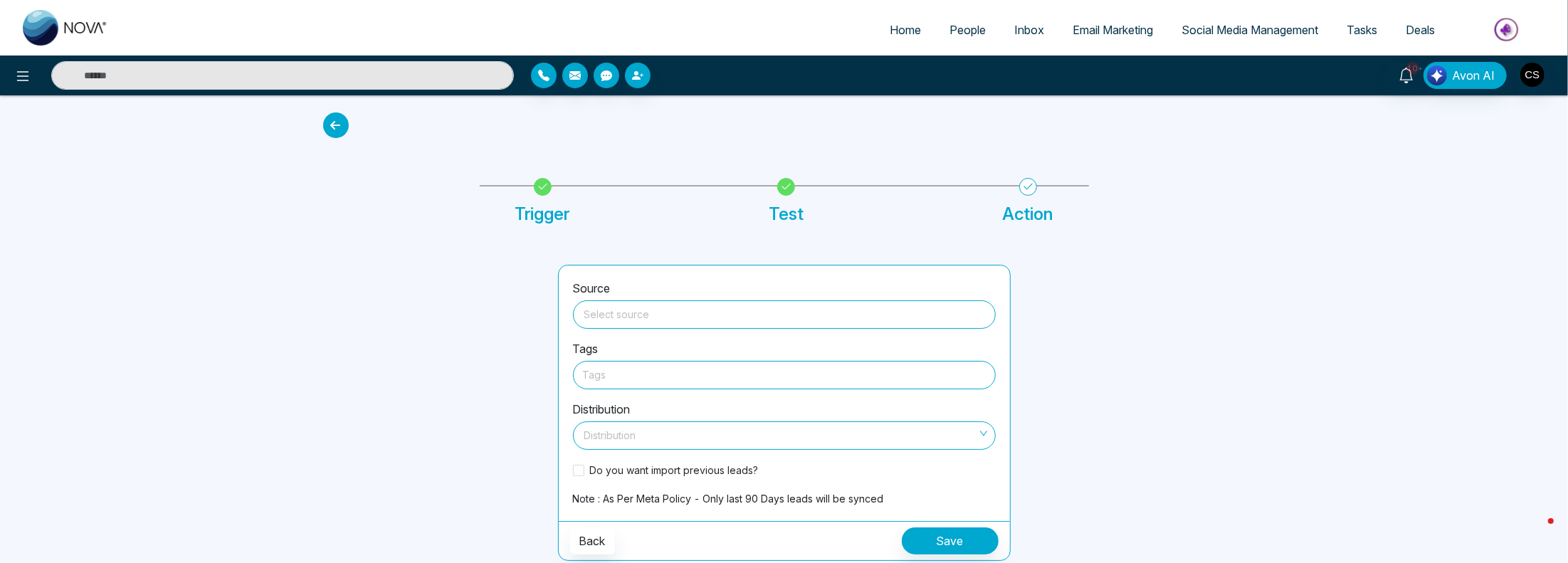 click at bounding box center [784, 312] 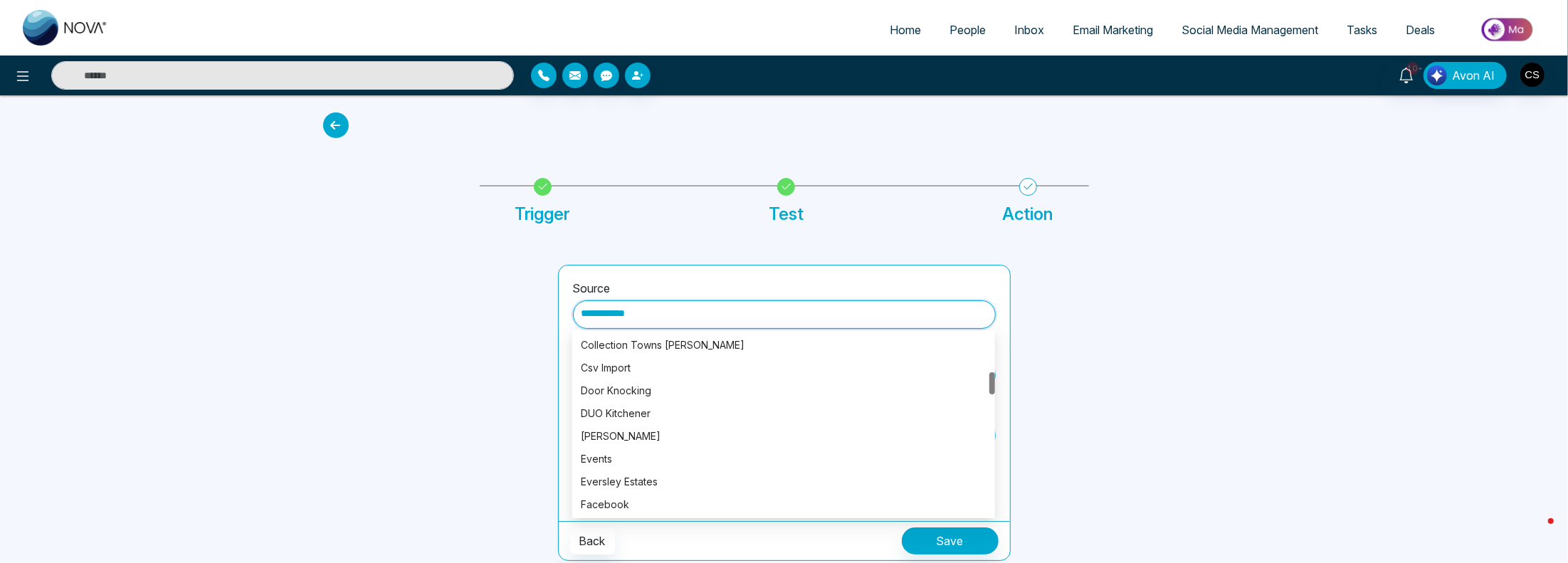 scroll, scrollTop: 342, scrollLeft: 0, axis: vertical 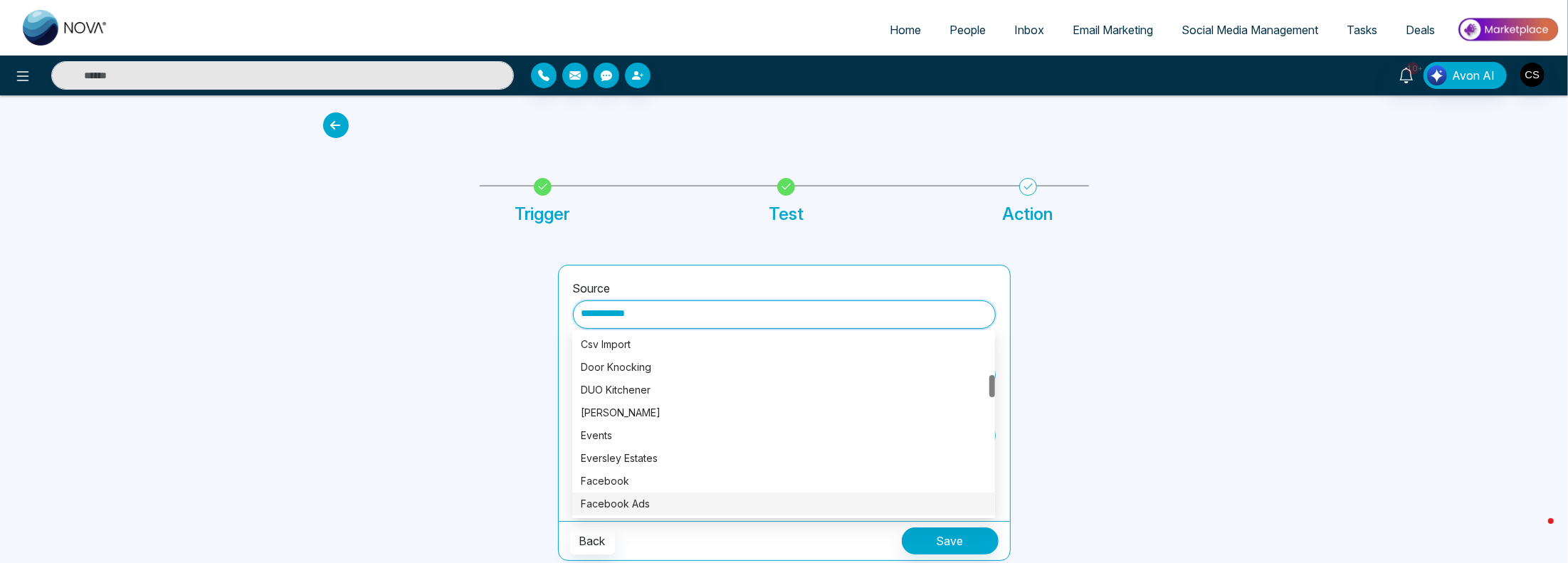 click on "Facebook Ads" at bounding box center (784, 504) 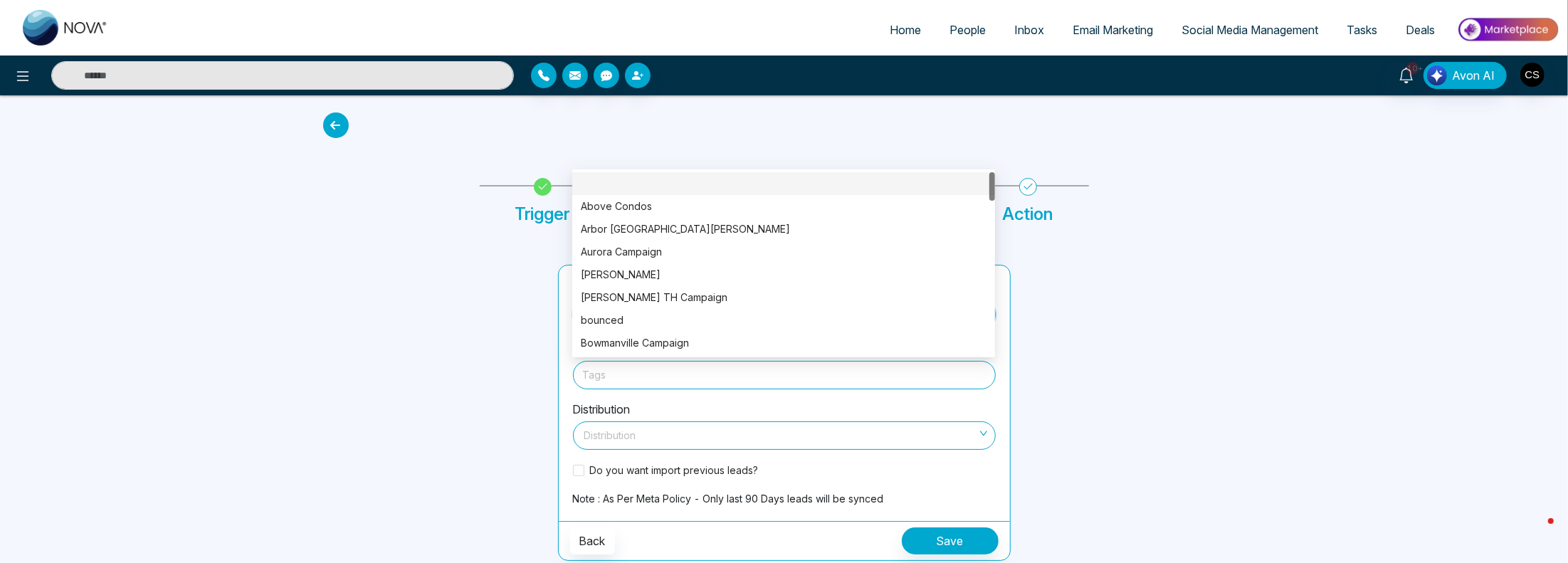 click at bounding box center (784, 374) 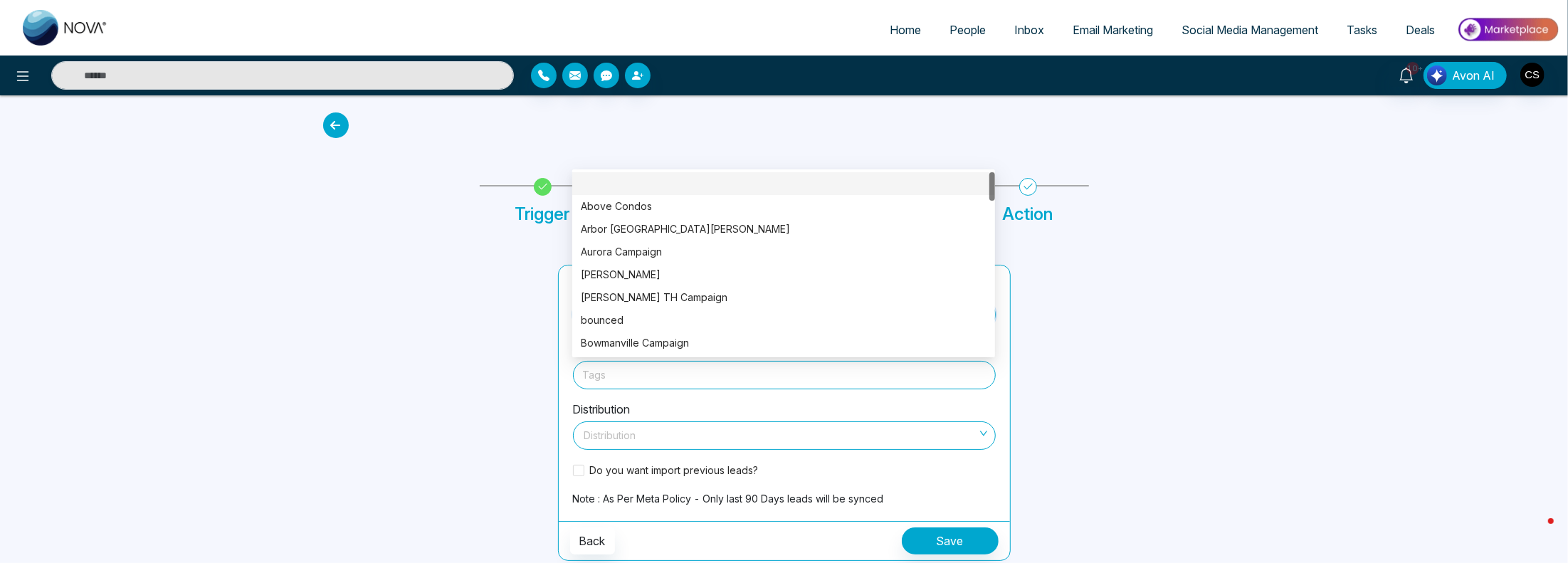 type on "**********" 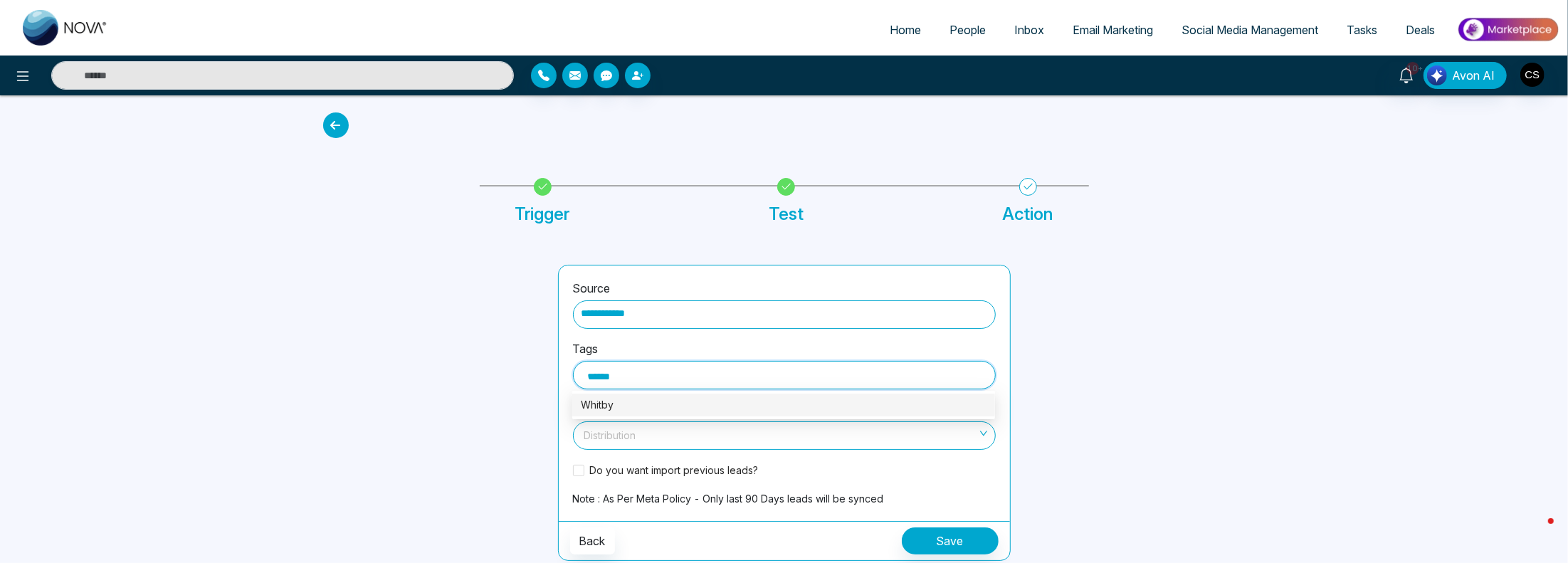 type on "******" 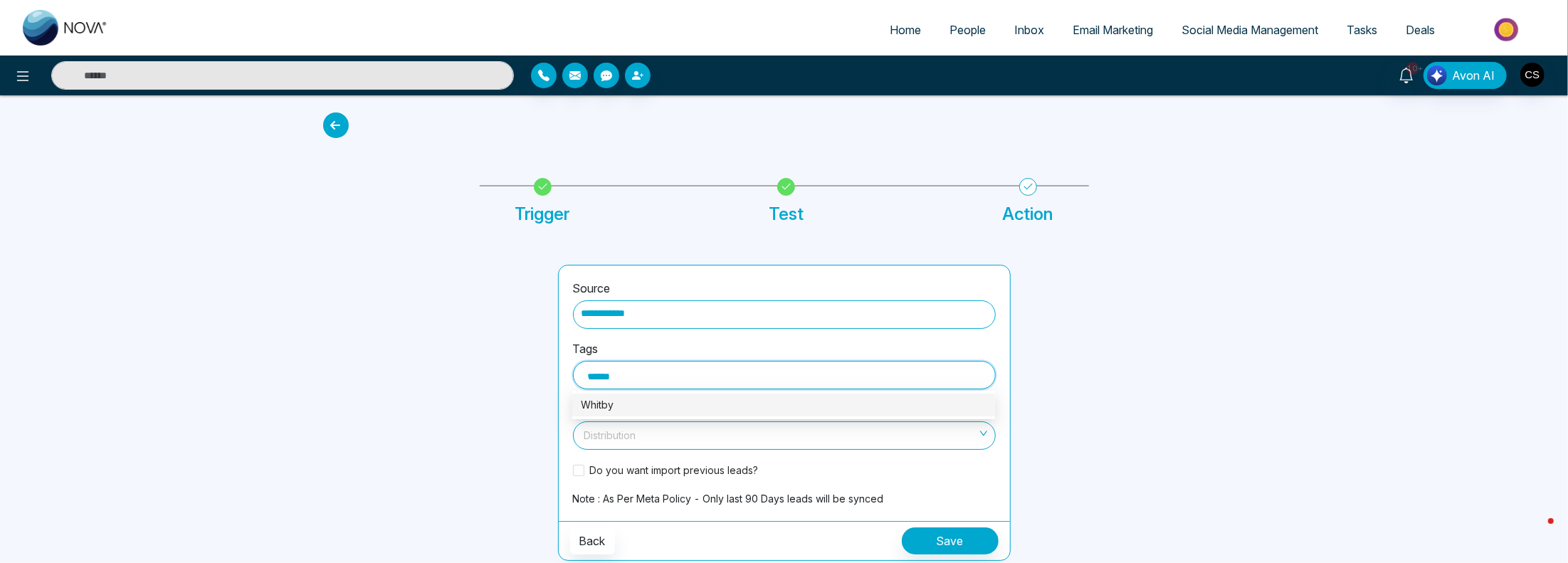type 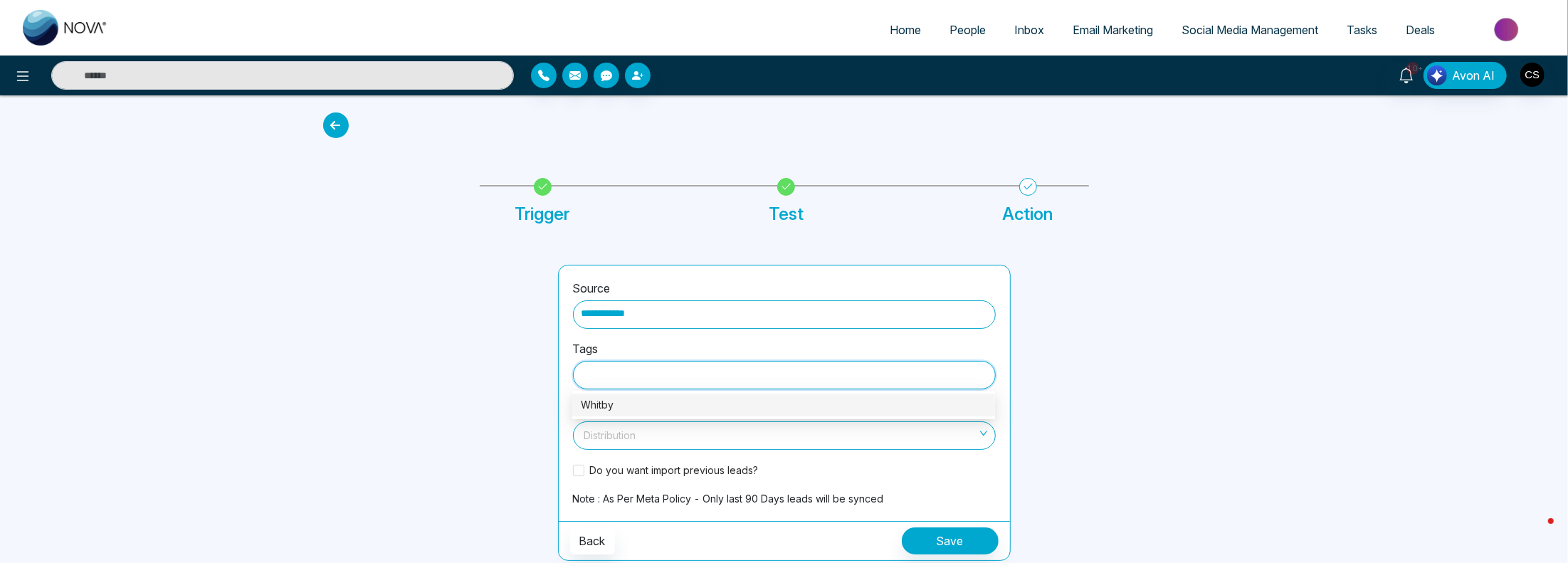 click at bounding box center (779, 433) 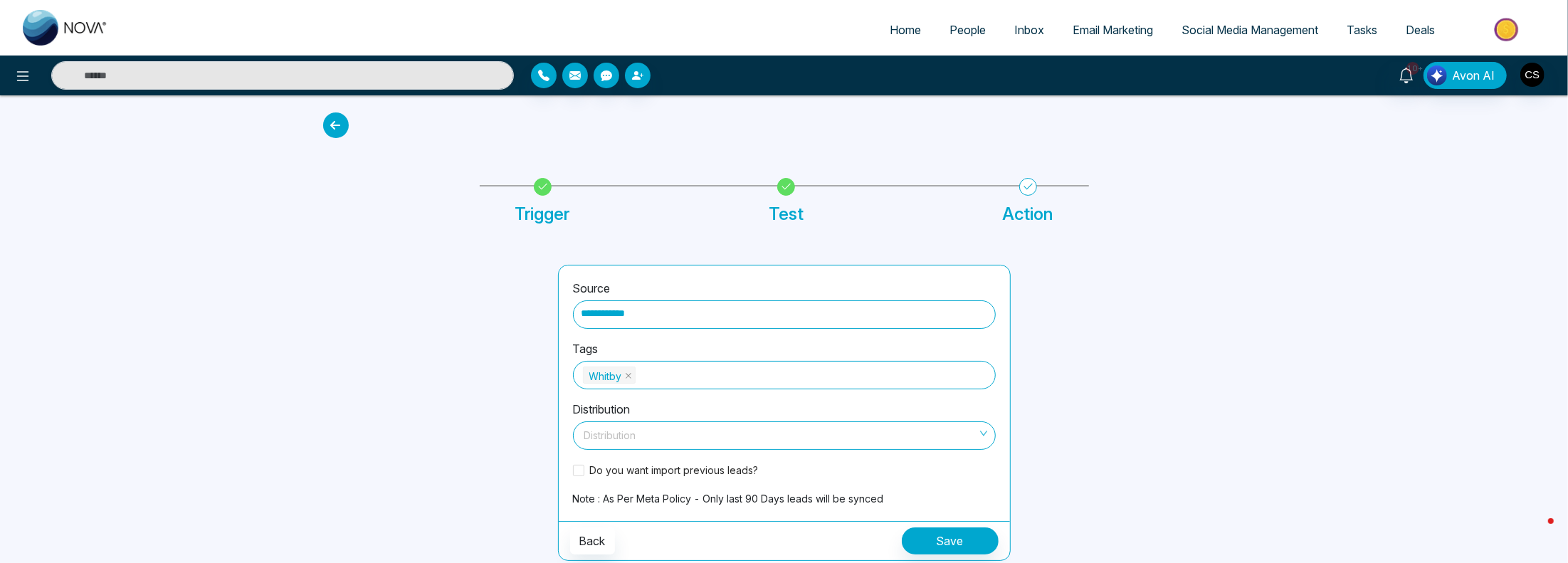 click on "**********" at bounding box center [784, 396] 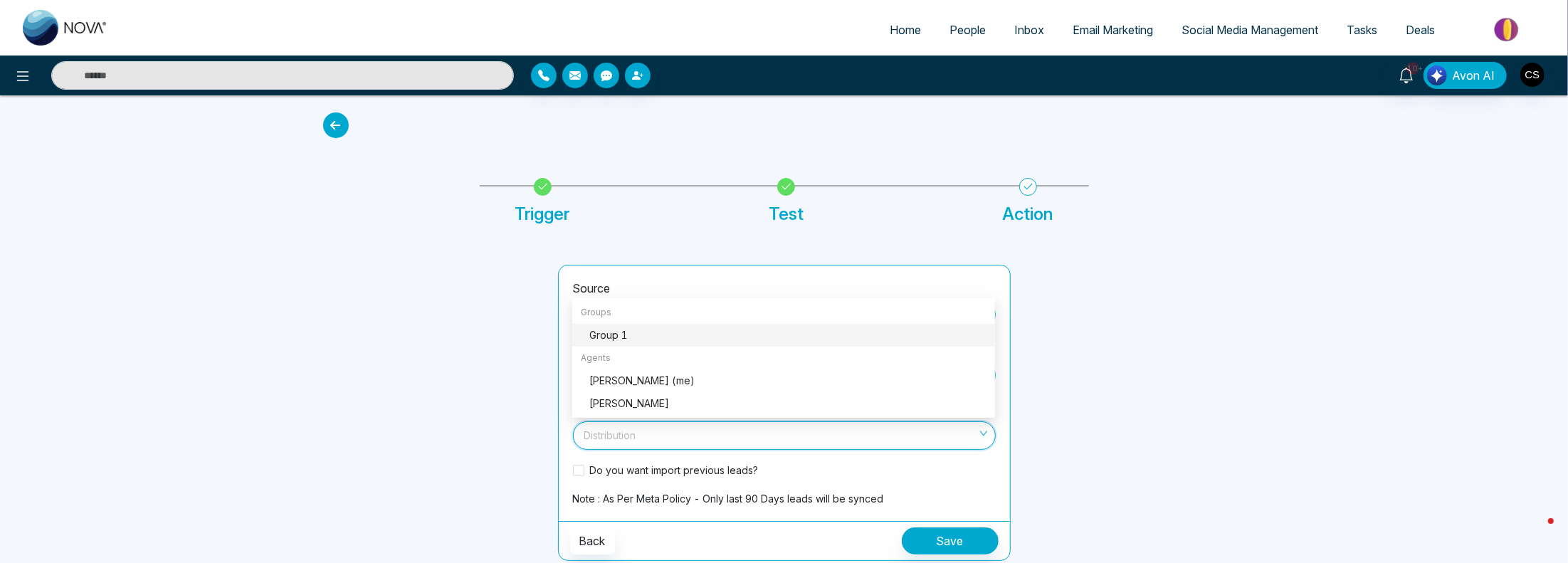 click at bounding box center [779, 433] 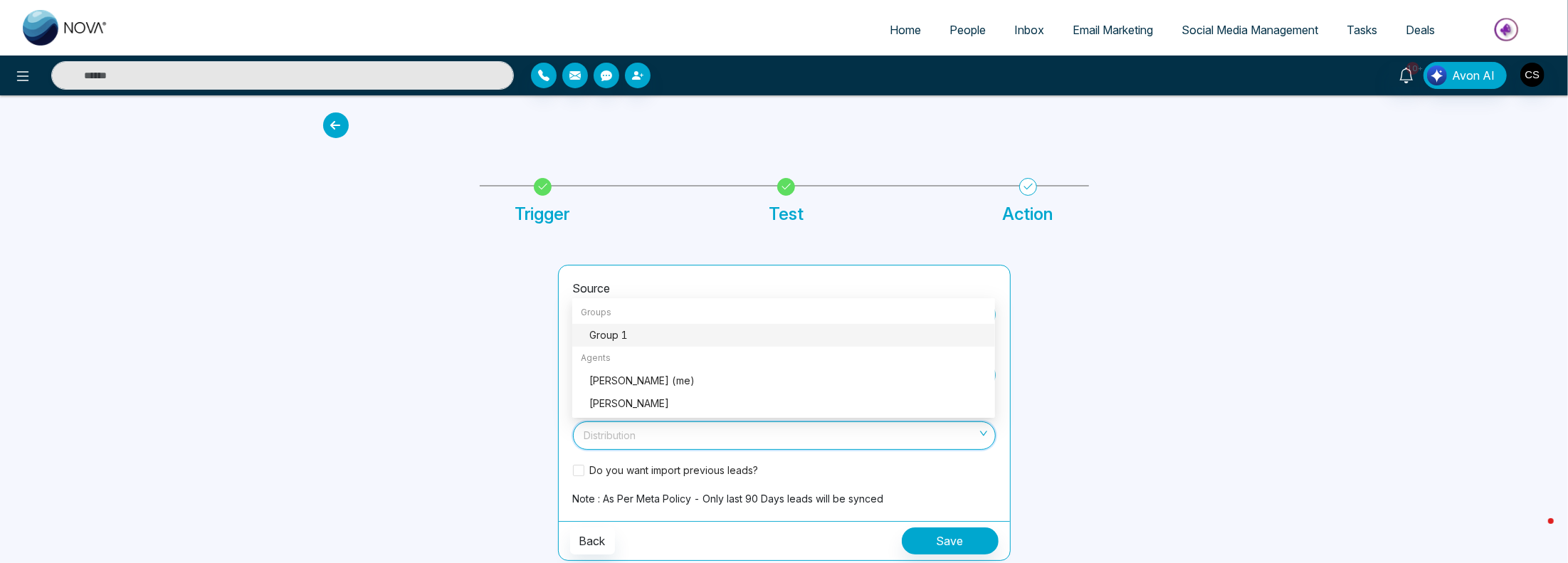 click on "Group 1" at bounding box center [788, 335] 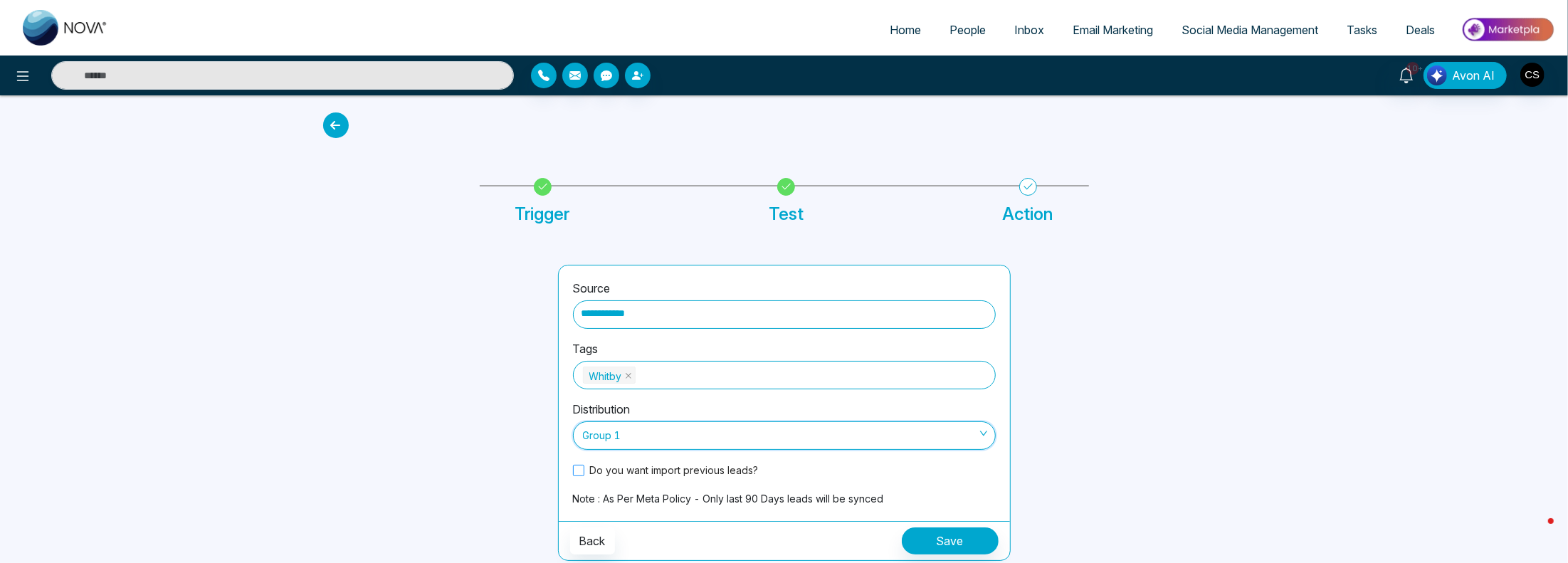click at bounding box center [579, 470] 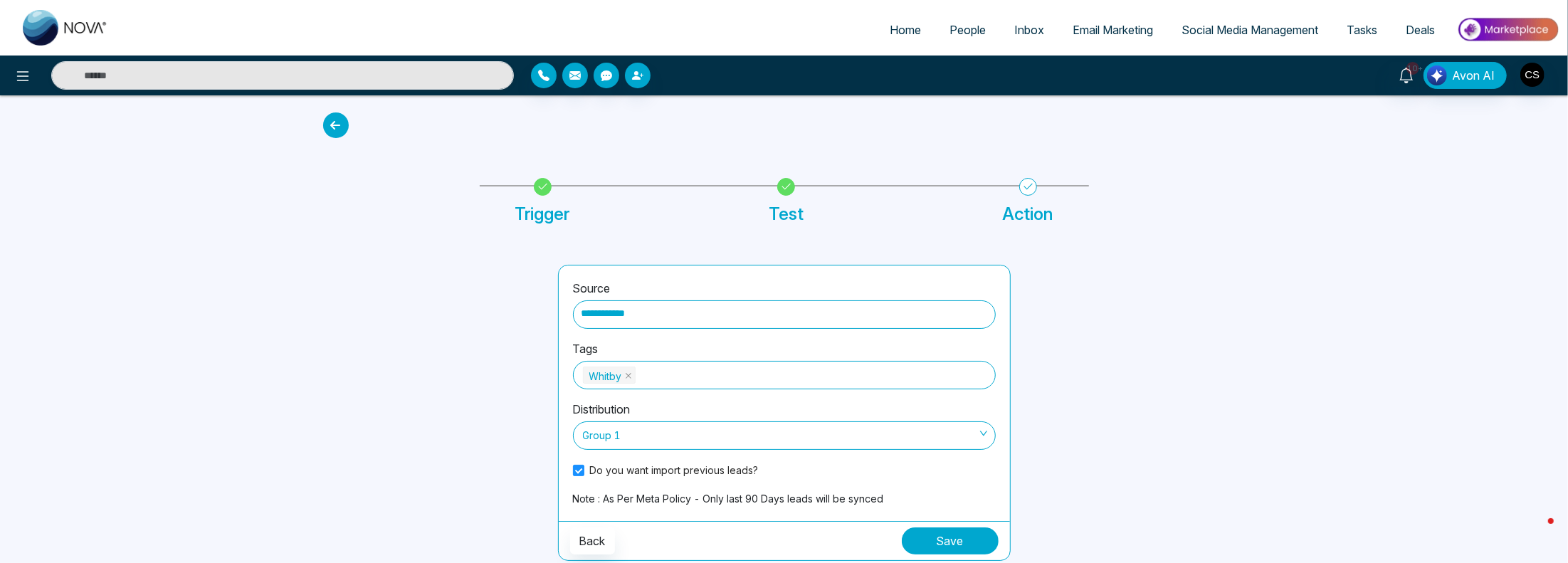 click on "Save" at bounding box center [950, 541] 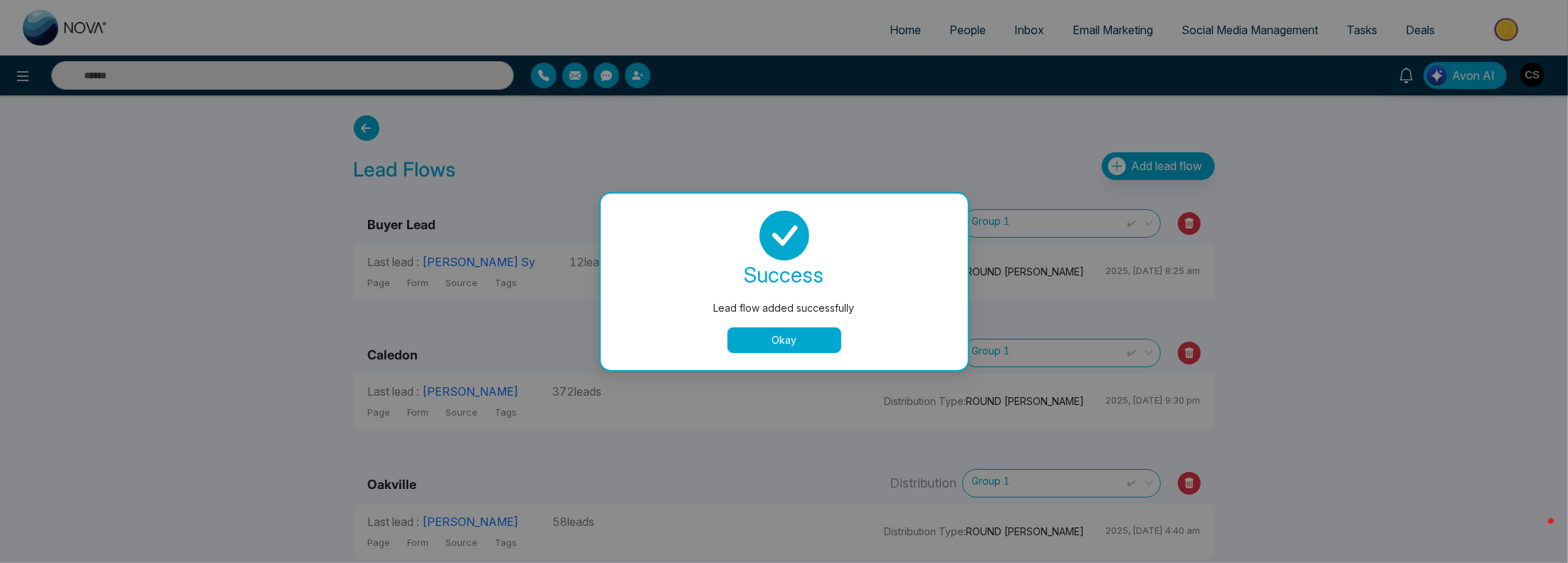 click on "Okay" at bounding box center [784, 340] 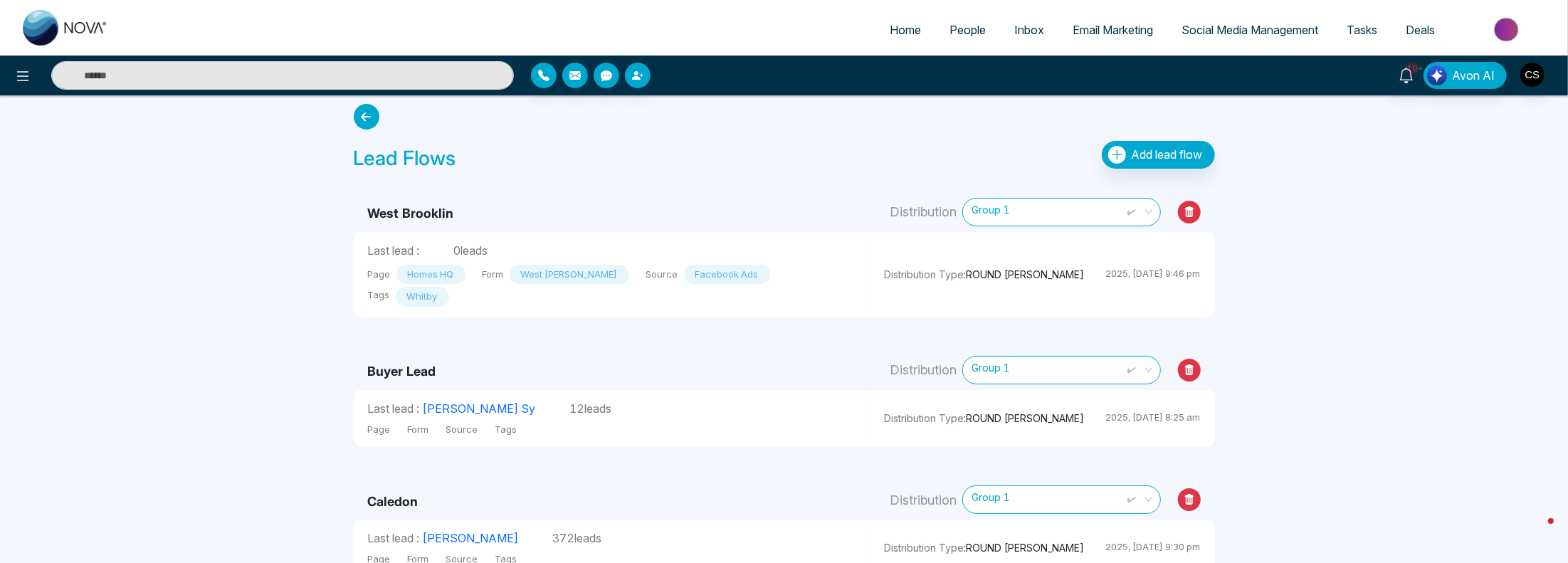 scroll, scrollTop: 0, scrollLeft: 0, axis: both 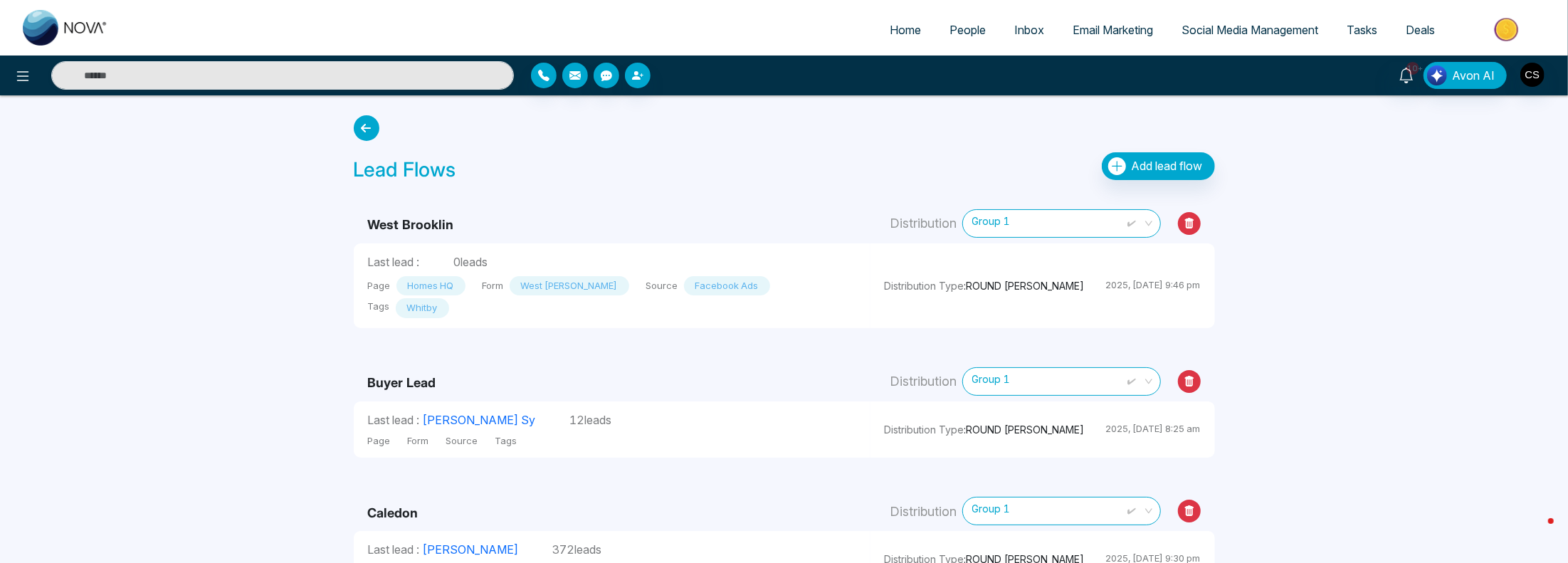 click on "Home" at bounding box center [905, 30] 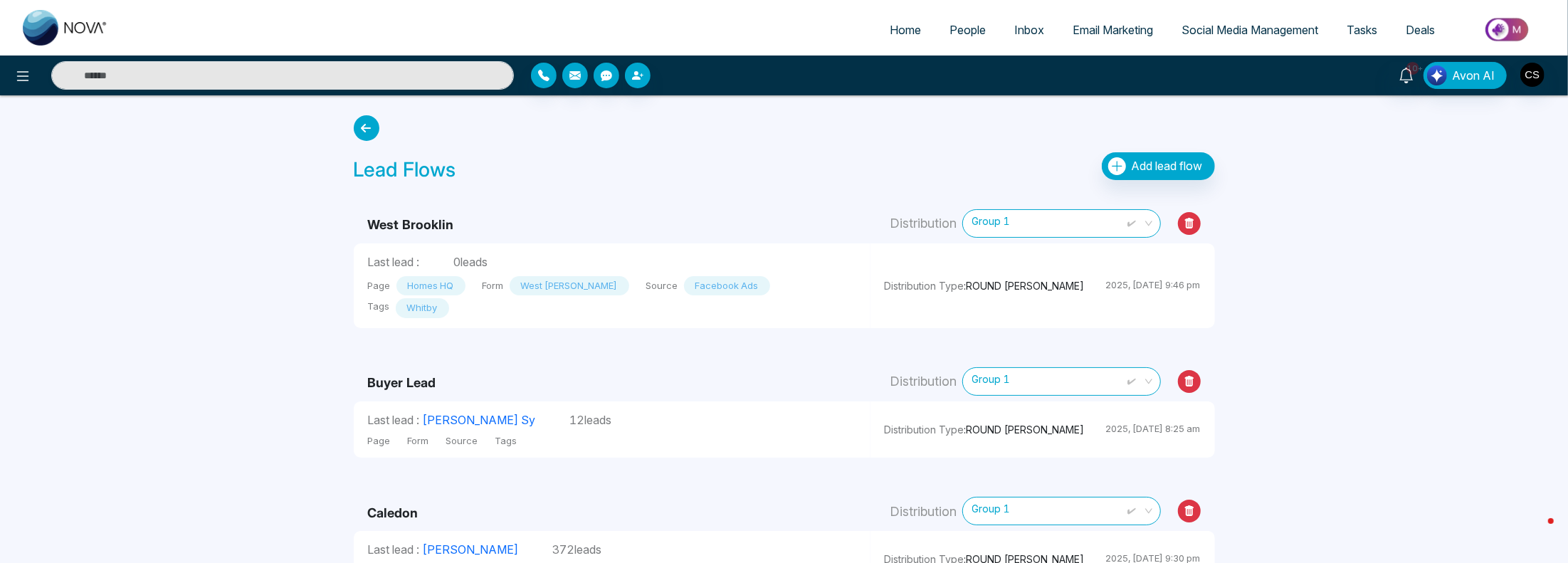 select on "*" 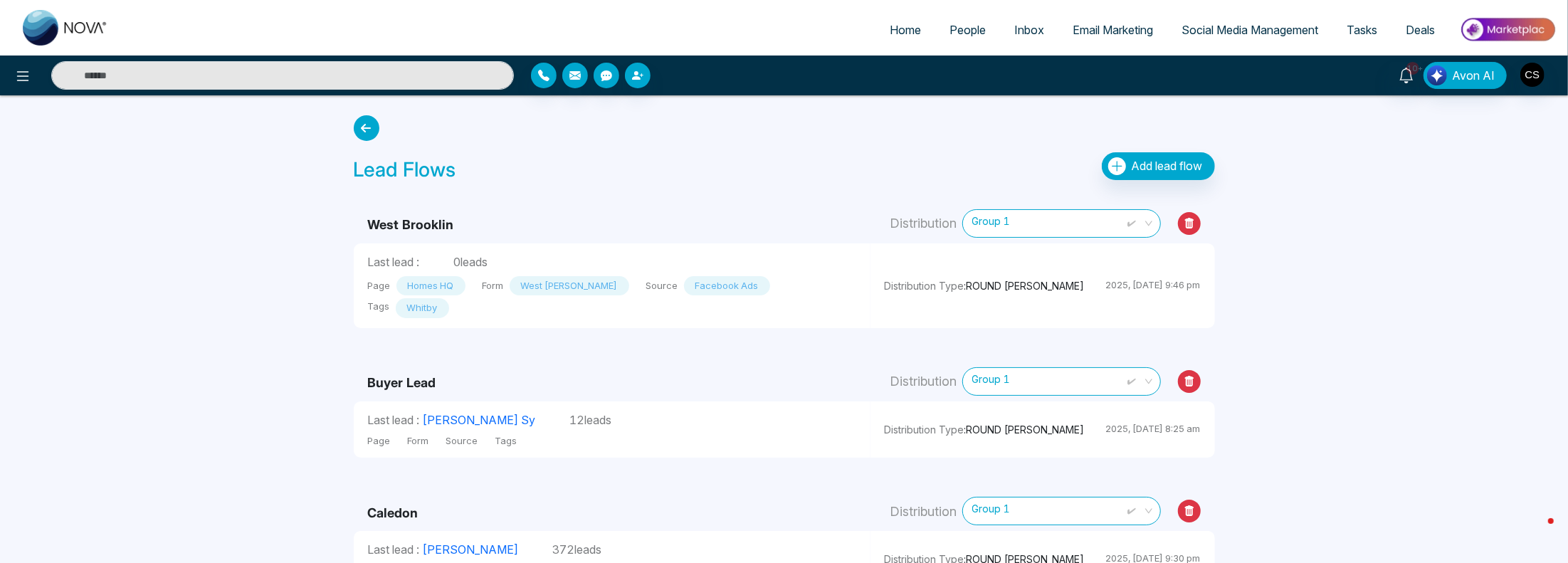 select on "*" 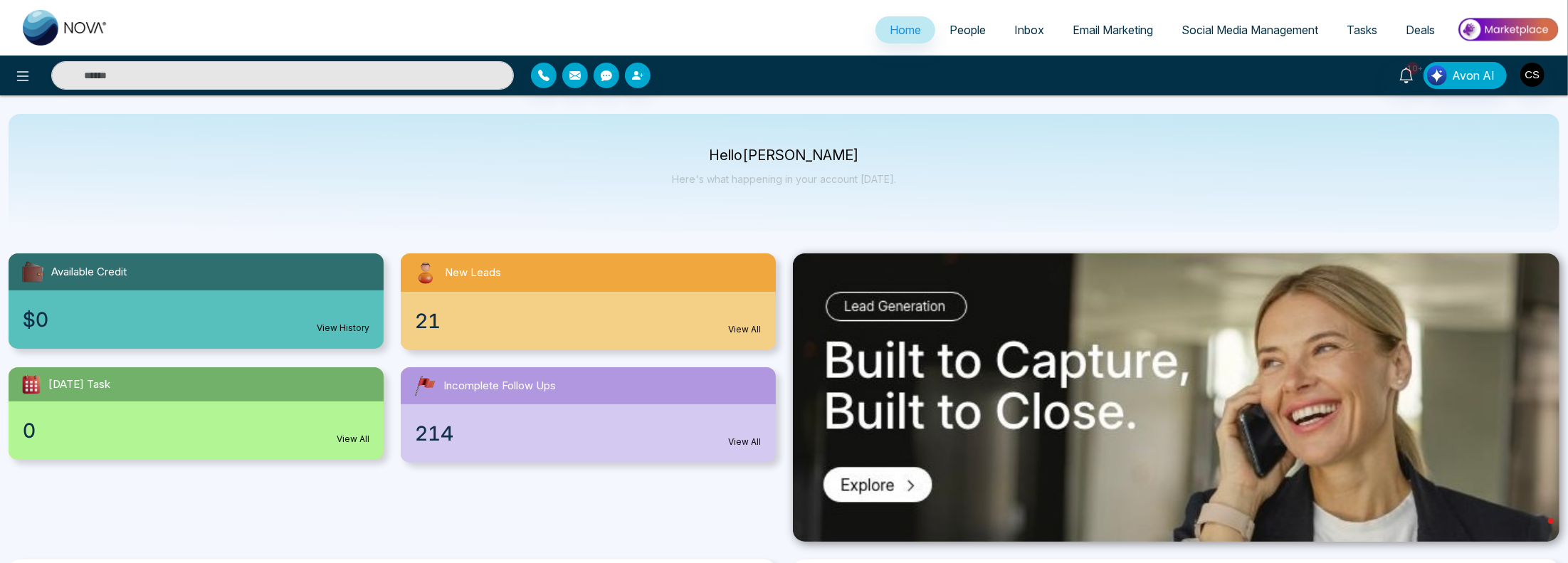 click on "People" at bounding box center [967, 30] 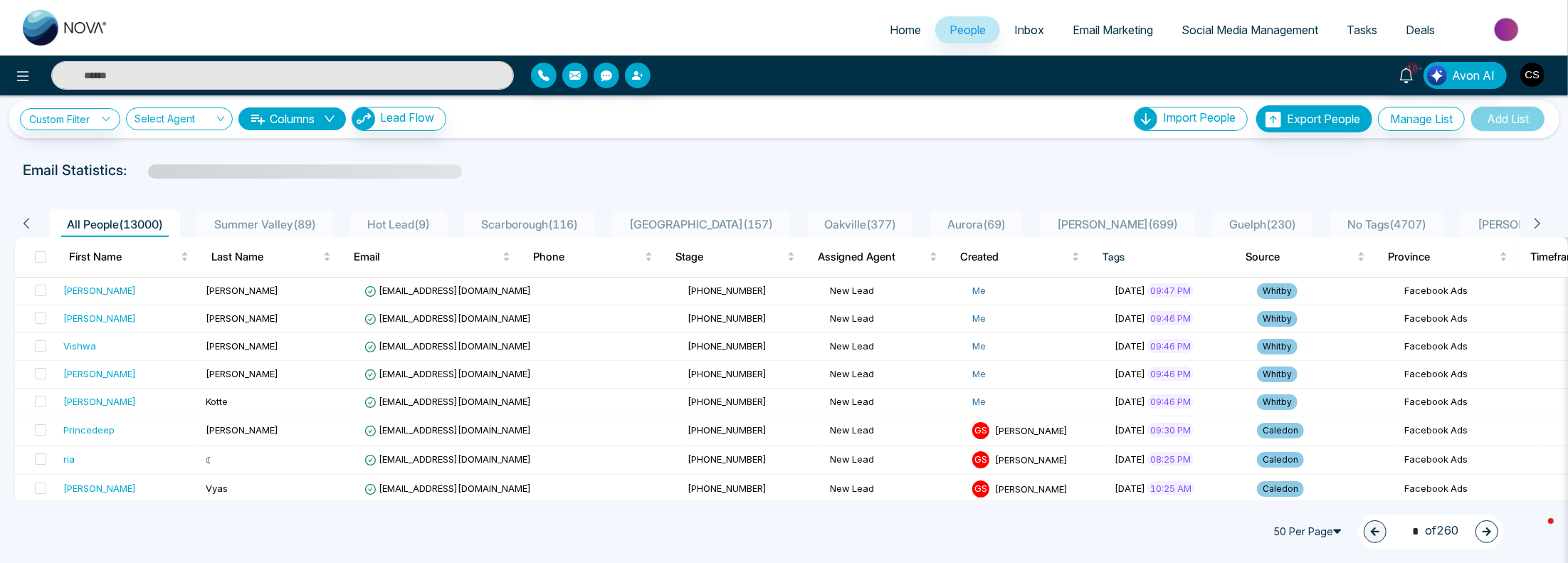 scroll, scrollTop: 0, scrollLeft: 0, axis: both 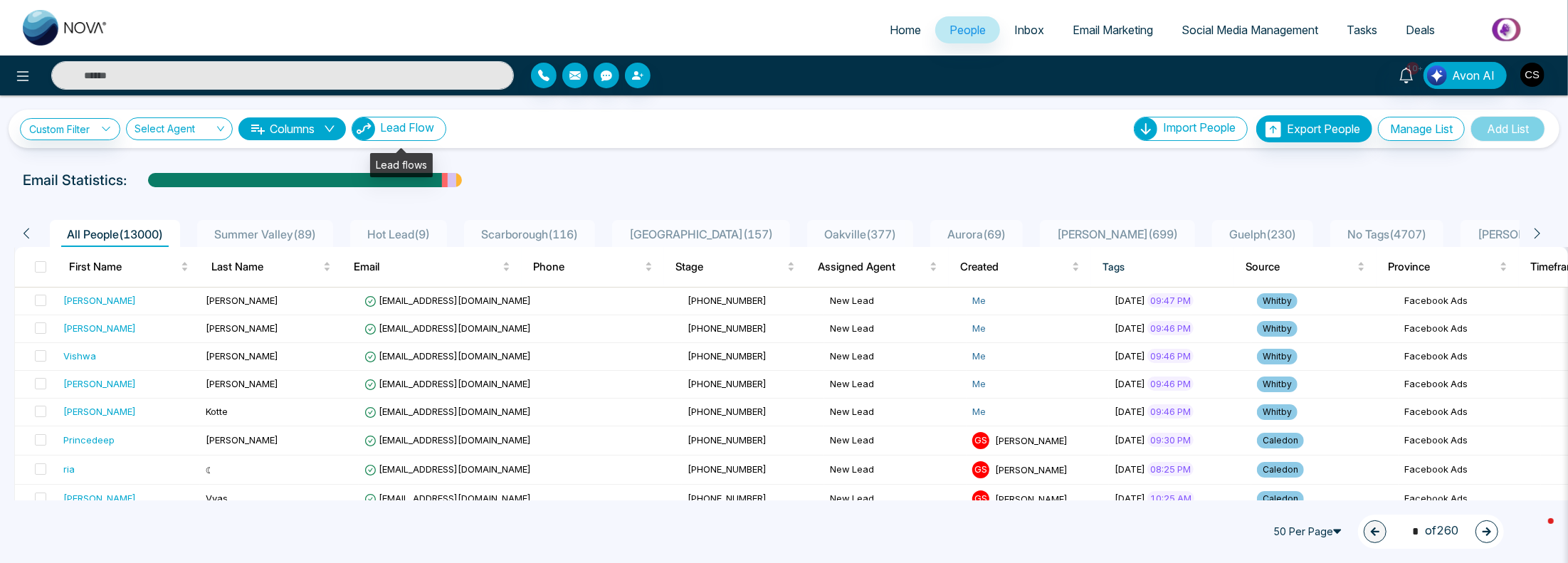 click on "Lead Flow" at bounding box center [407, 127] 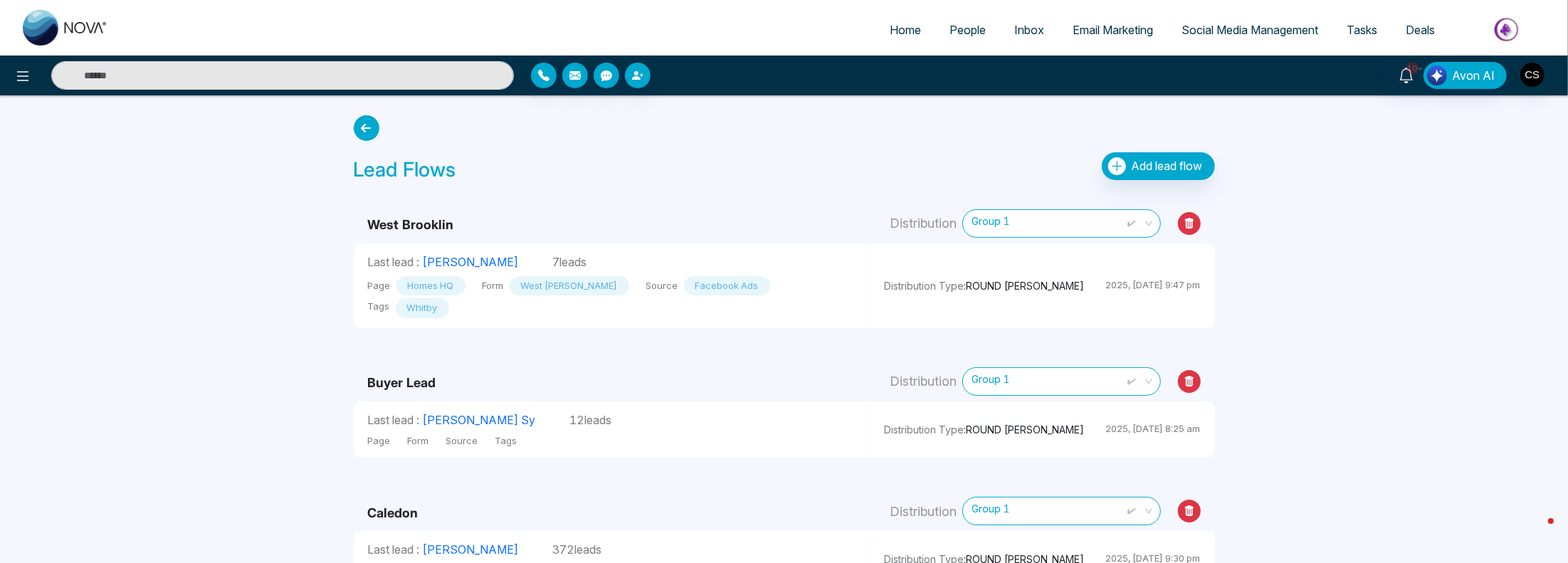 scroll, scrollTop: 34, scrollLeft: 0, axis: vertical 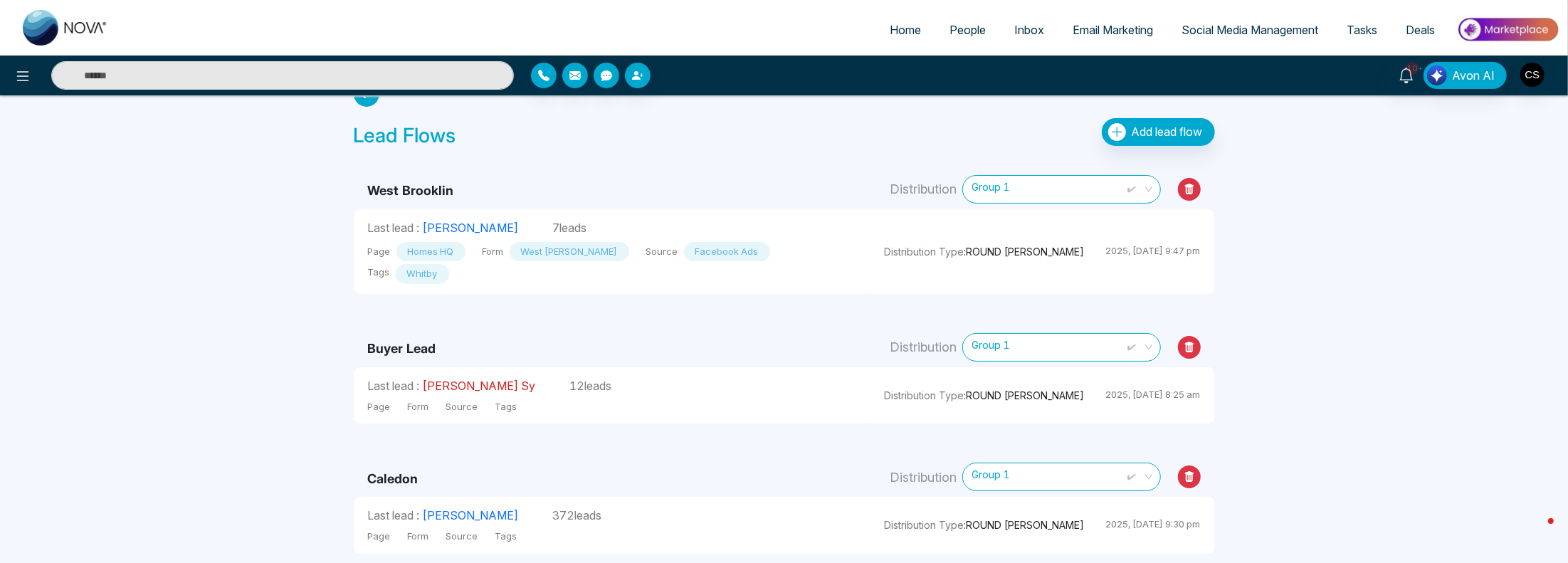 click on "[PERSON_NAME] Sy" at bounding box center [479, 386] 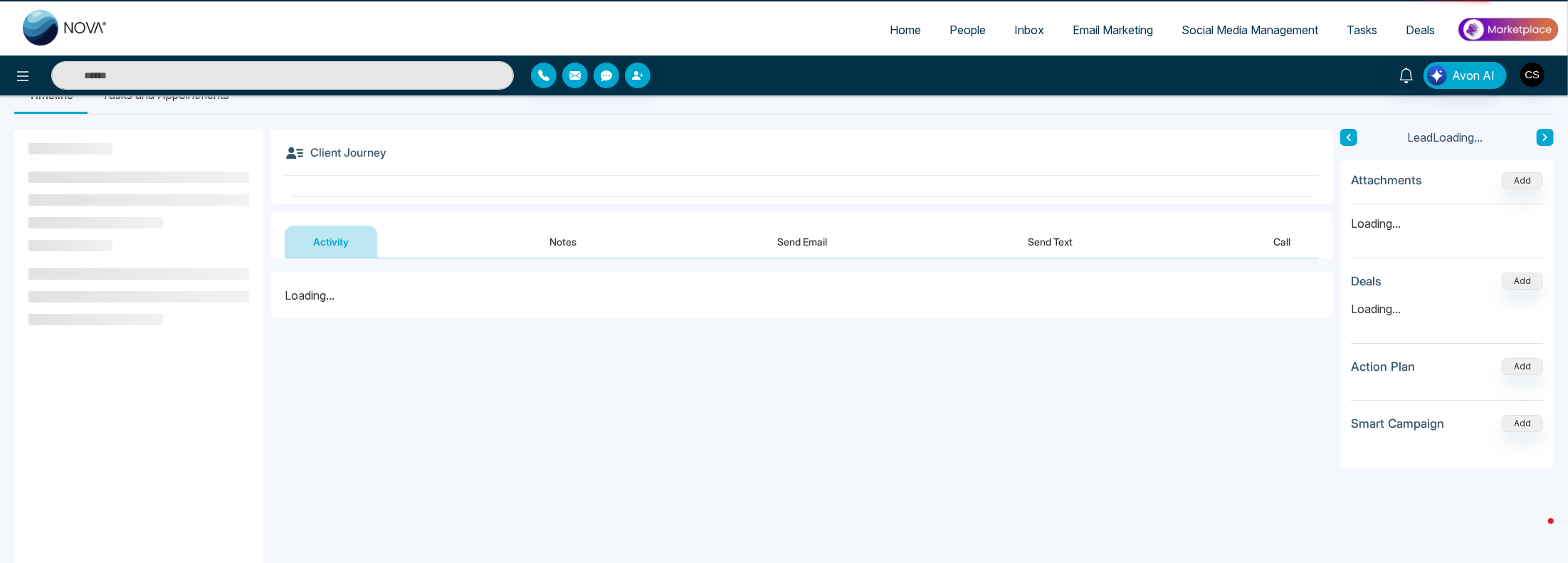 scroll, scrollTop: 0, scrollLeft: 0, axis: both 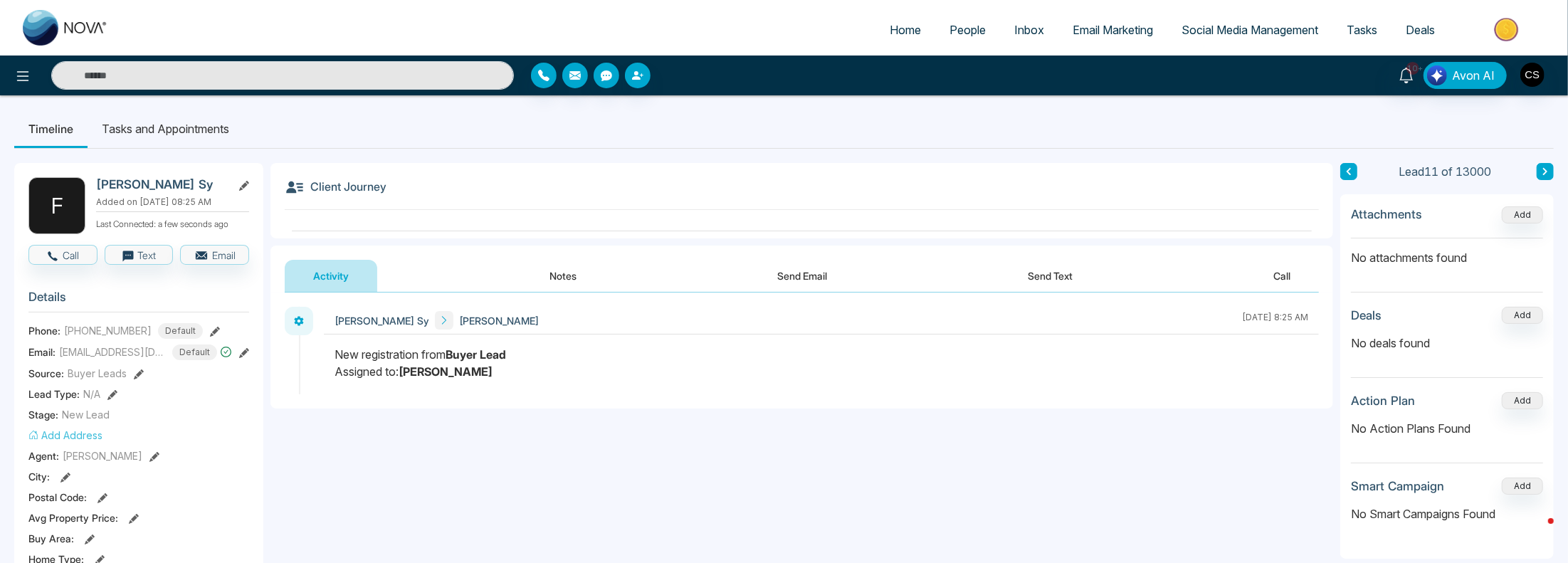 click on "Home" at bounding box center [905, 30] 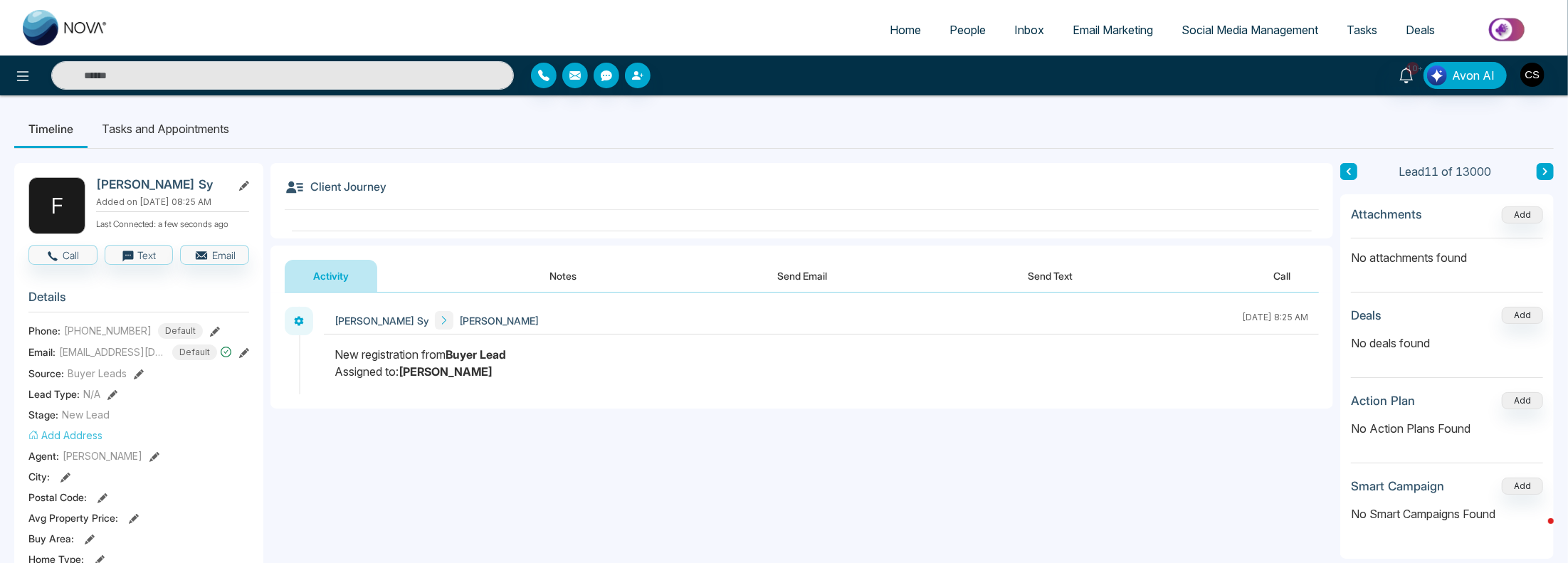 select on "*" 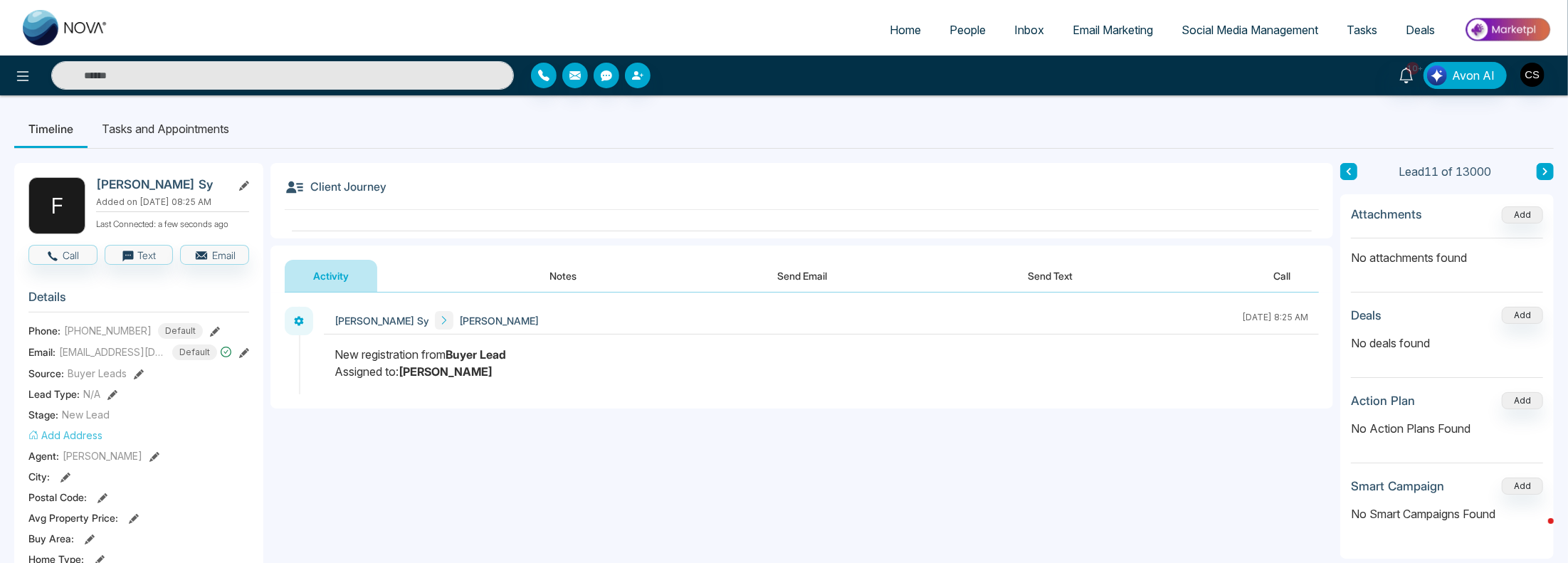 select on "*" 